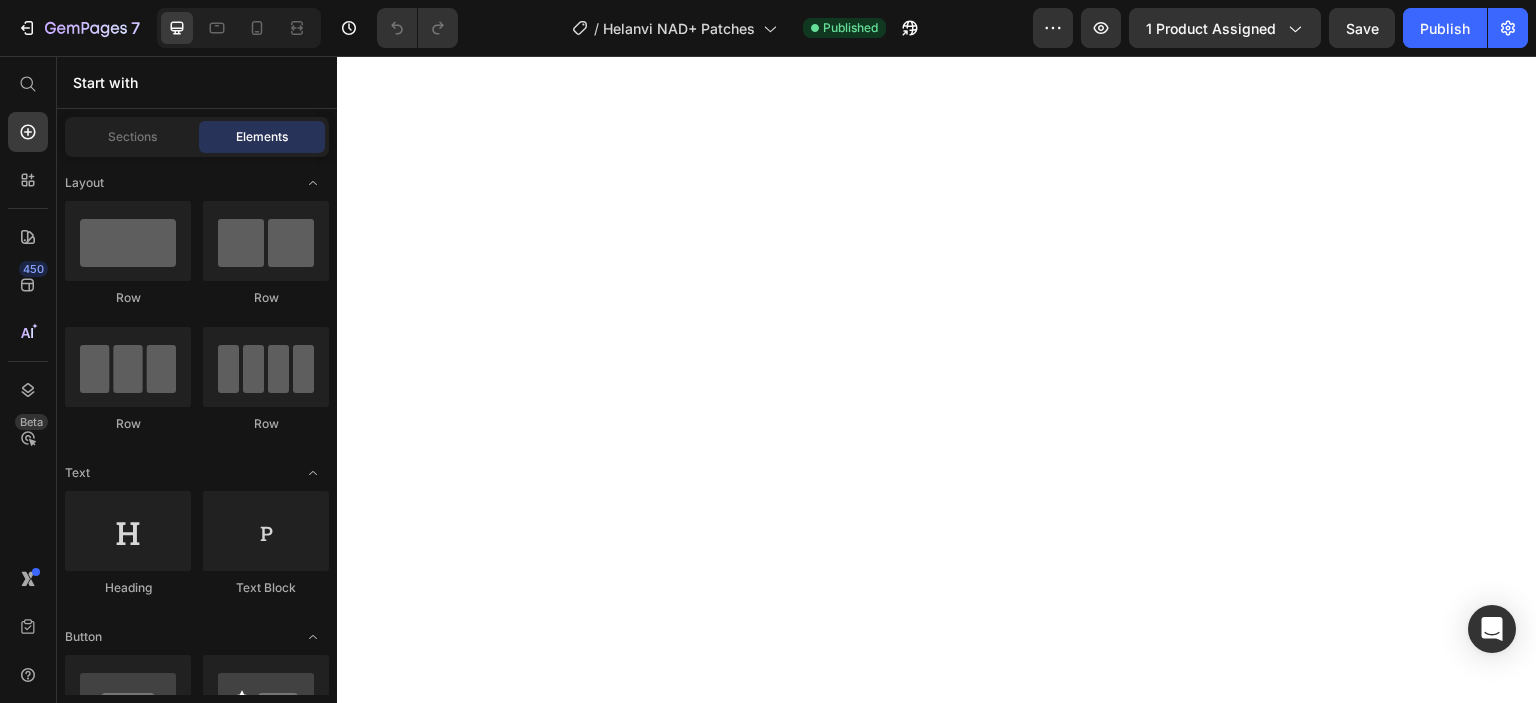 scroll, scrollTop: 0, scrollLeft: 0, axis: both 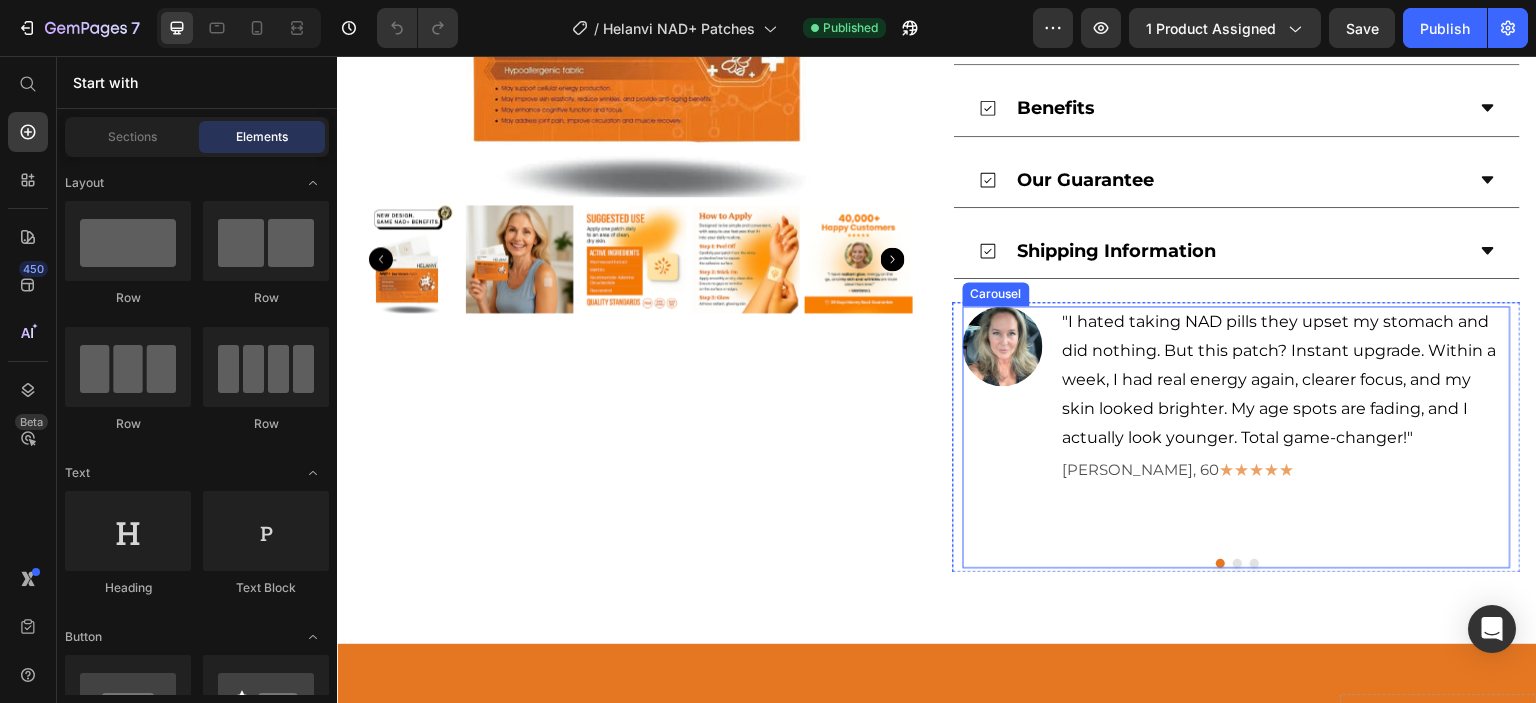 click on "Image "I hated taking NAD pills they upset my stomach and did nothing. But this patch? Instant upgrade. Within a week, I had real energy again, clearer focus, and my skin looked brighter. My age spots are fading, and I actually look younger. Total game-changer!" Text Block [PERSON_NAME], 60   ★★★★★ Text Block Row" at bounding box center (1233, 424) 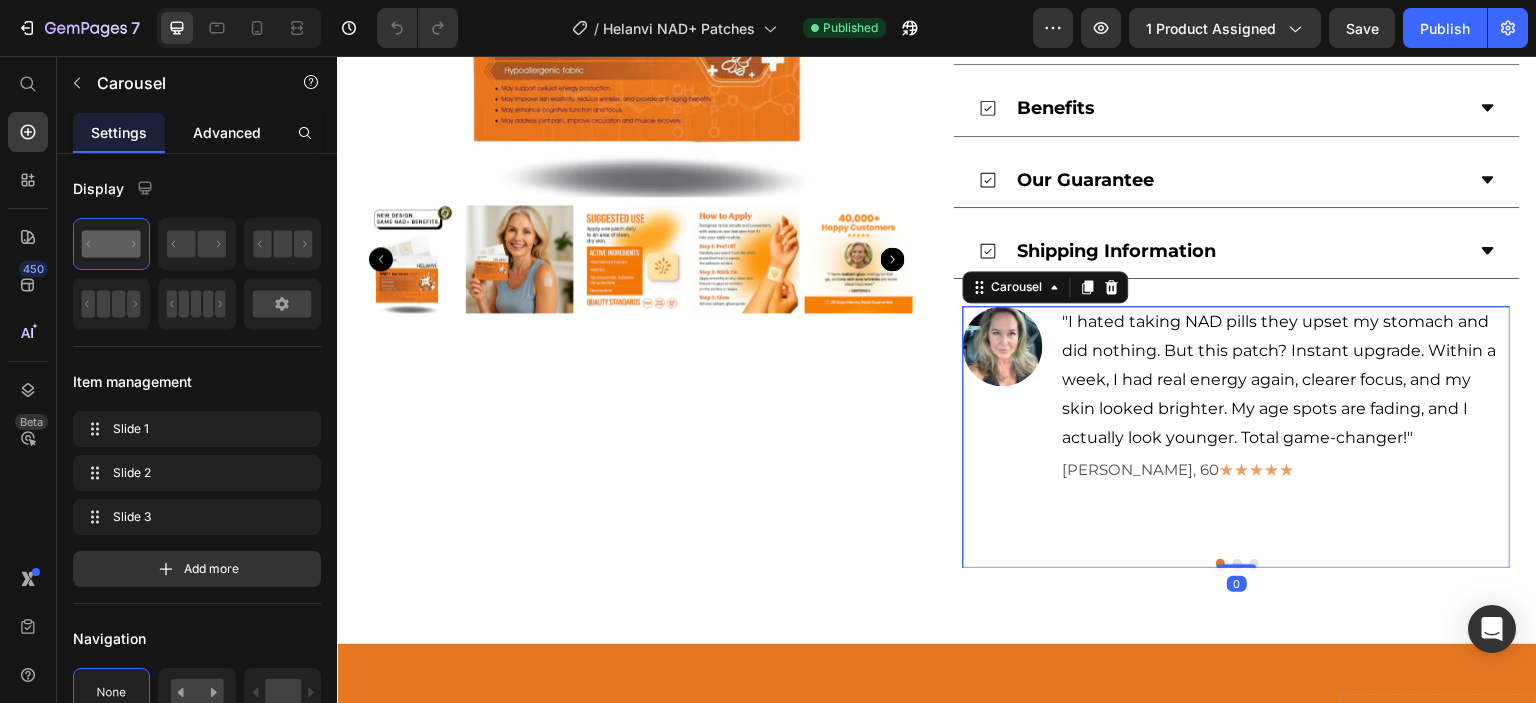 click on "Advanced" at bounding box center [227, 132] 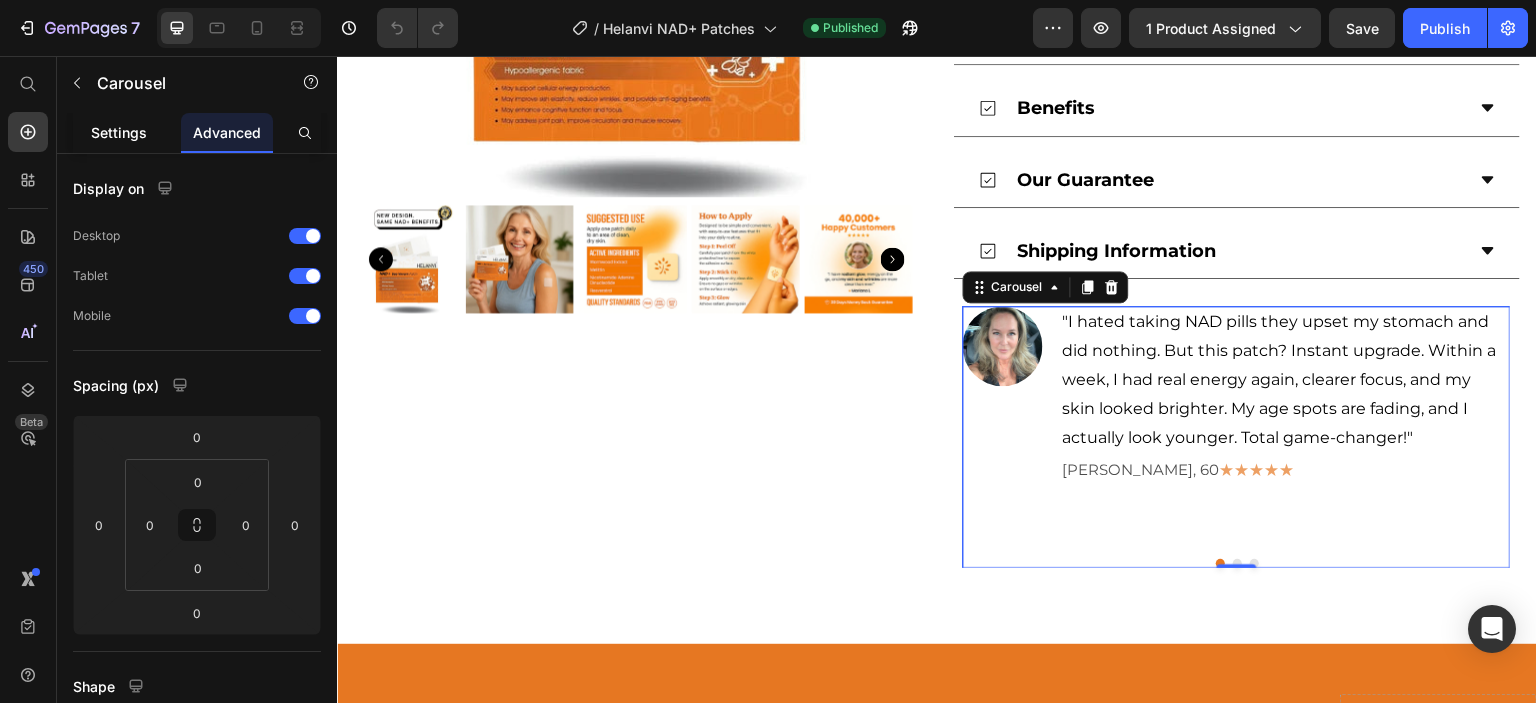 click on "Settings" 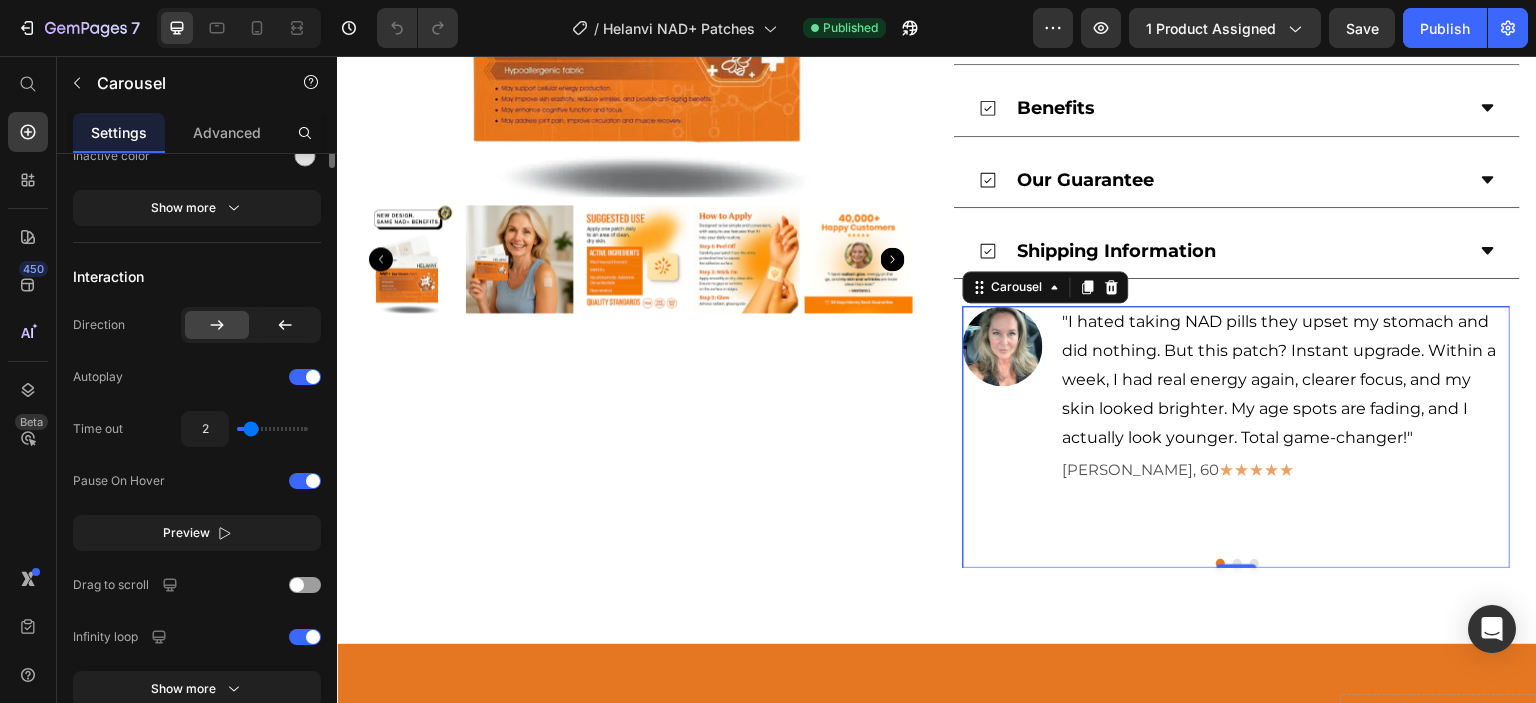 scroll, scrollTop: 477, scrollLeft: 0, axis: vertical 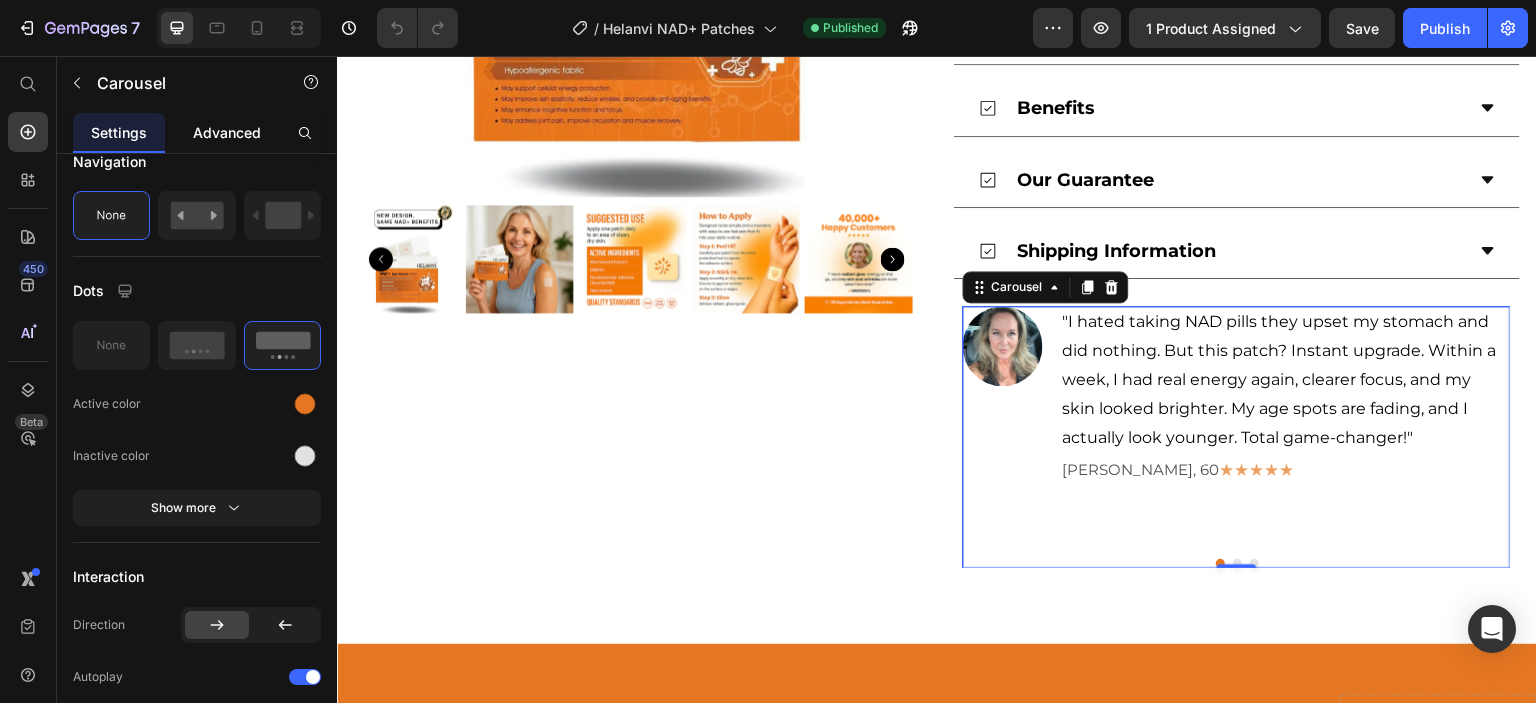 click on "Advanced" at bounding box center (227, 132) 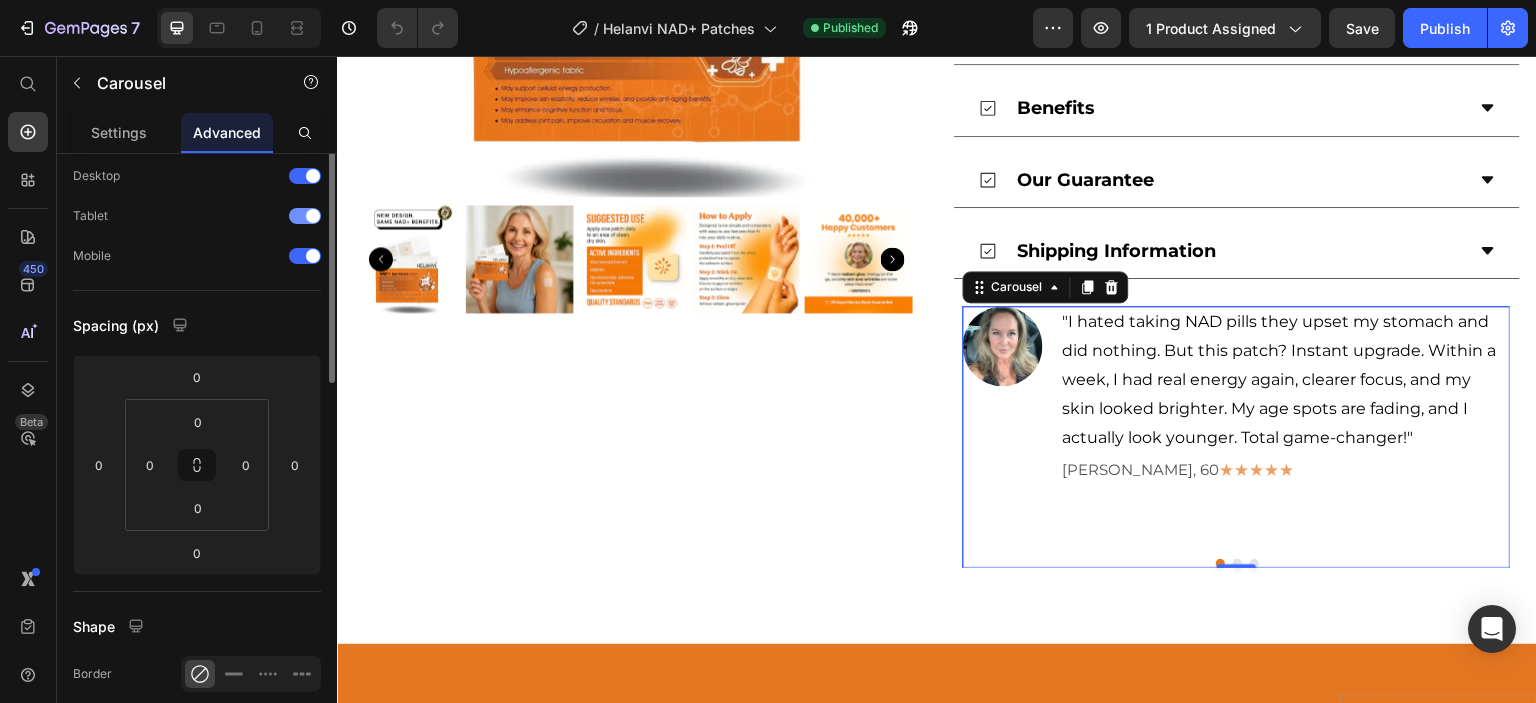 scroll, scrollTop: 0, scrollLeft: 0, axis: both 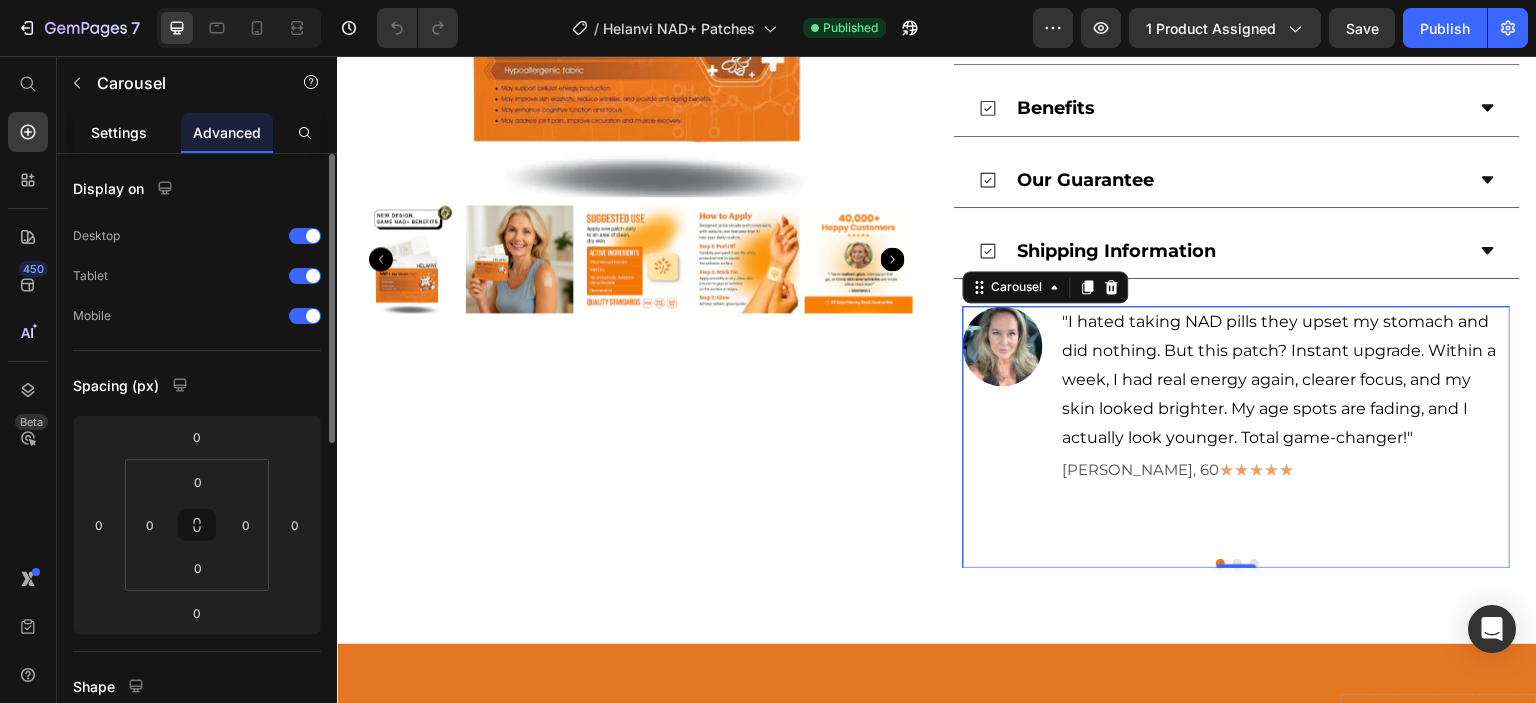 click on "Settings" at bounding box center [119, 132] 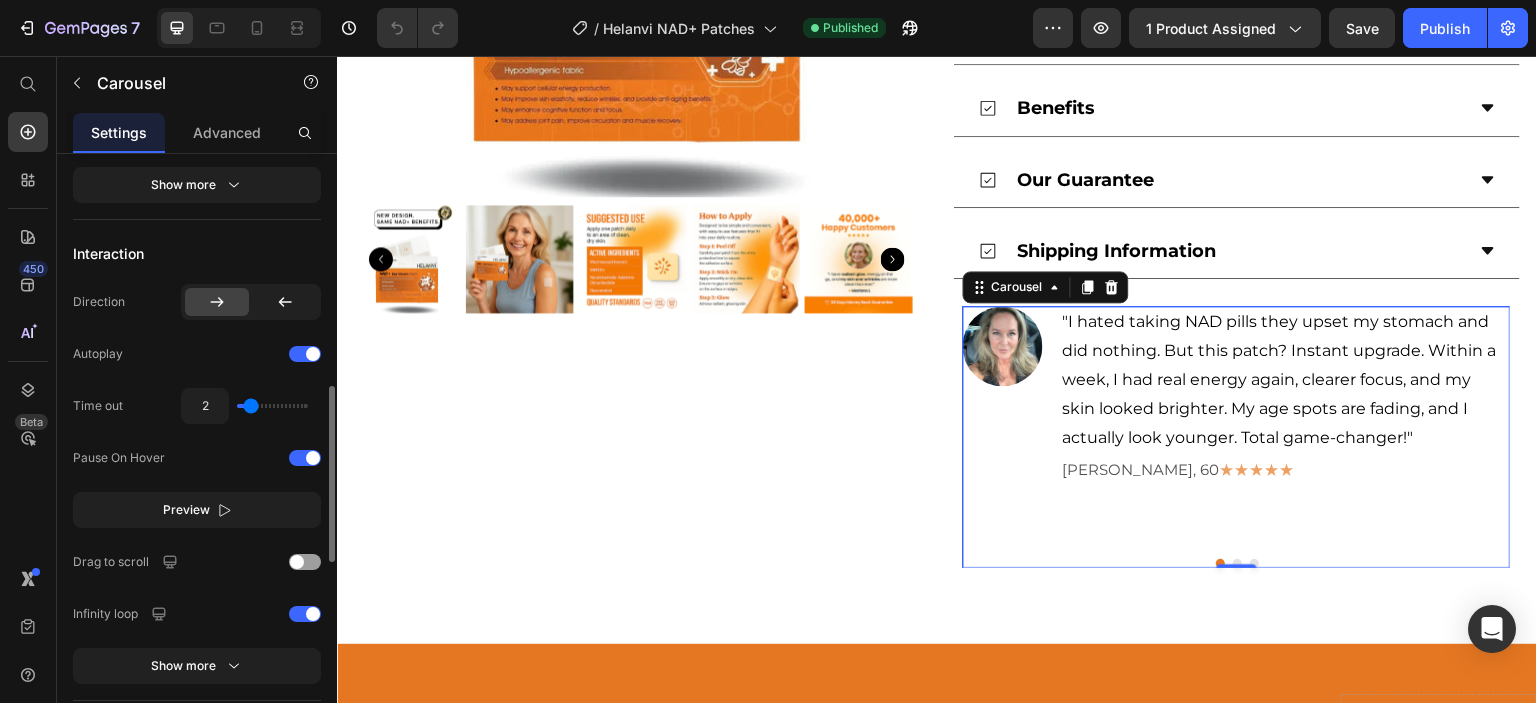 scroll, scrollTop: 900, scrollLeft: 0, axis: vertical 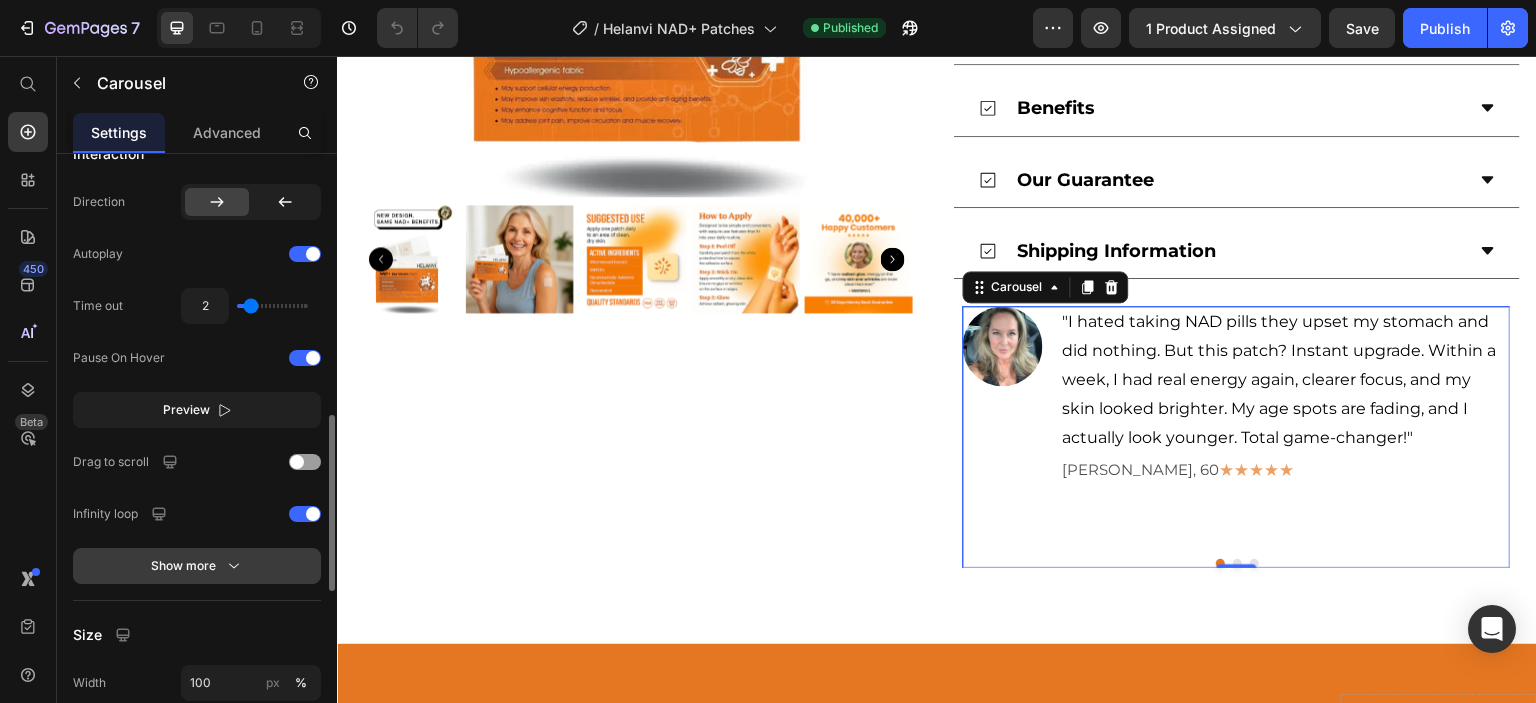 click on "Show more" at bounding box center (197, 566) 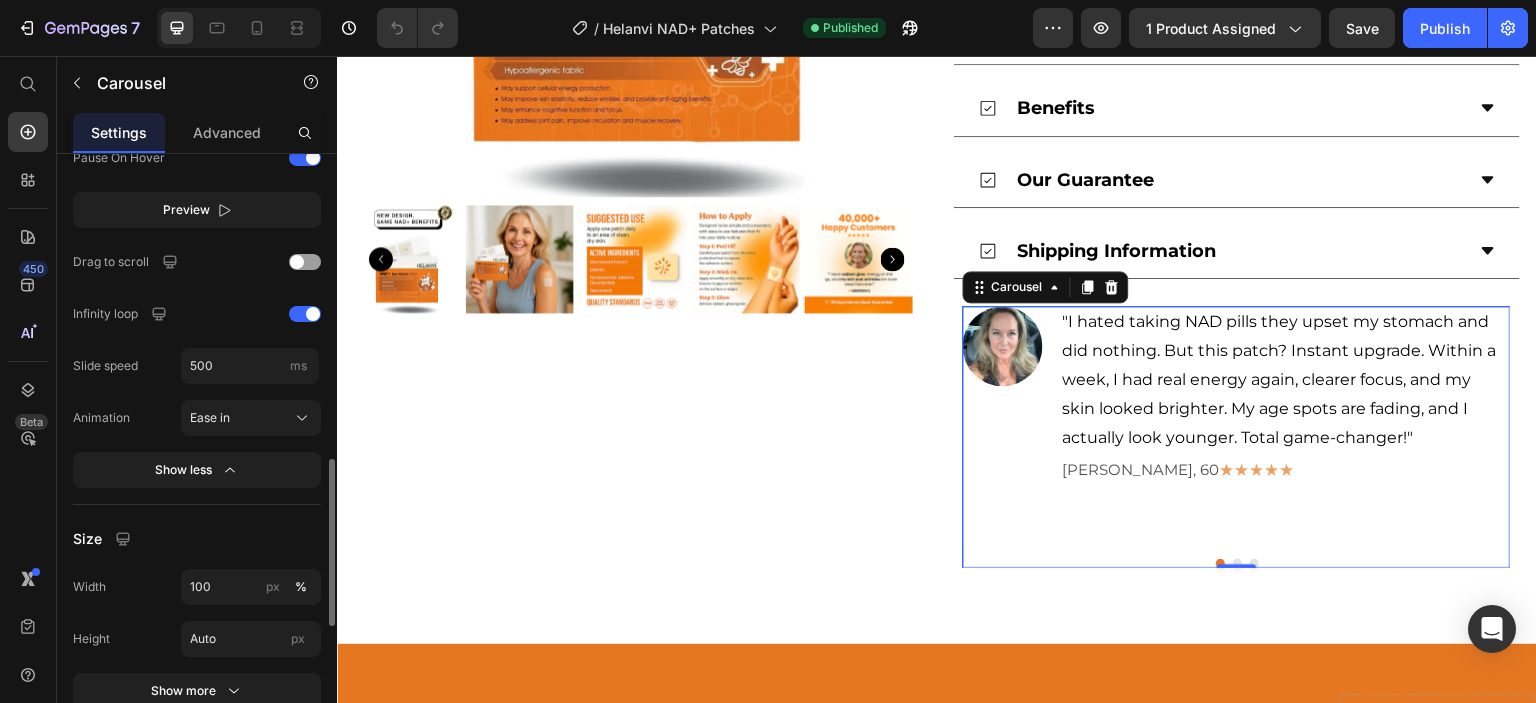 scroll, scrollTop: 1200, scrollLeft: 0, axis: vertical 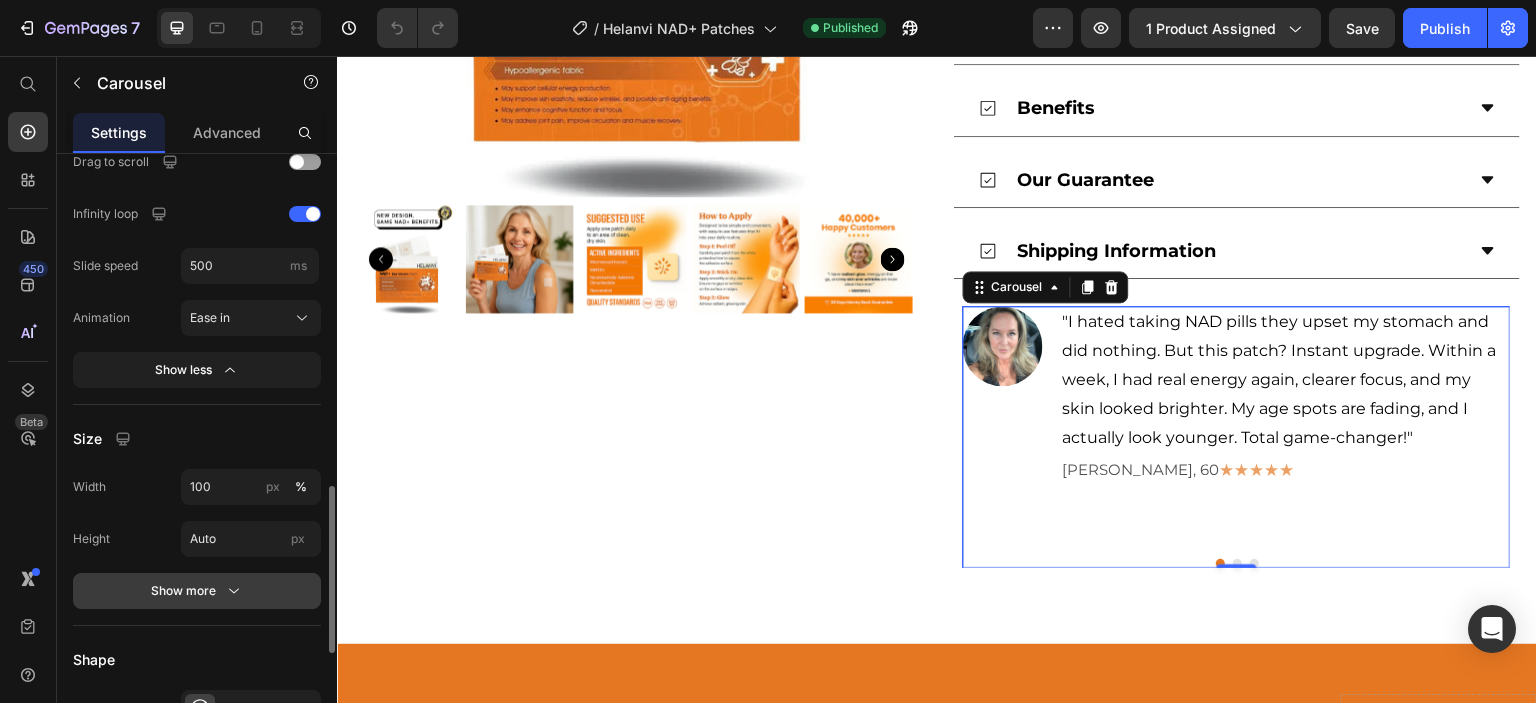 click on "Show more" at bounding box center (197, 591) 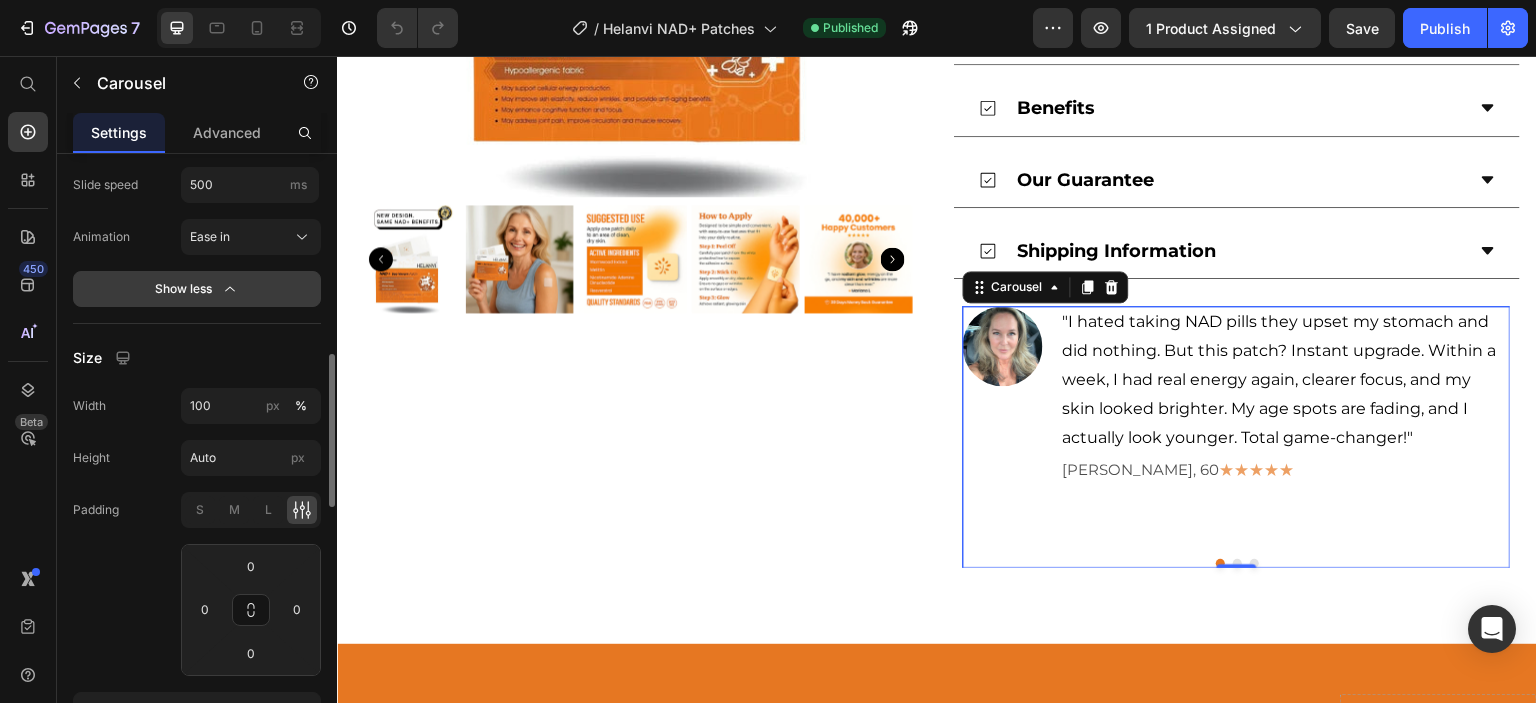 scroll, scrollTop: 1081, scrollLeft: 0, axis: vertical 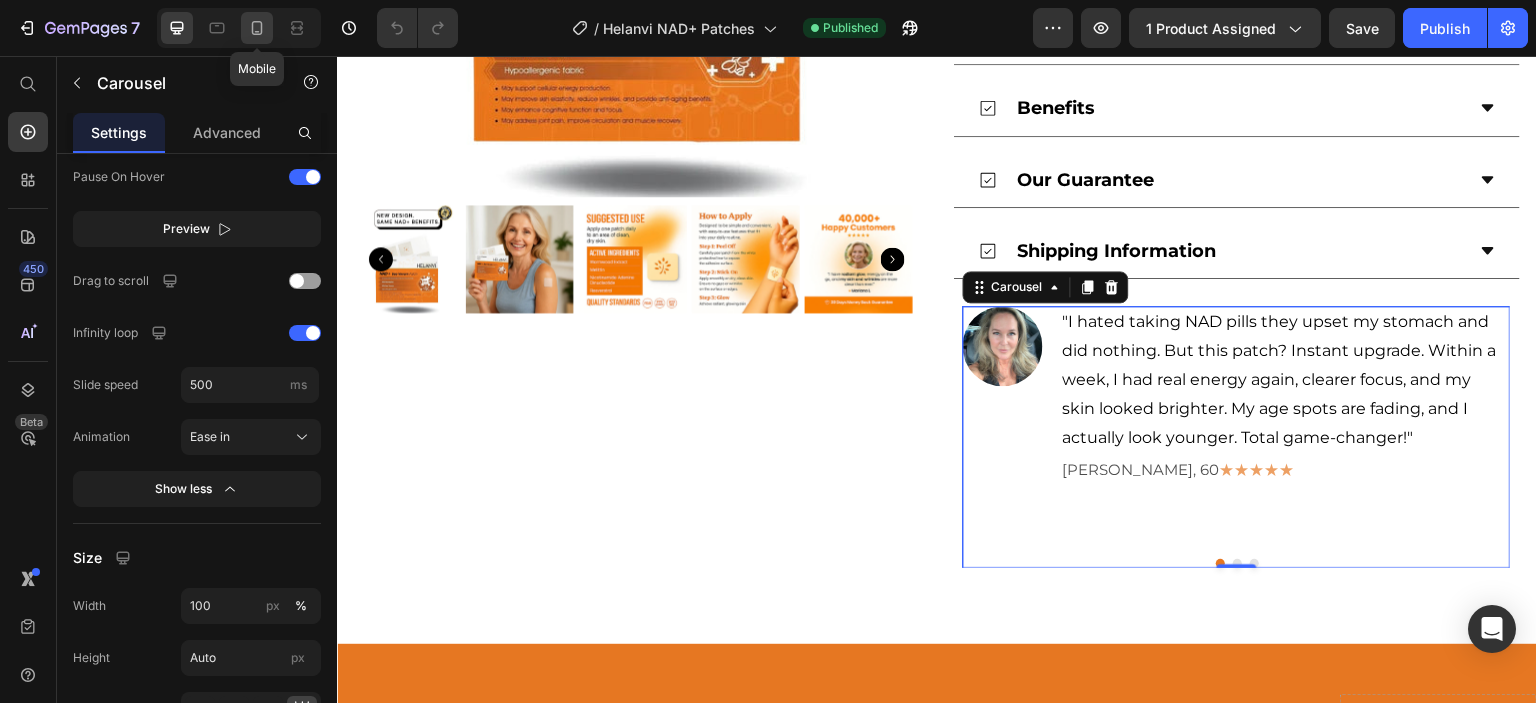 click 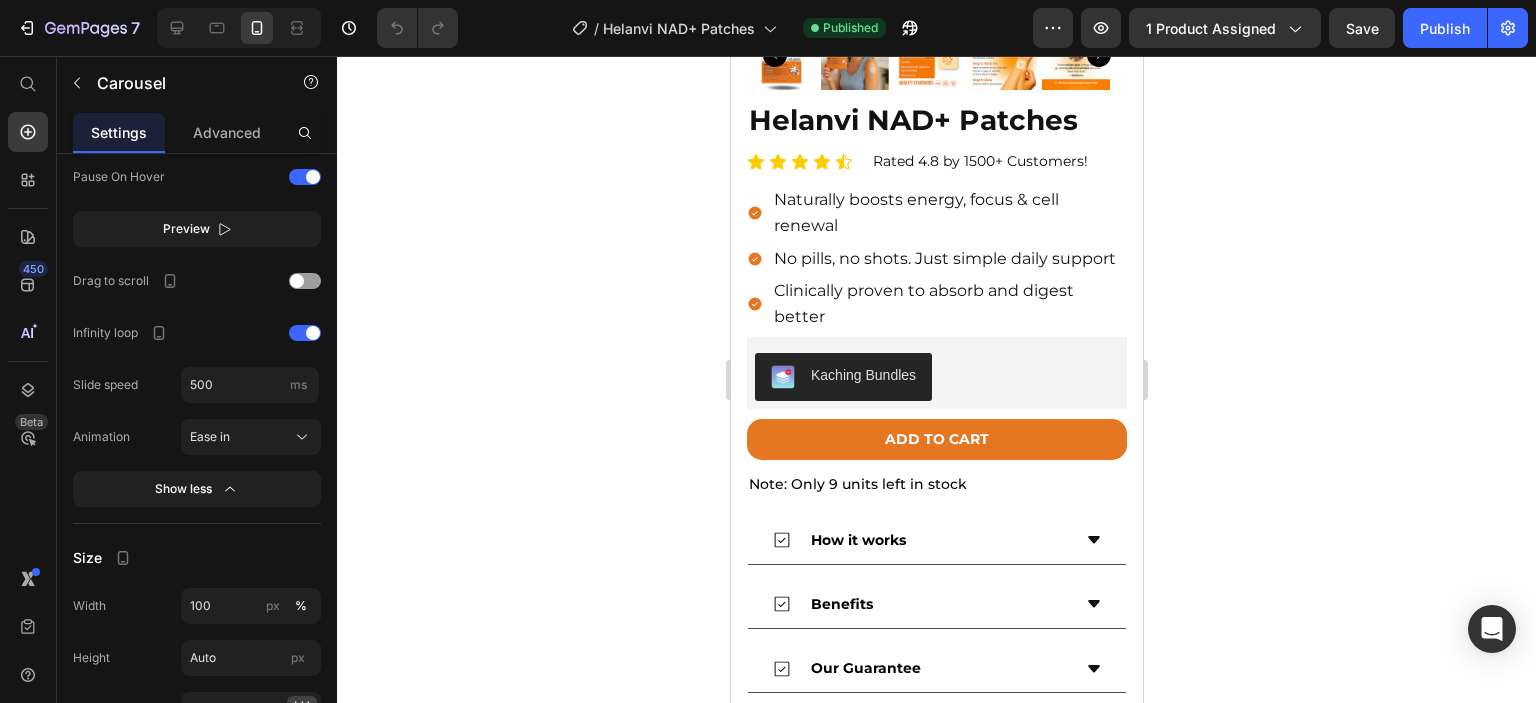 scroll, scrollTop: 1157, scrollLeft: 0, axis: vertical 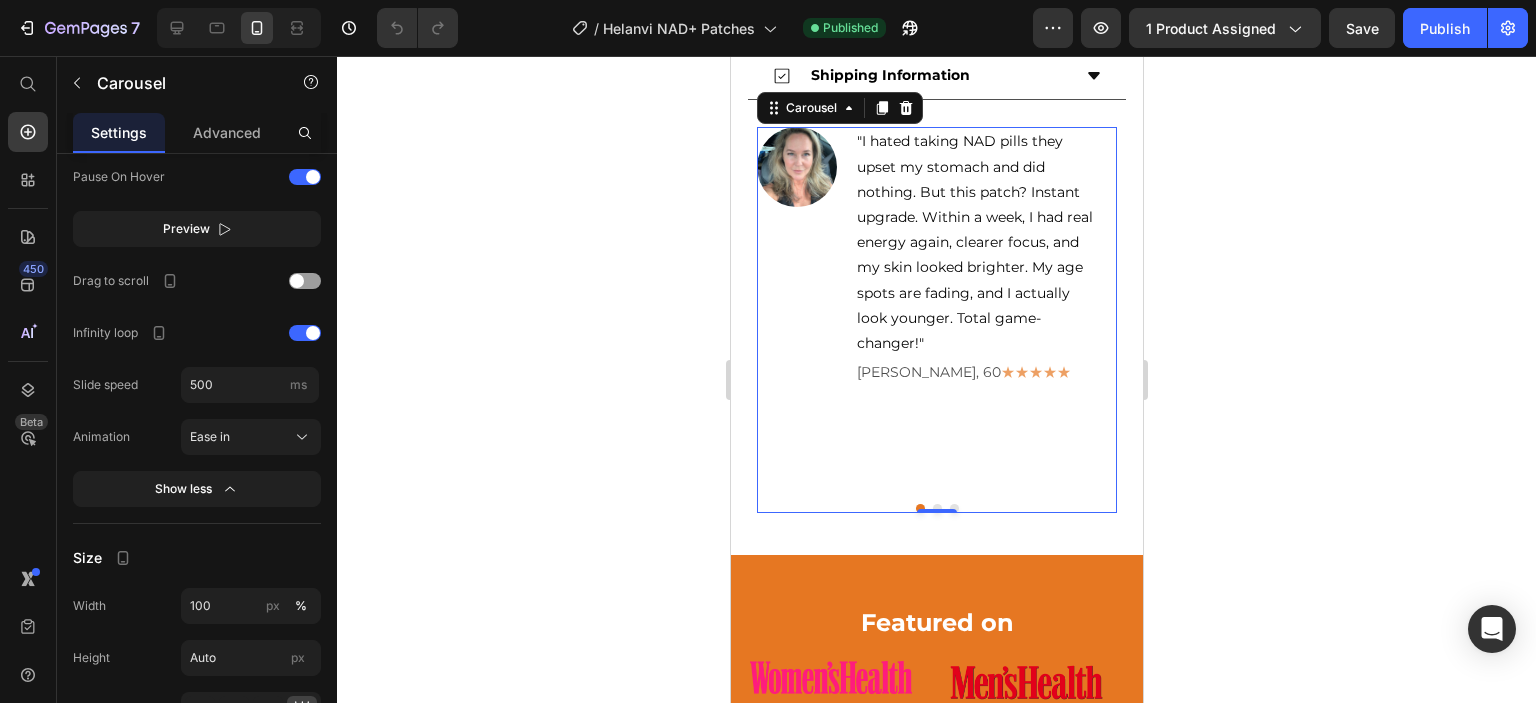 click on "Image "I hated taking NAD pills they upset my stomach and did nothing. But this patch? Instant upgrade. Within a week, I had real energy again, clearer focus, and my skin looked brighter. My age spots are fading, and I actually look younger. Total game-changer!" Text Block [PERSON_NAME], 60   ★★★★★ Text Block Row" at bounding box center (927, 307) 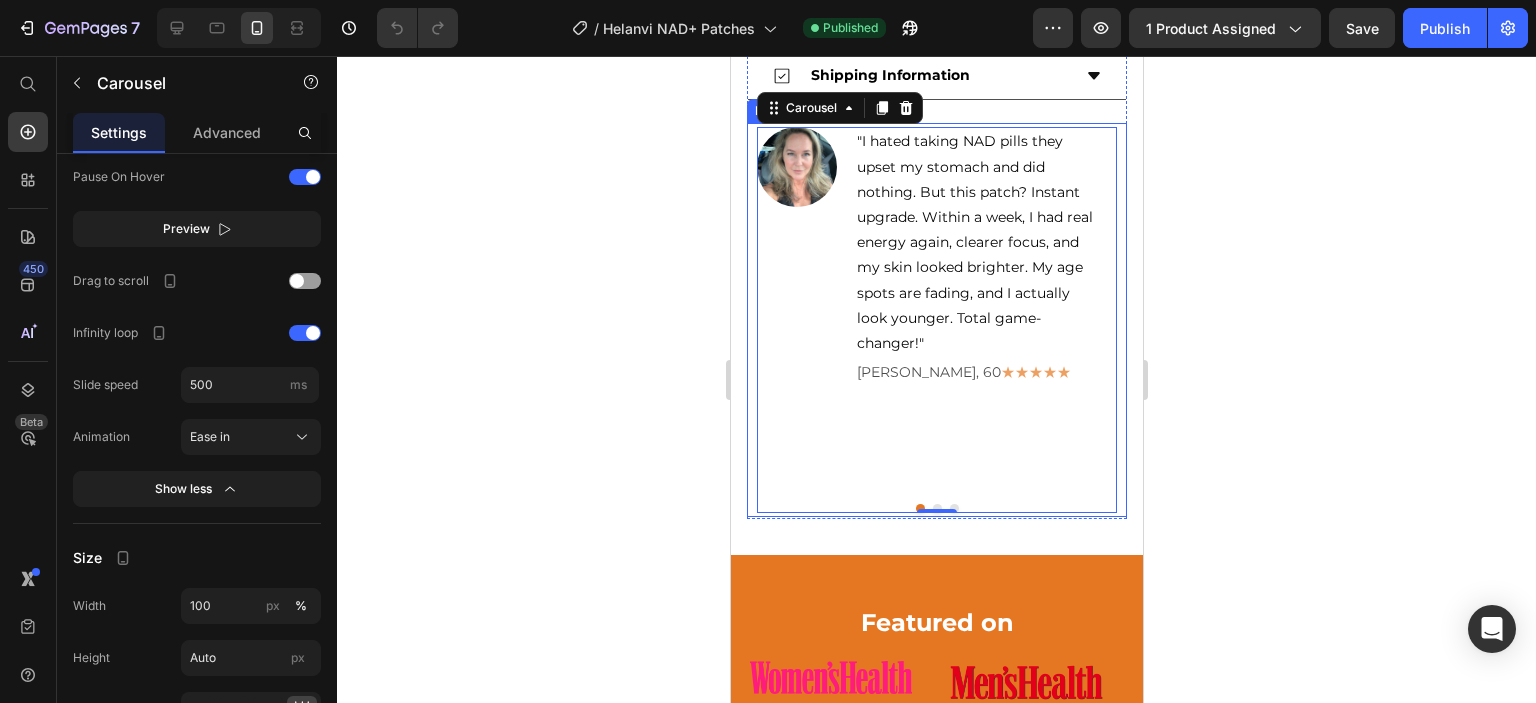 click on "Image "I hated taking NAD pills they upset my stomach and did nothing. But this patch? Instant upgrade. Within a week, I had real energy again, clearer focus, and my skin looked brighter. My age spots are fading, and I actually look younger. Total game-changer!" Text Block [PERSON_NAME], 60   ★★★★★ Text Block Row Image "I was exhausted, unfocused, and barely sleeping. I figured that was just part of getting older. But after two weeks with this patch, everything changed my energy came back, the [MEDICAL_DATA] lifted, and I’m finally sleeping through the night. No side effects. Just results. I immediately ordered more. Don’t wait like I did." Text Block [PERSON_NAME], 54  ★★★★★ Text Block Row Image Text Block [PERSON_NAME], 68  ★★★★★ Text Block Row Carousel   0 Row" at bounding box center [936, 320] 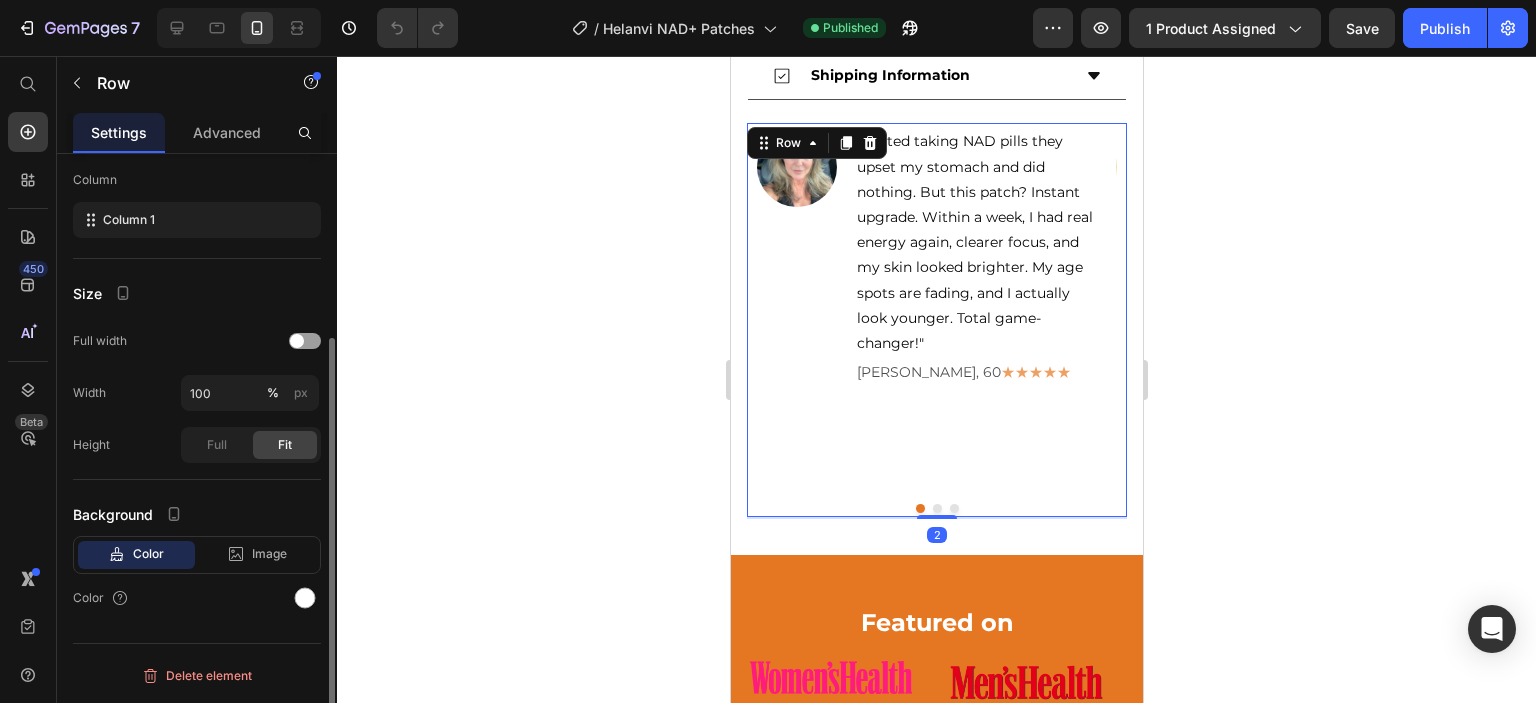 scroll, scrollTop: 0, scrollLeft: 0, axis: both 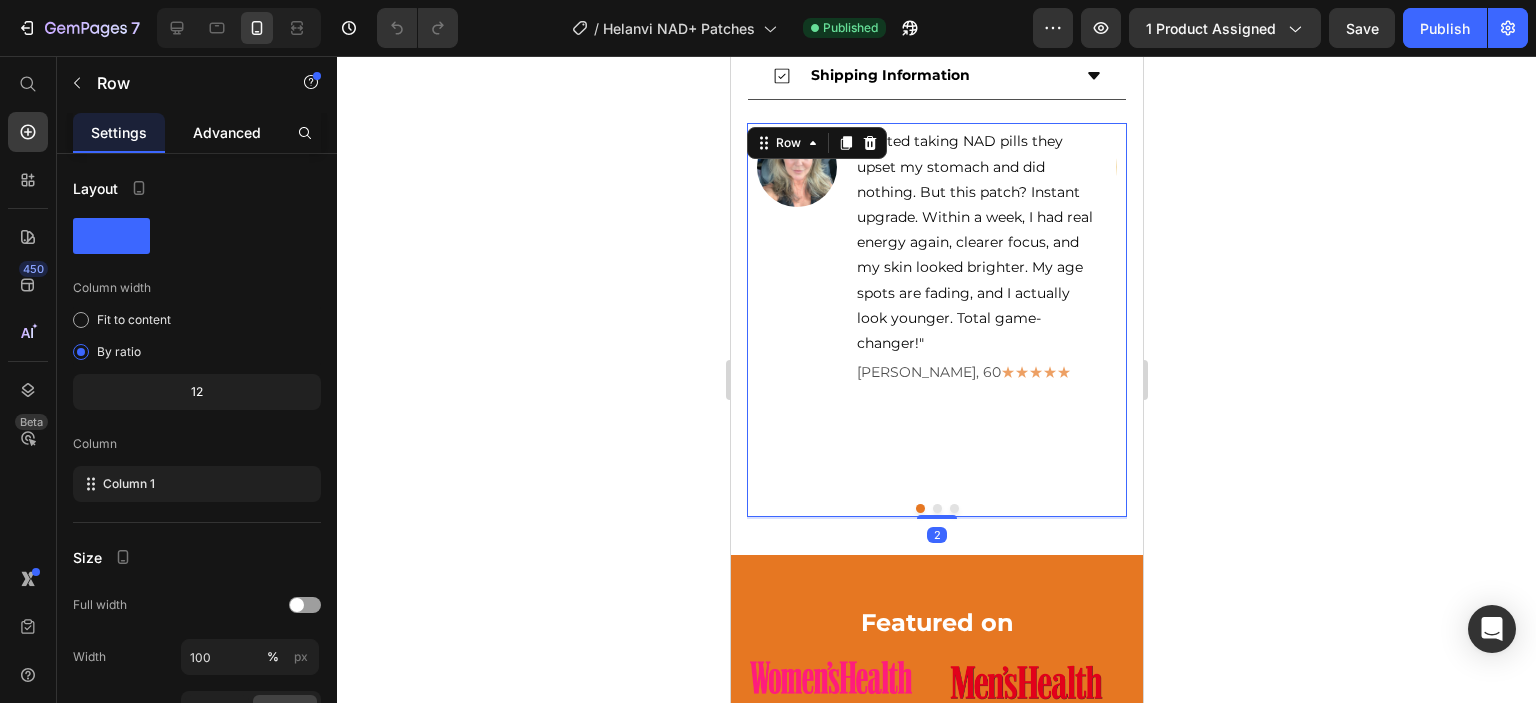 click on "Advanced" at bounding box center (227, 132) 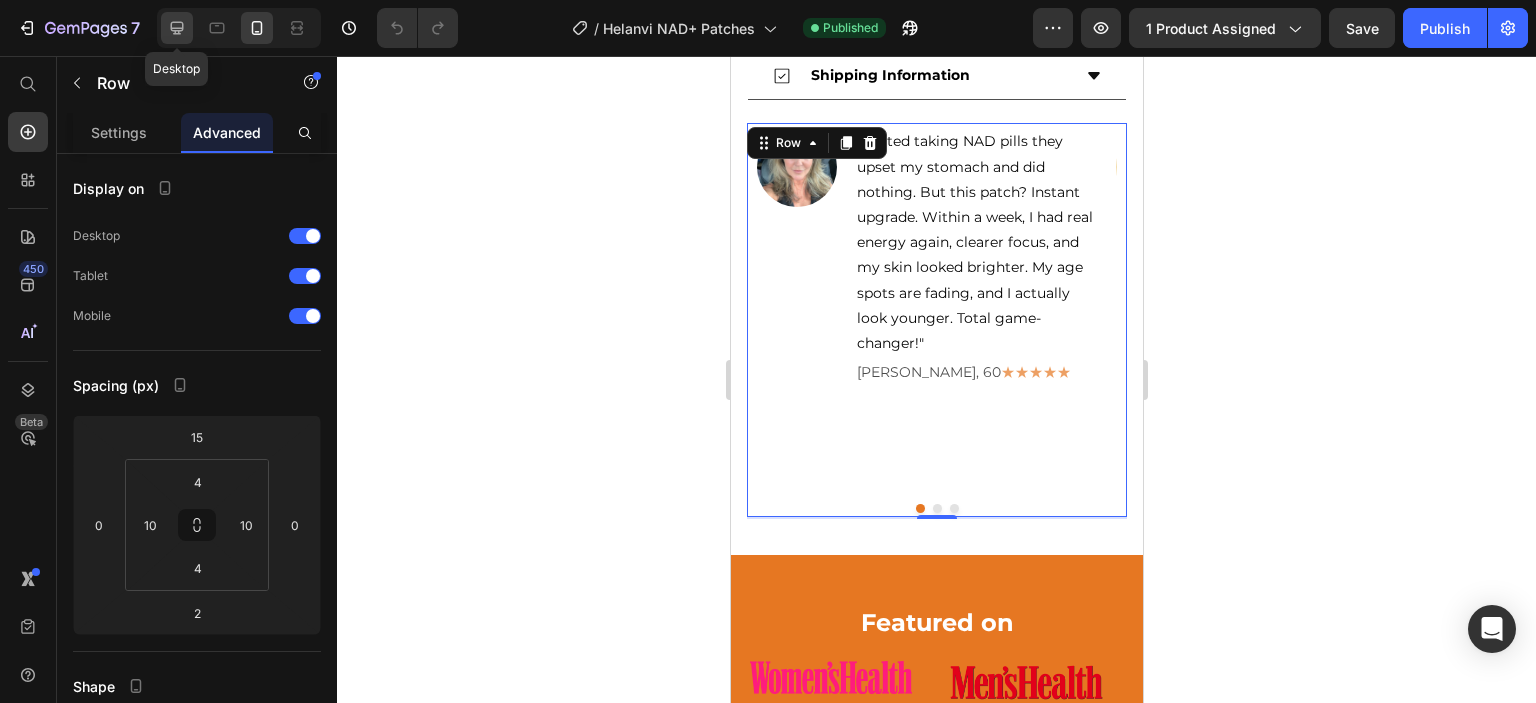 click 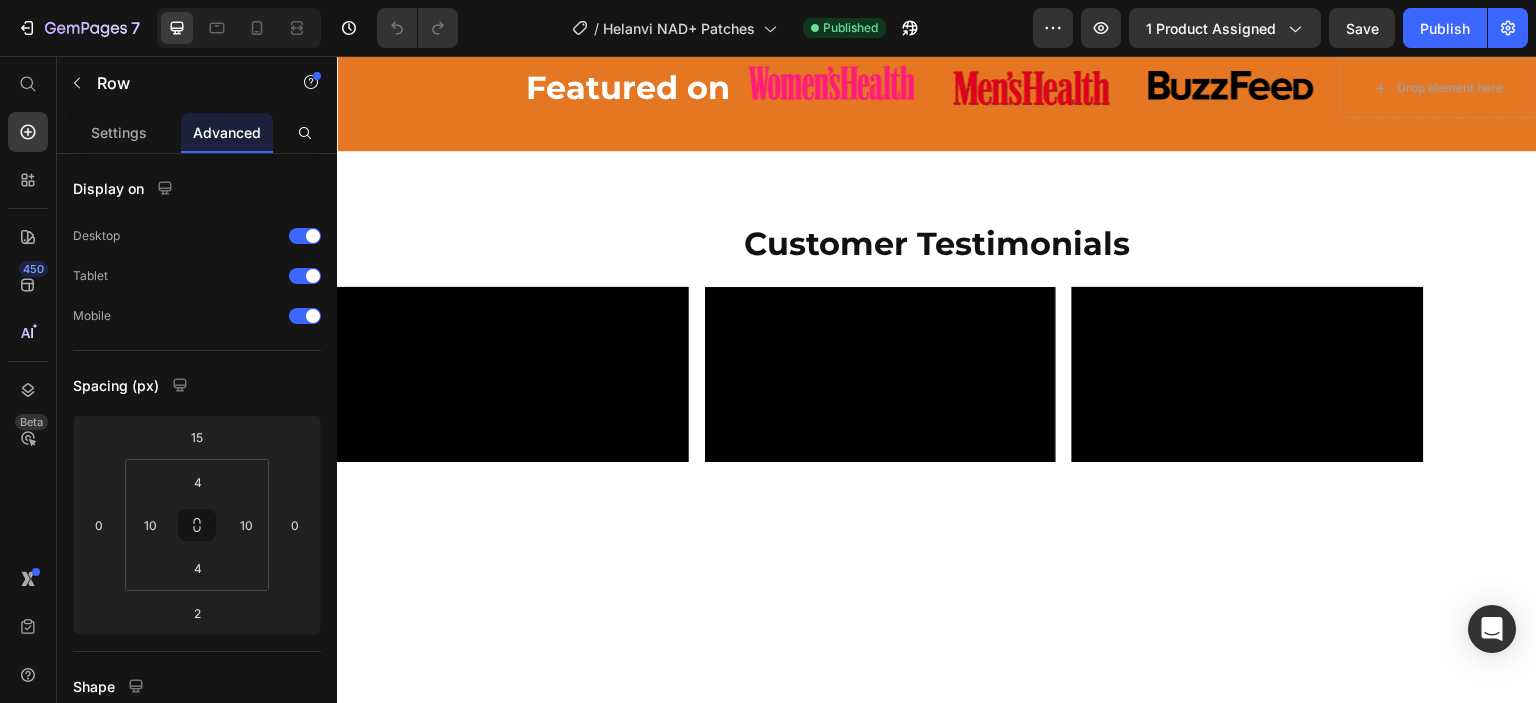 scroll, scrollTop: 672, scrollLeft: 0, axis: vertical 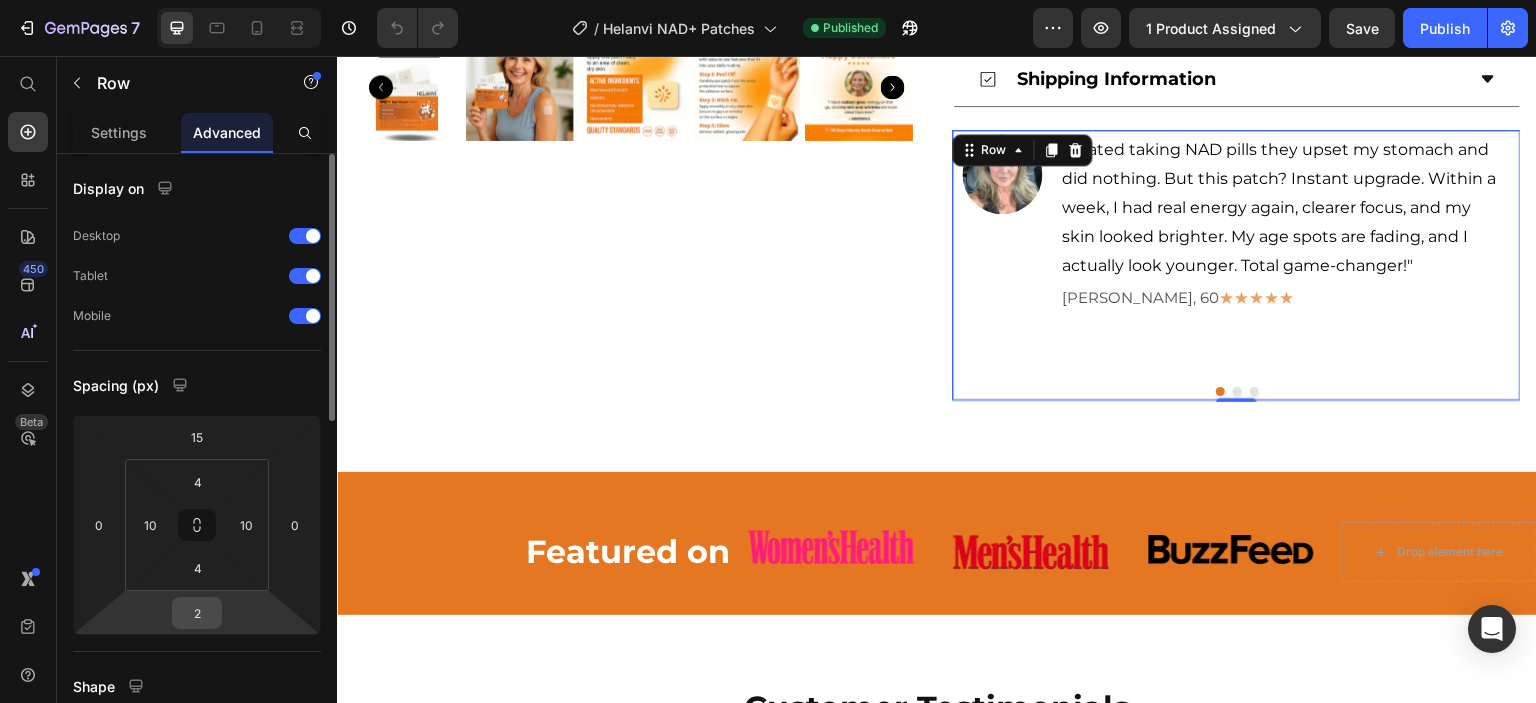 click on "2" at bounding box center (197, 613) 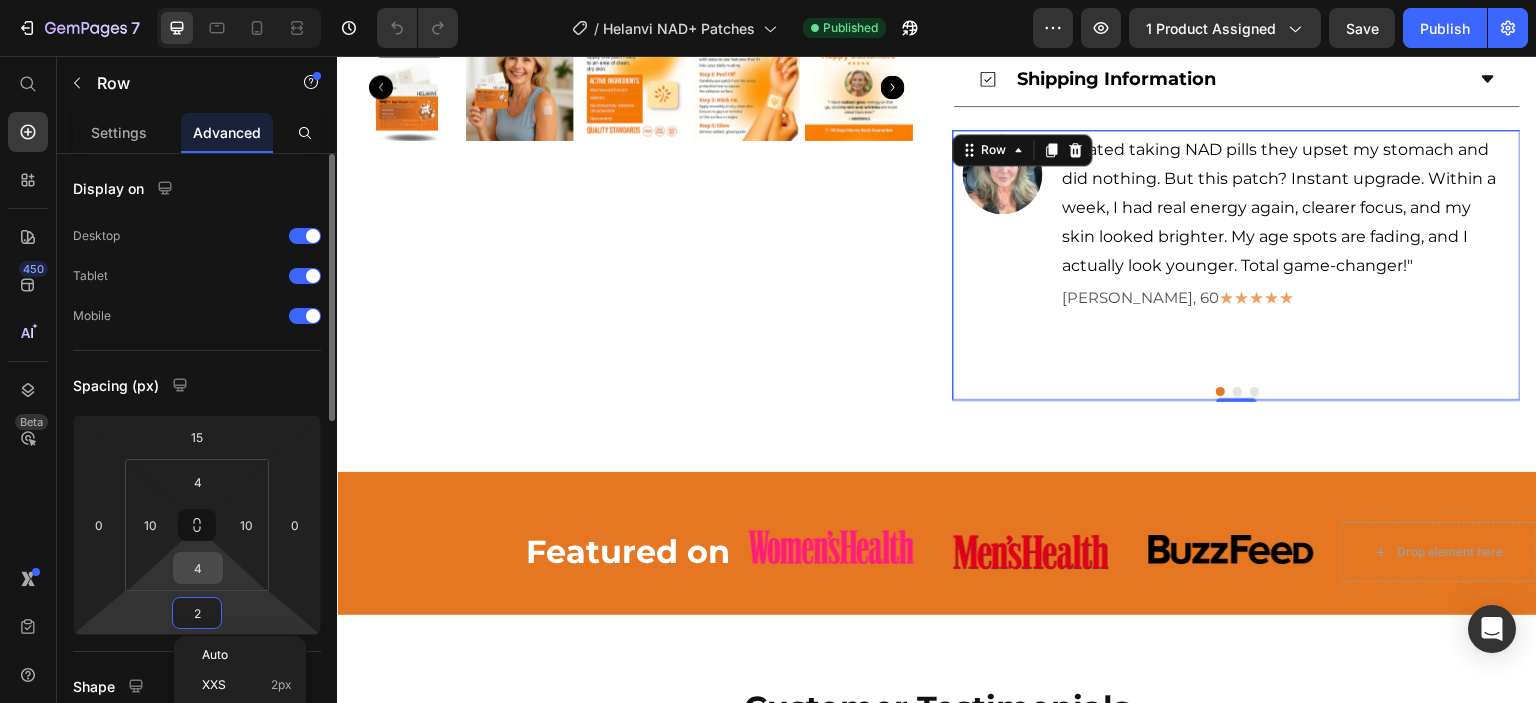 click on "4" at bounding box center (198, 568) 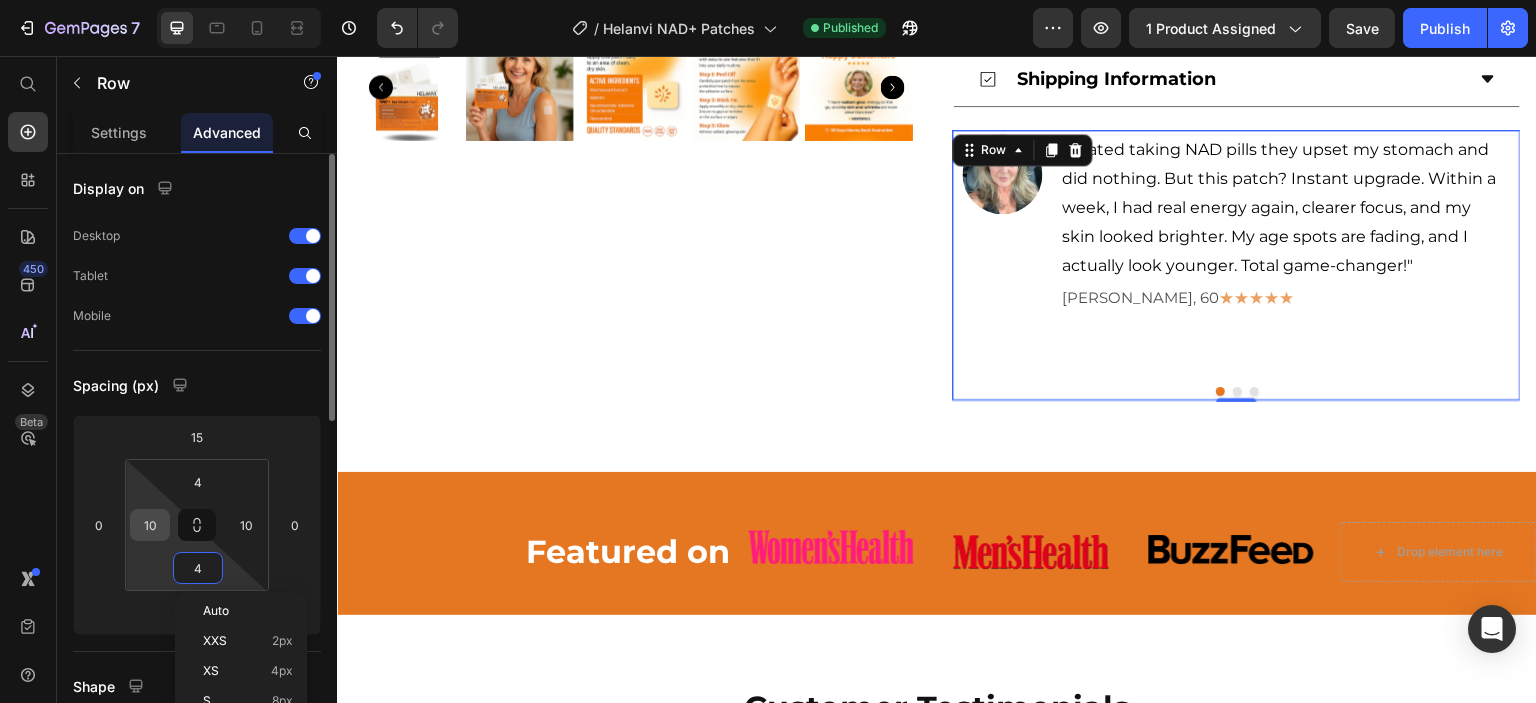 click on "10" at bounding box center [150, 525] 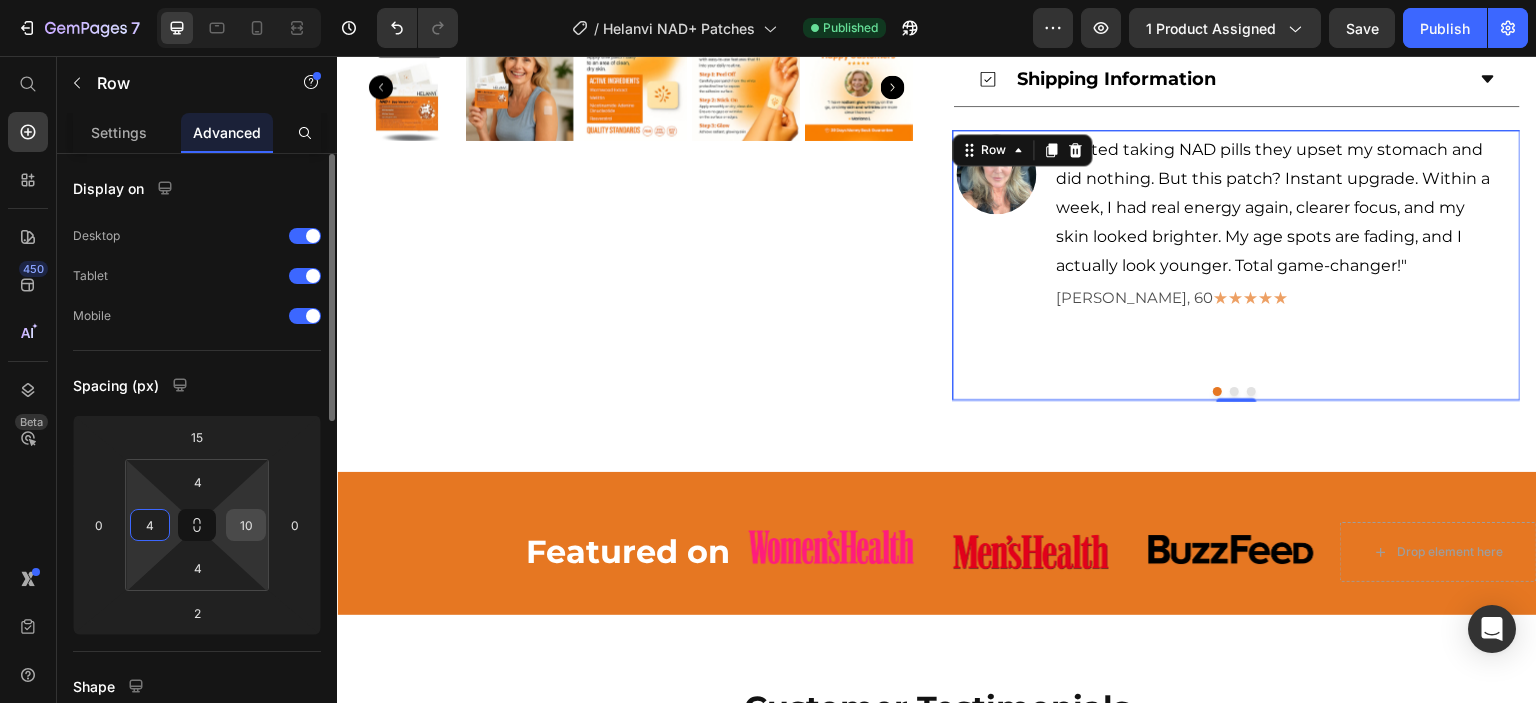 type on "4" 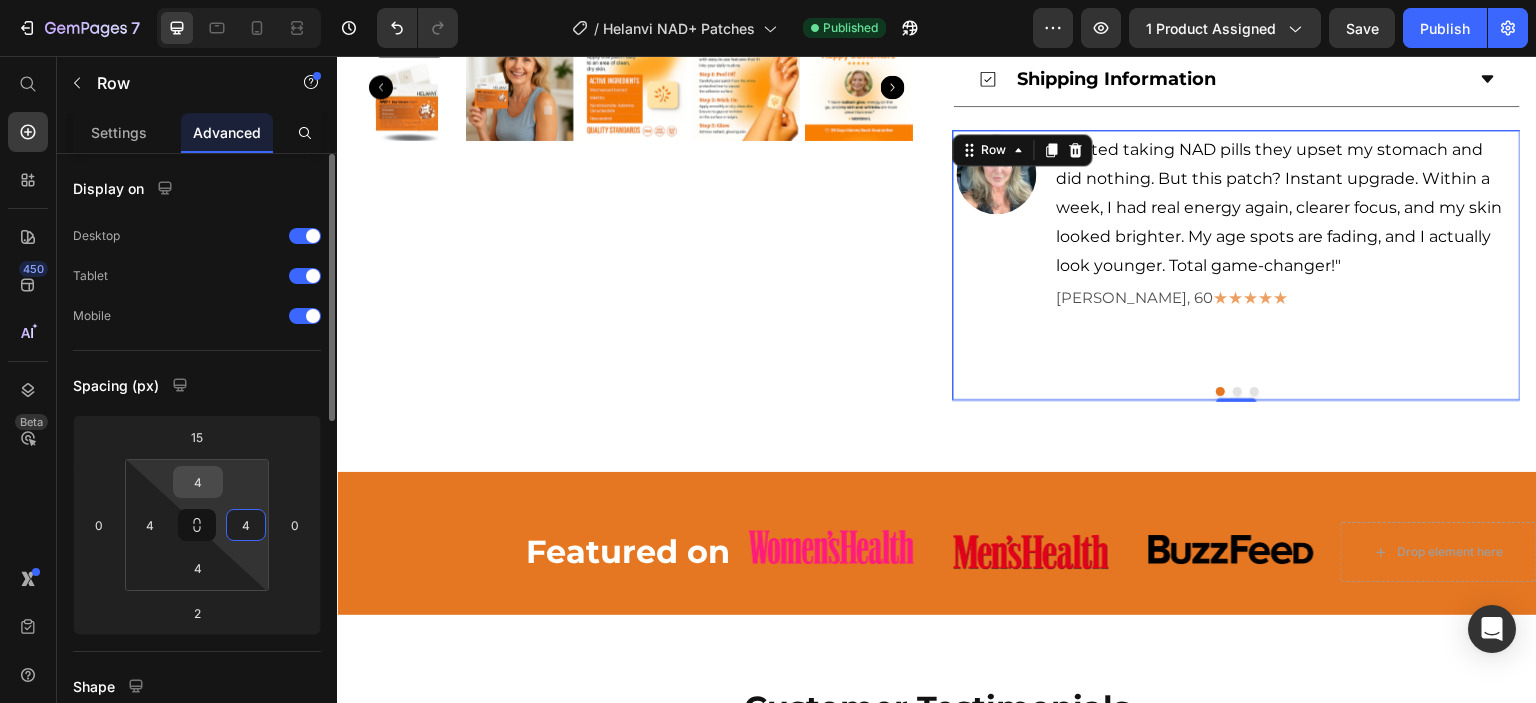 type on "4" 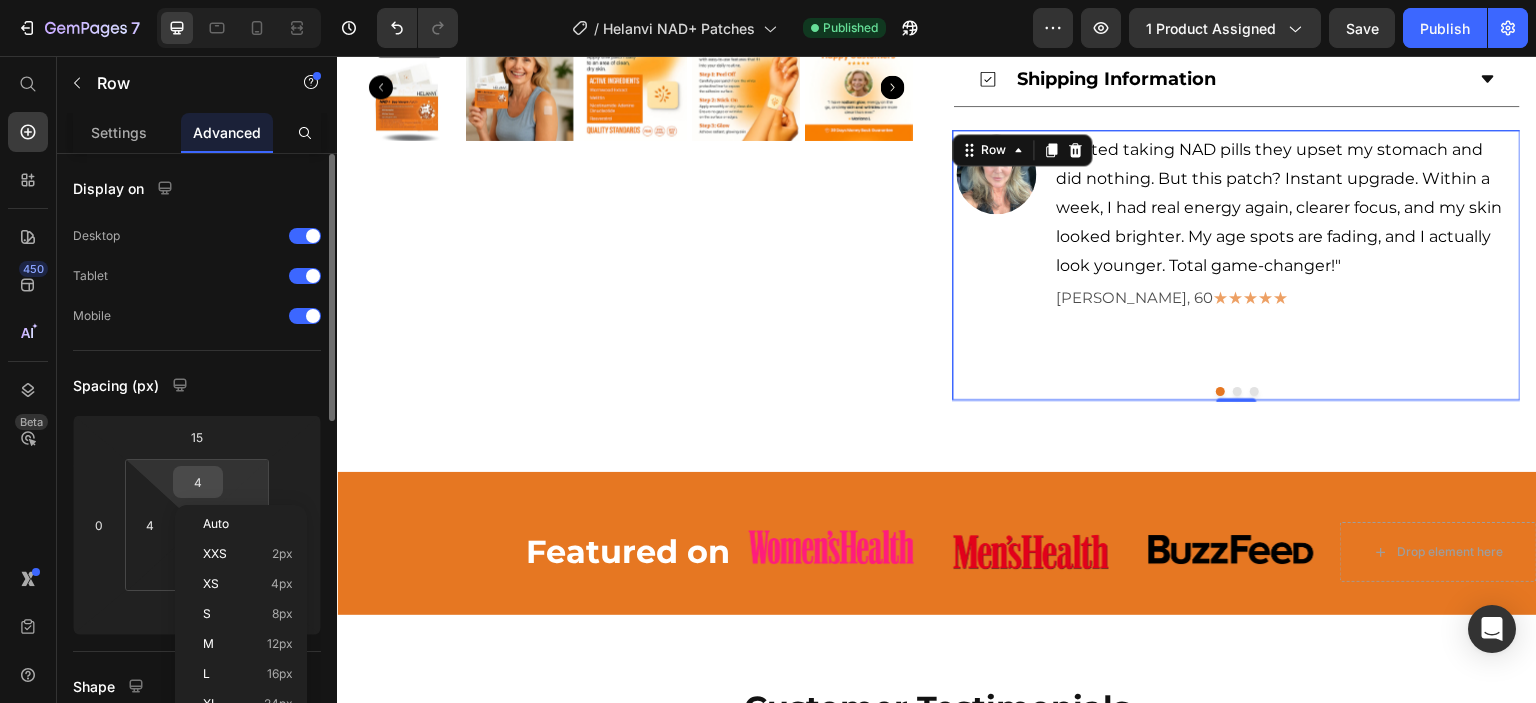 click on "4" at bounding box center [198, 482] 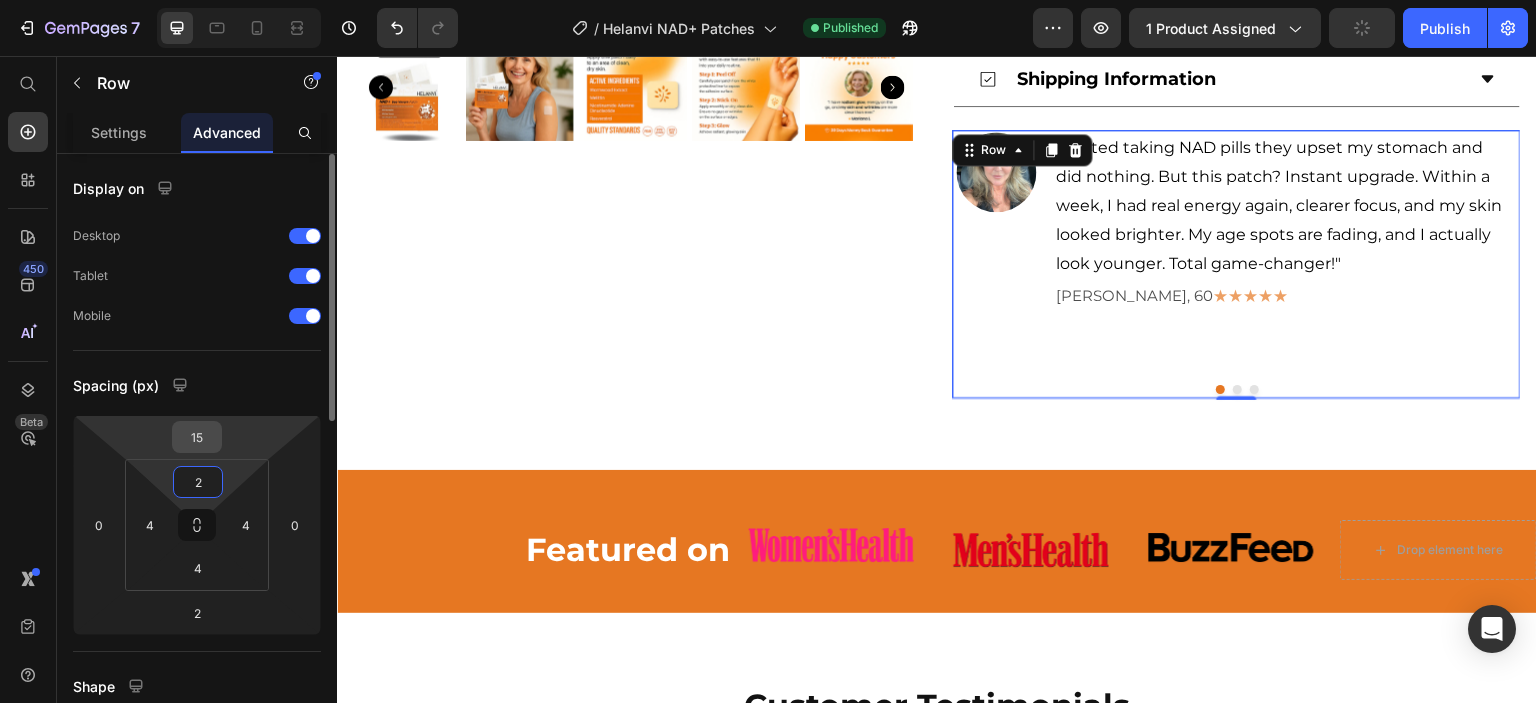 type on "2" 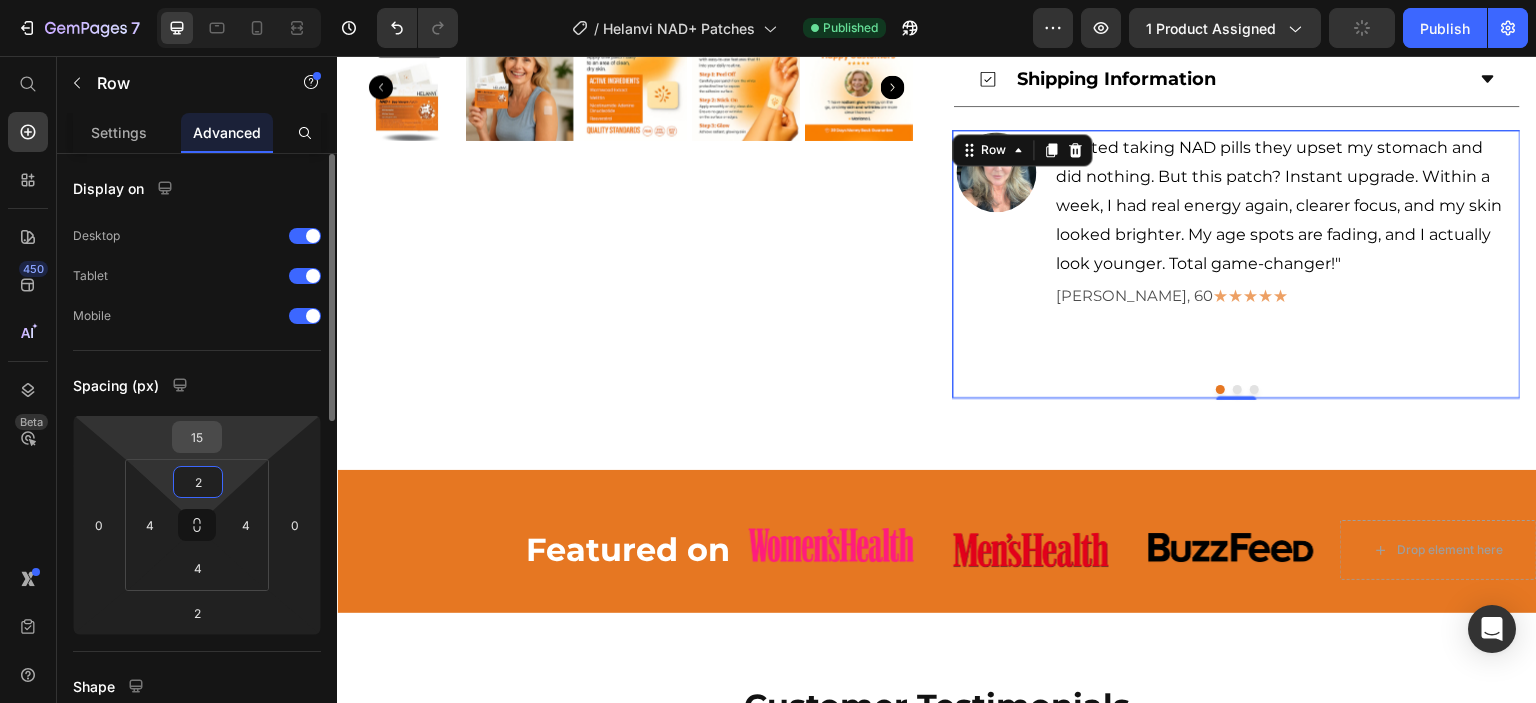 click on "15" at bounding box center (197, 437) 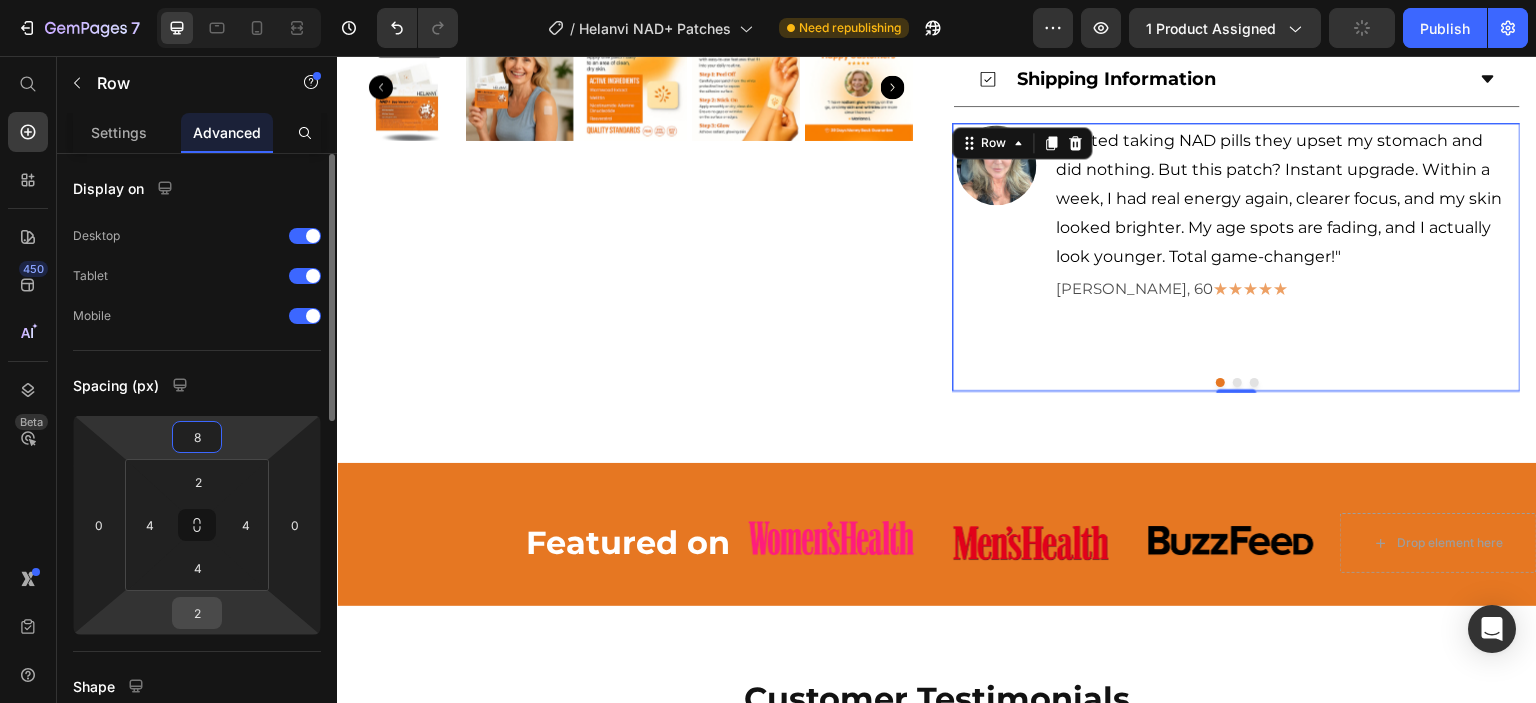 type on "8" 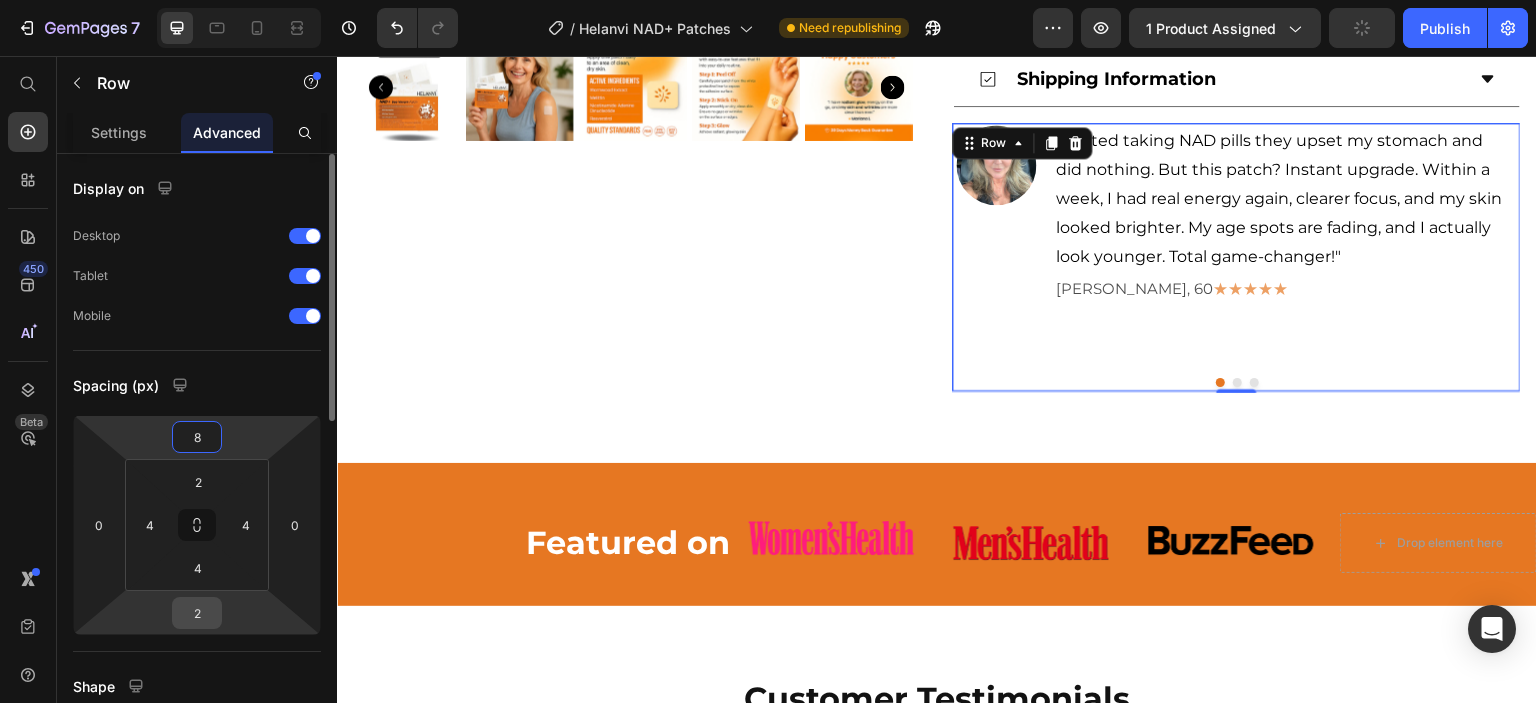 click on "2" at bounding box center (197, 613) 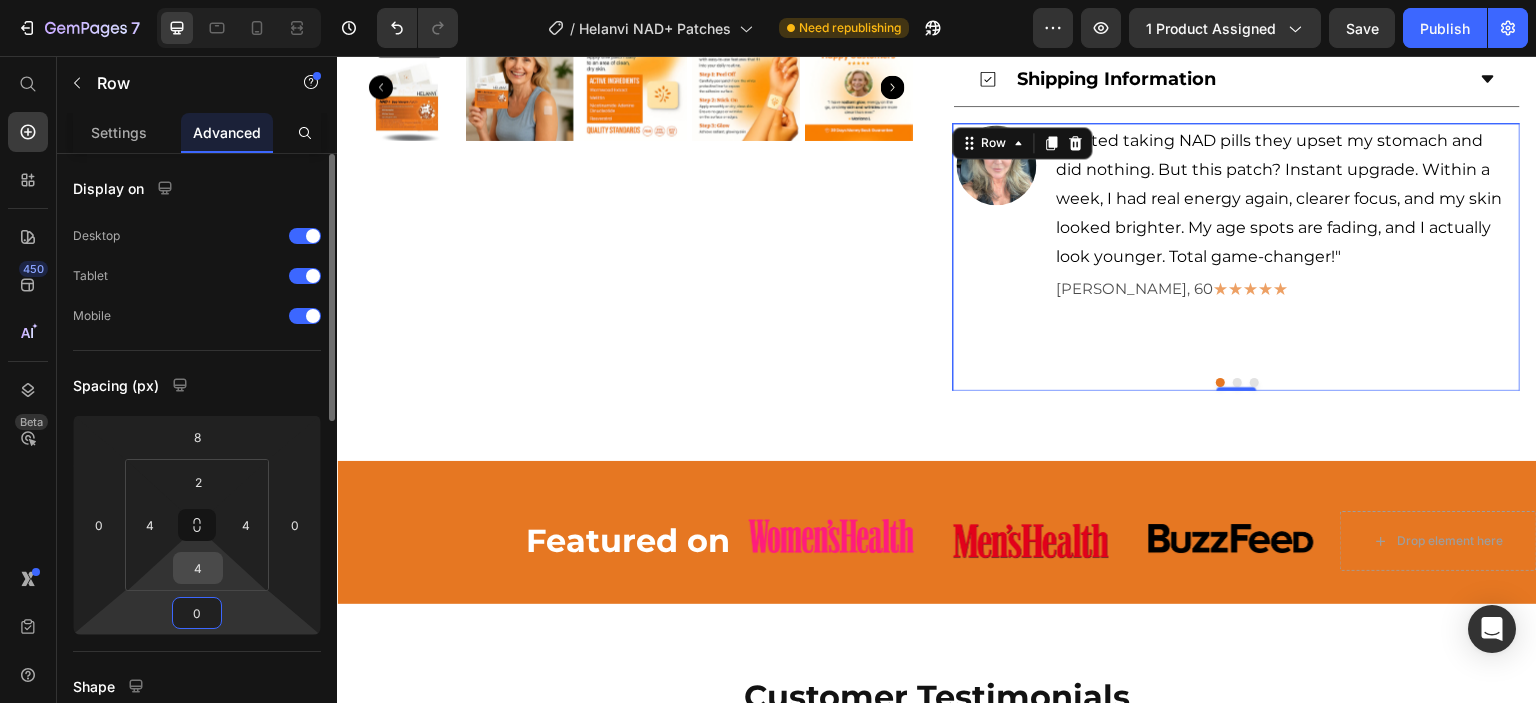 type on "0" 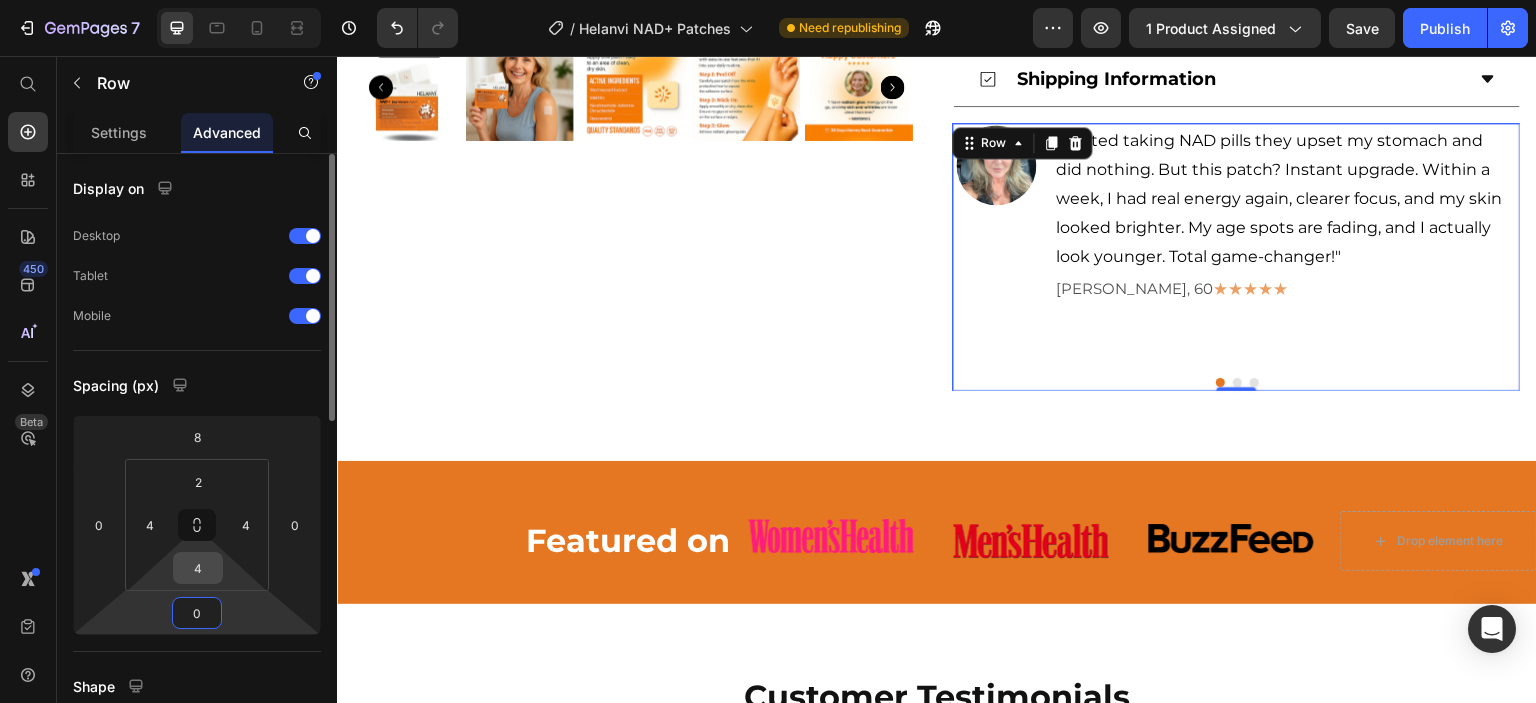 click on "4" at bounding box center (198, 568) 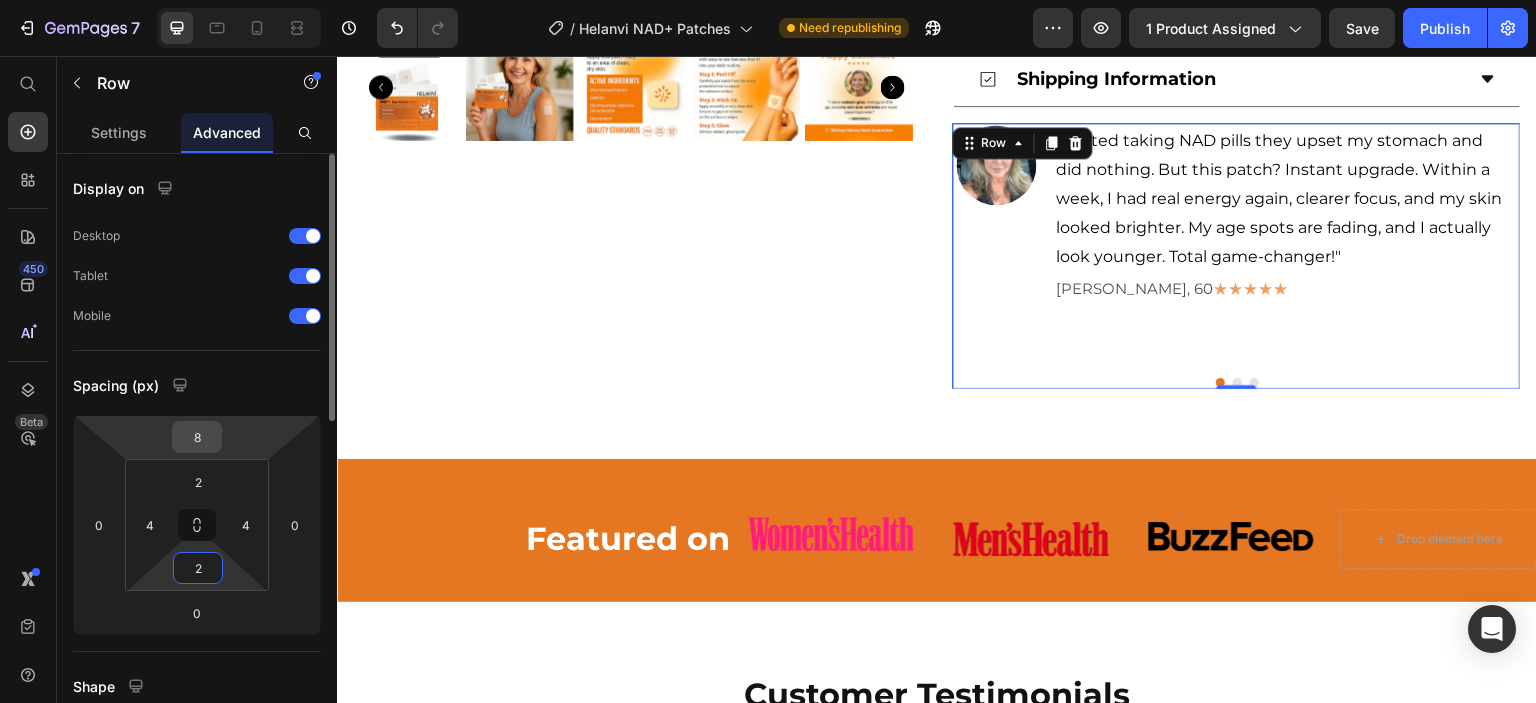type on "2" 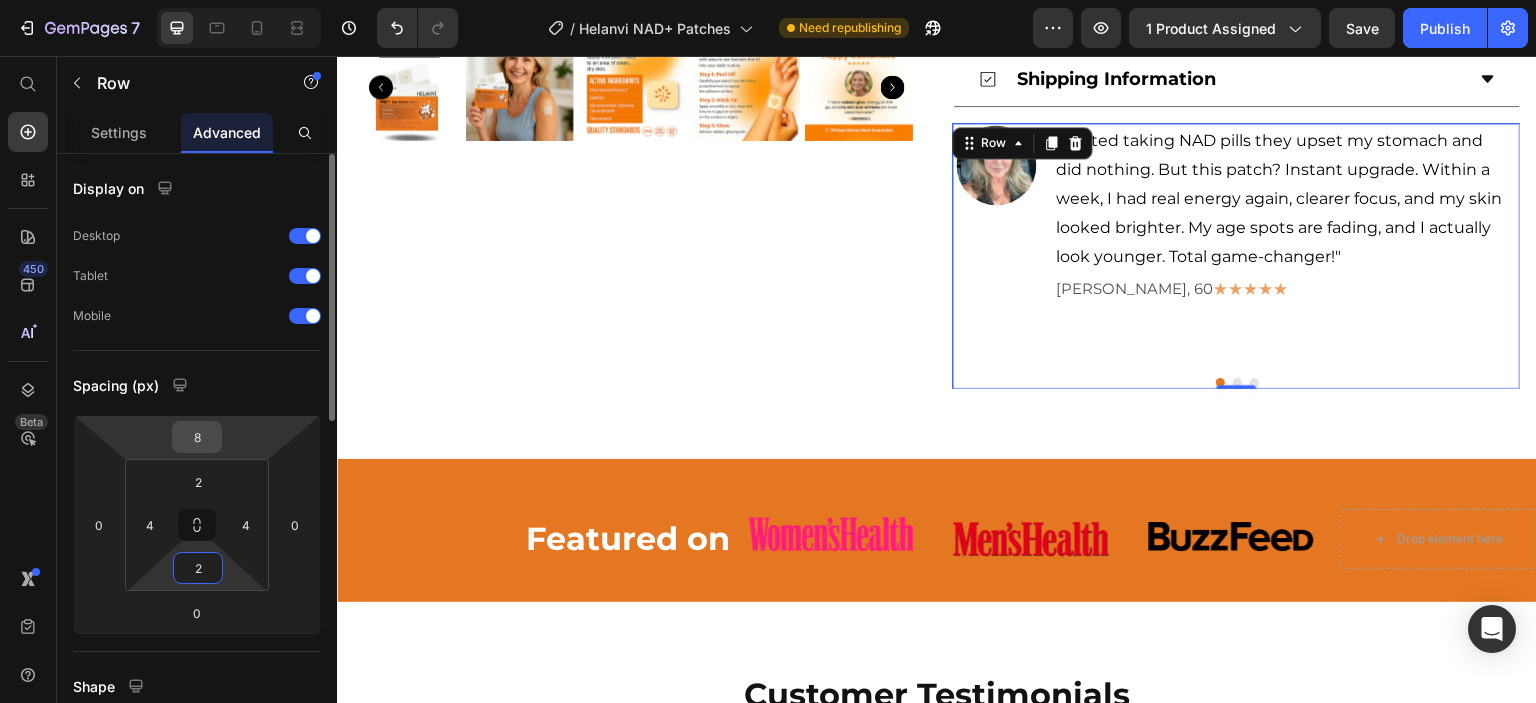 click on "8" at bounding box center [197, 437] 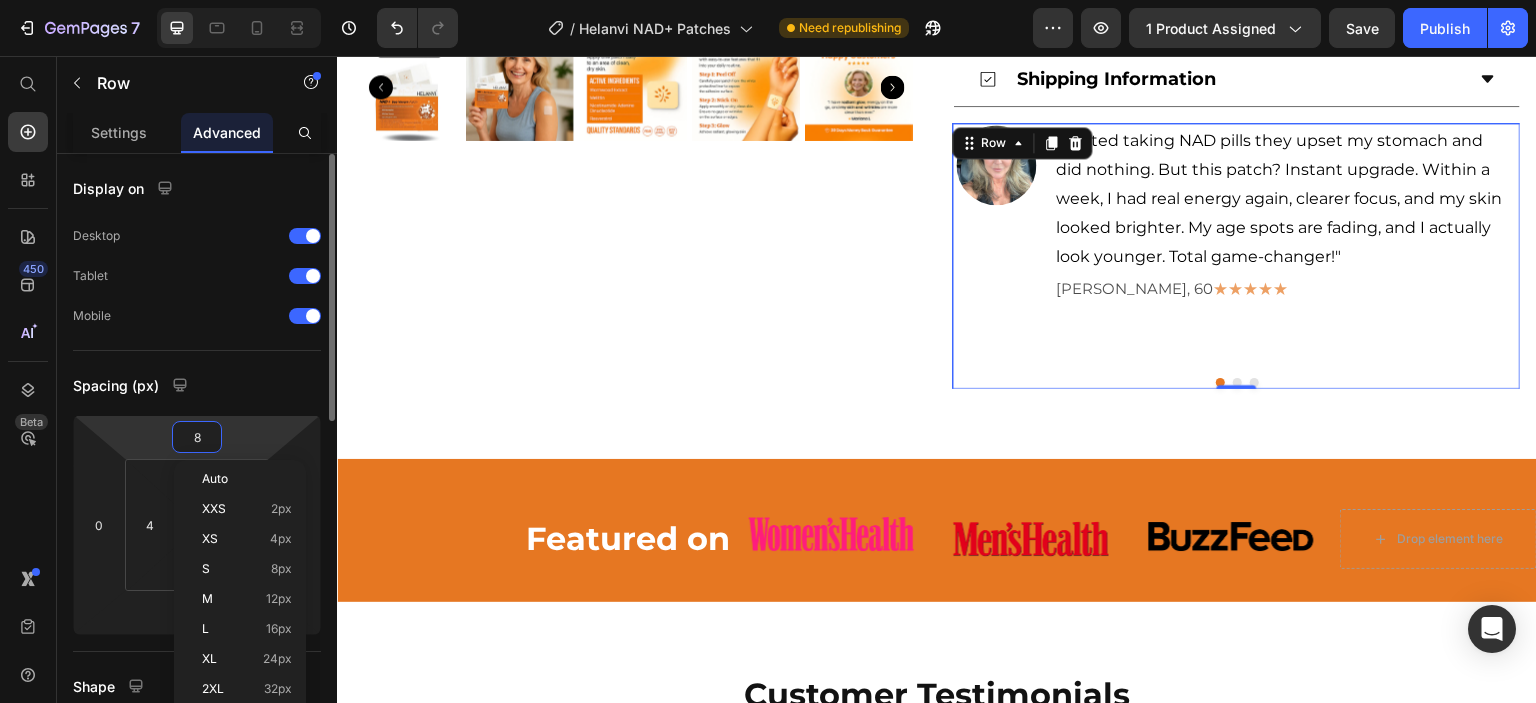 type on "4" 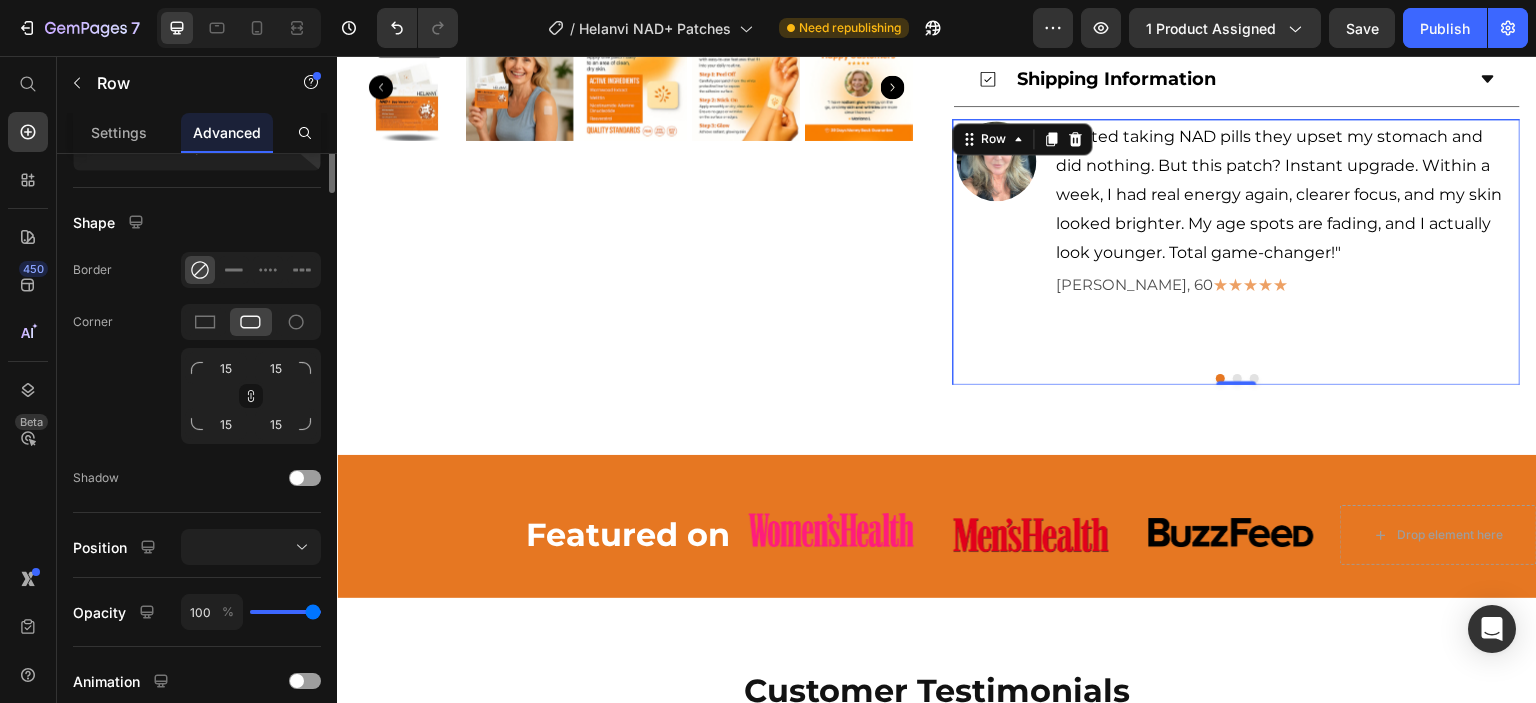 scroll, scrollTop: 164, scrollLeft: 0, axis: vertical 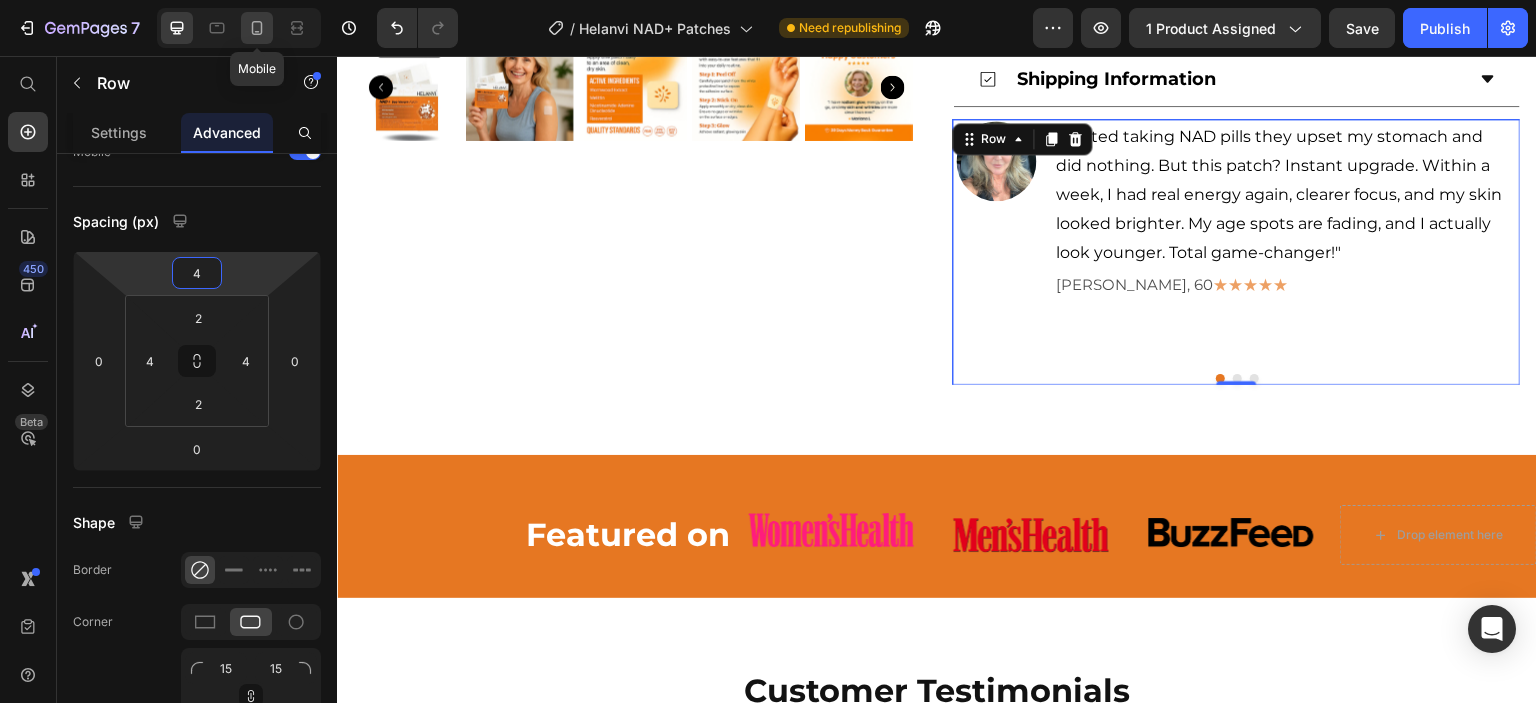 click 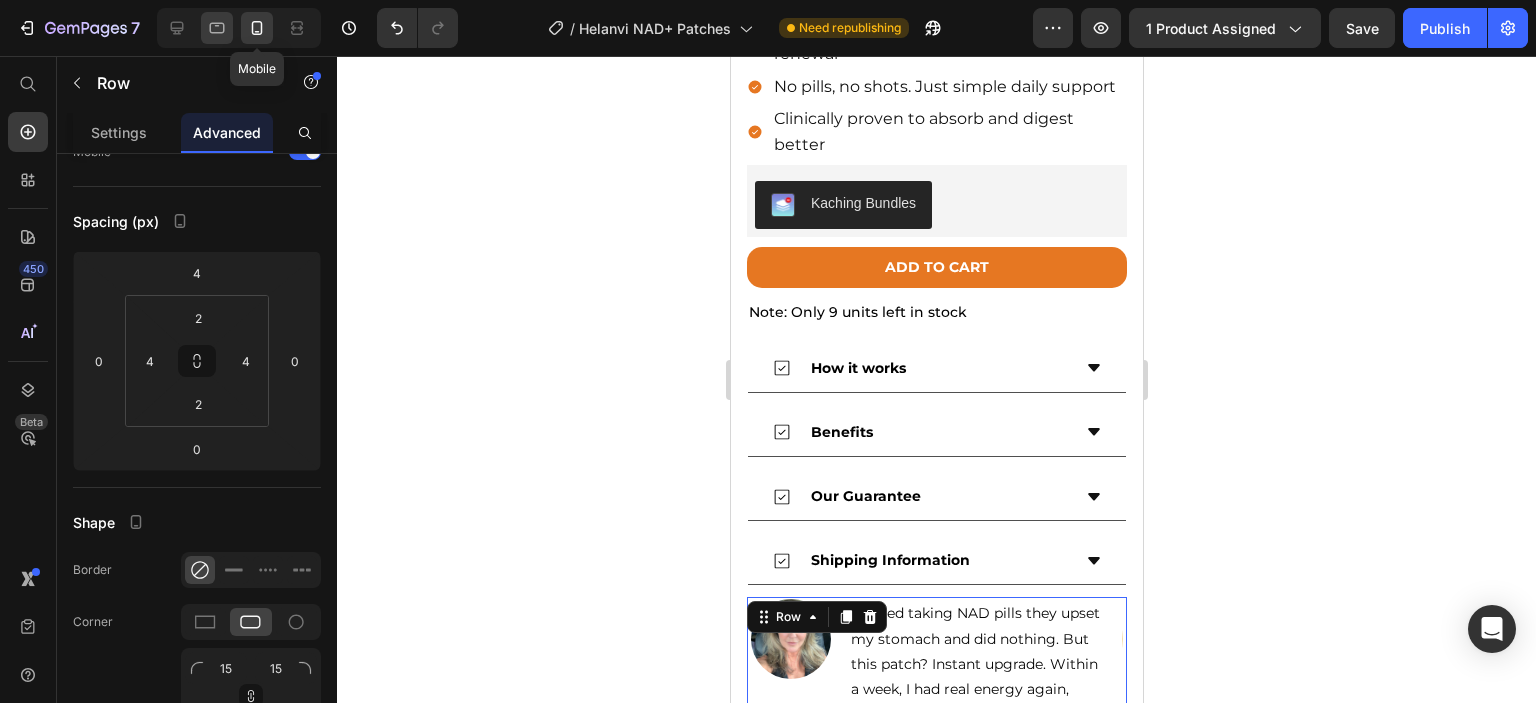 scroll, scrollTop: 1142, scrollLeft: 0, axis: vertical 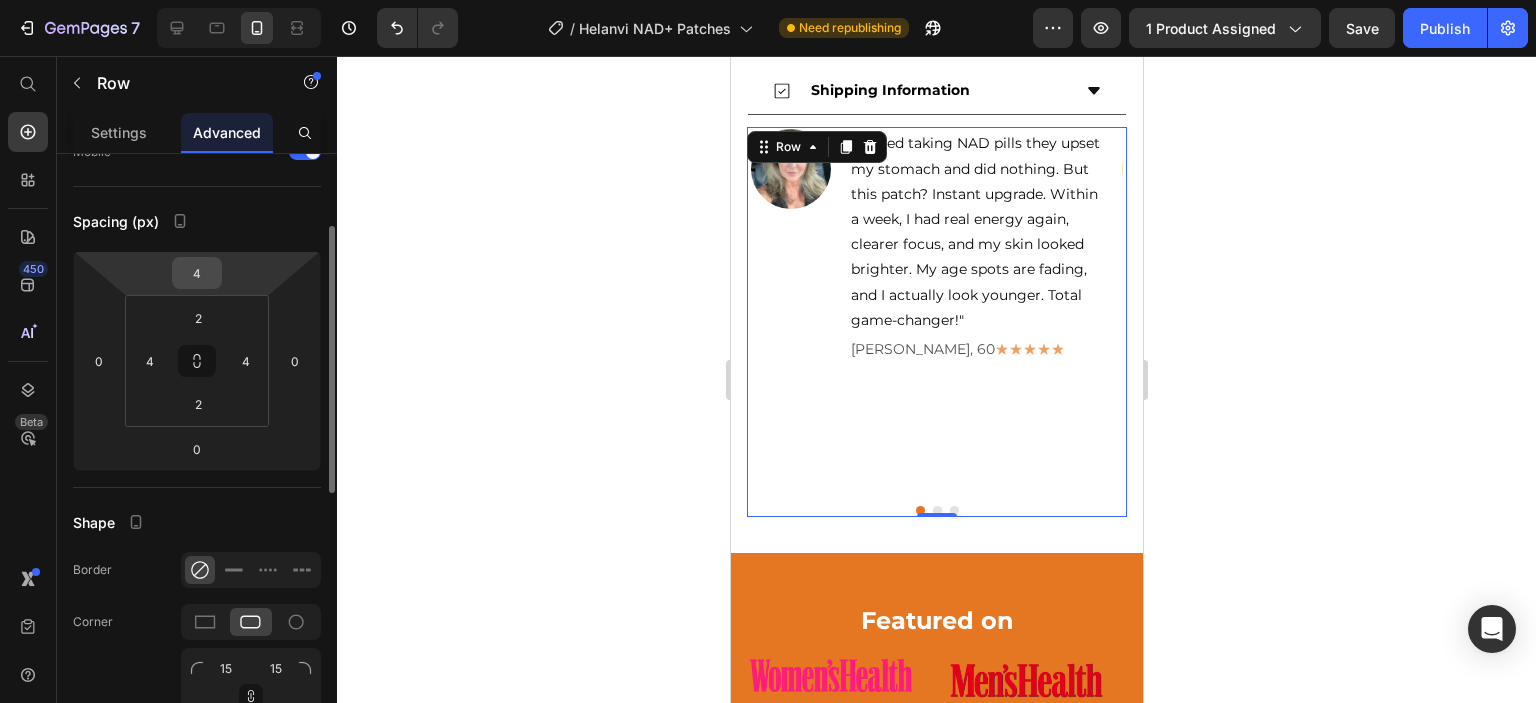 click on "4" at bounding box center [197, 273] 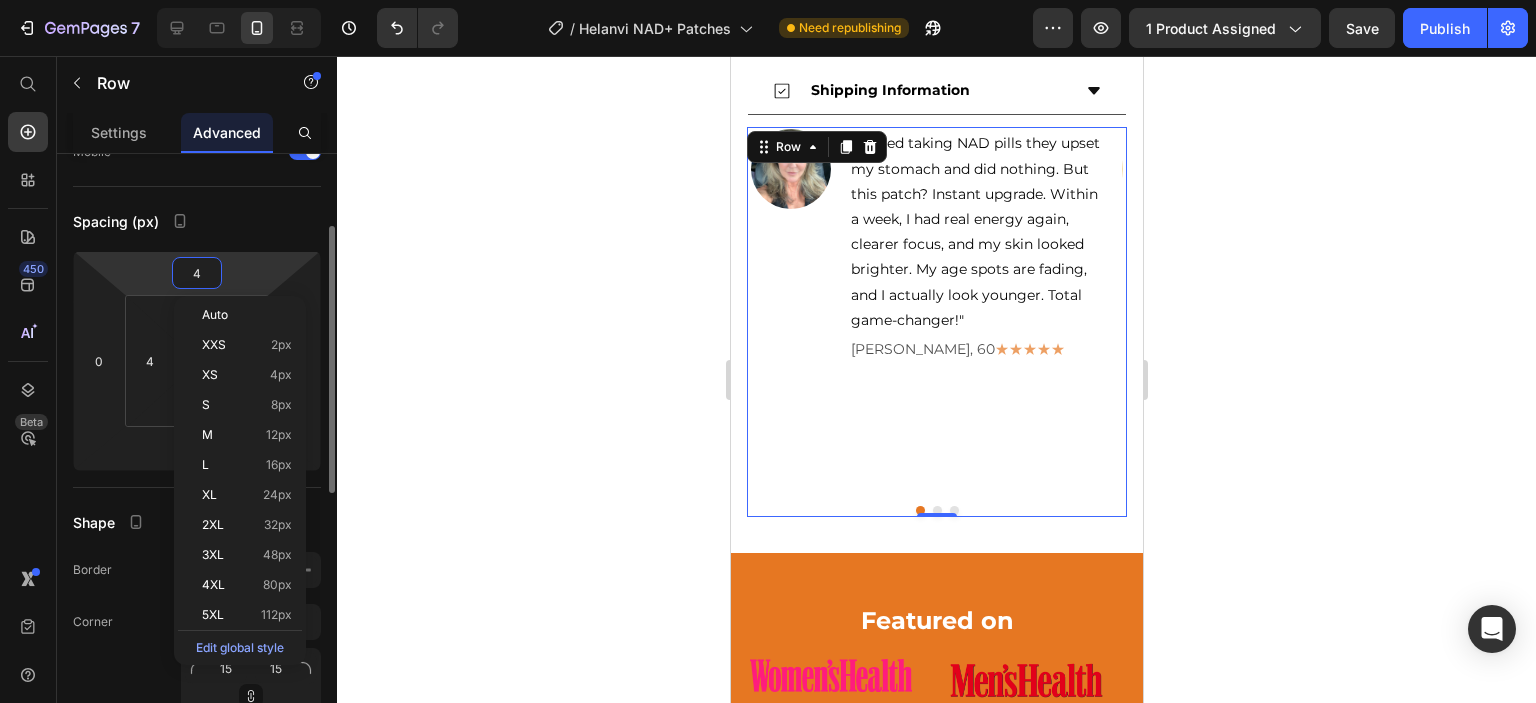 type on "0" 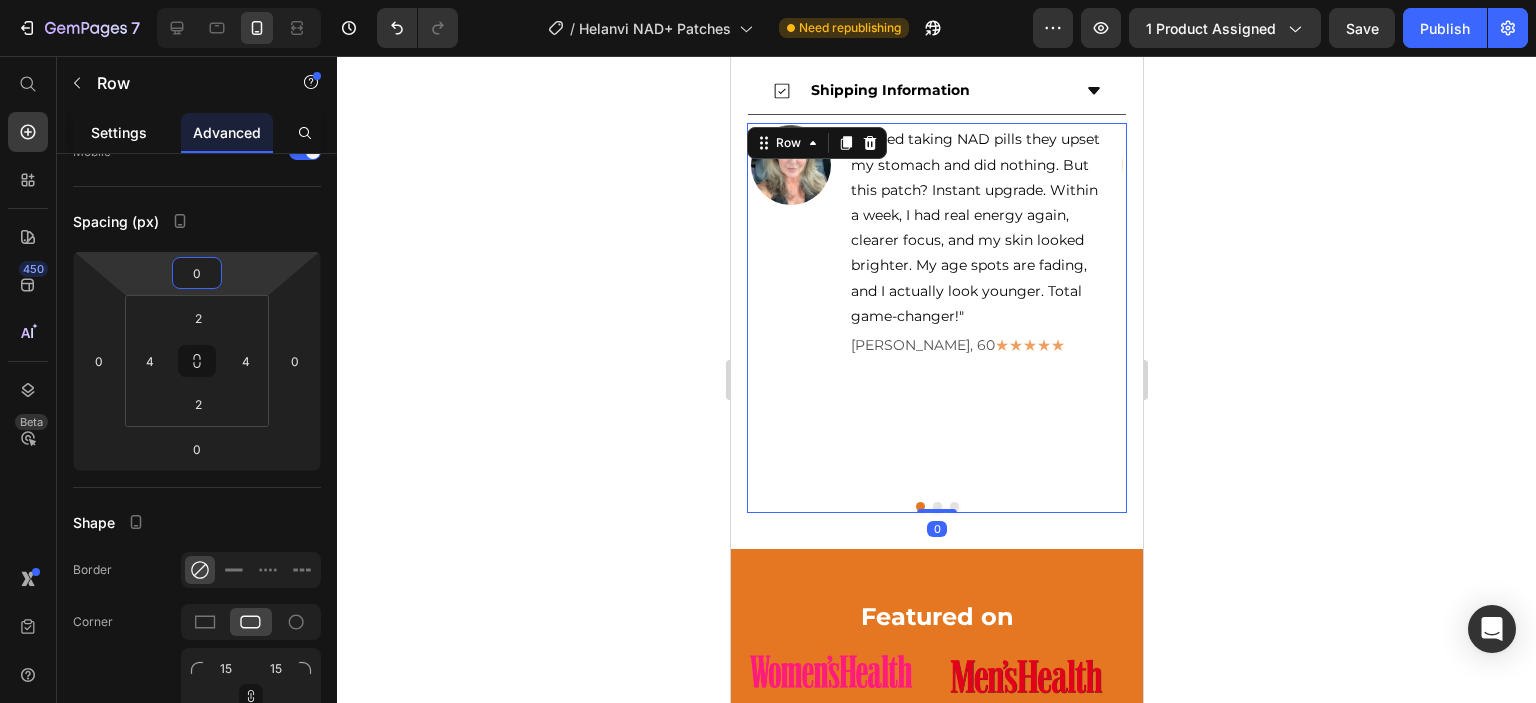 click on "Settings" 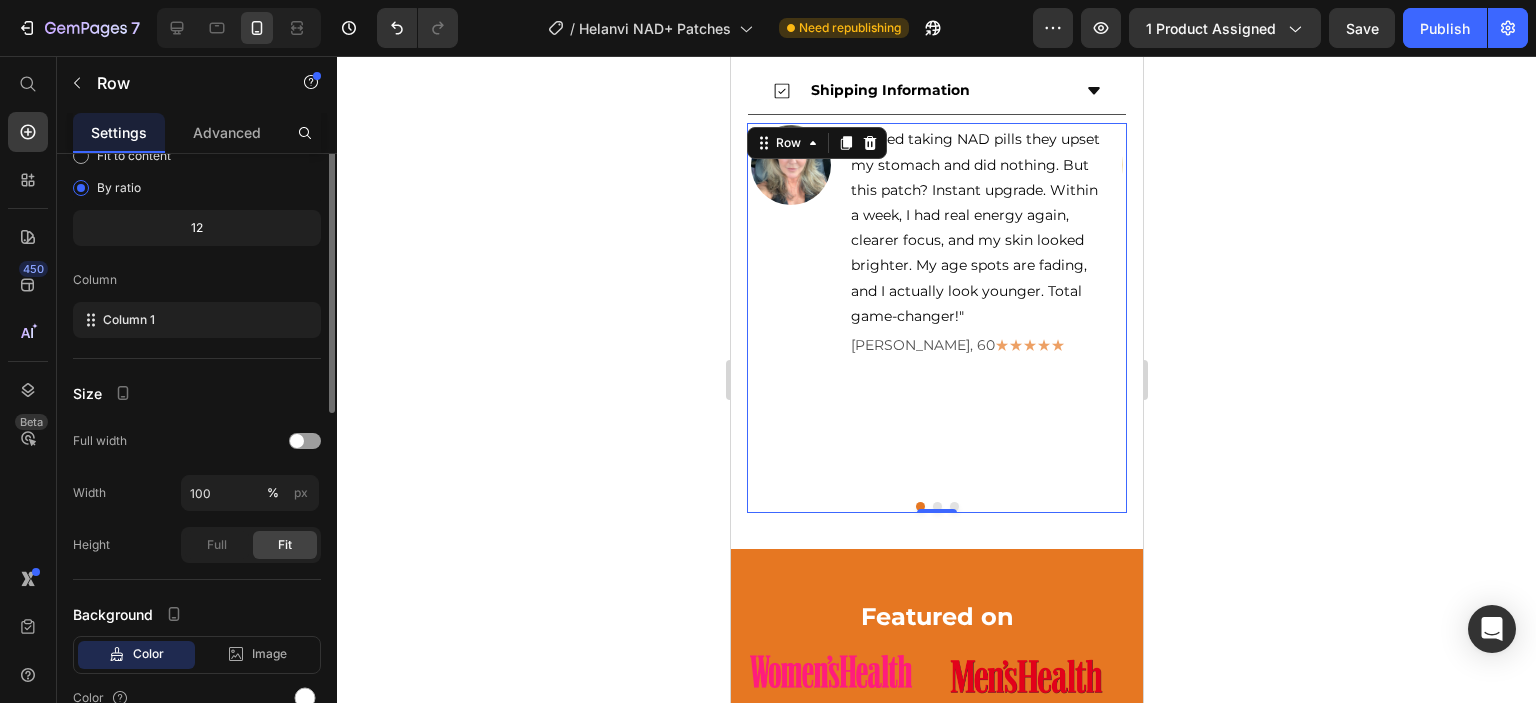 scroll, scrollTop: 0, scrollLeft: 0, axis: both 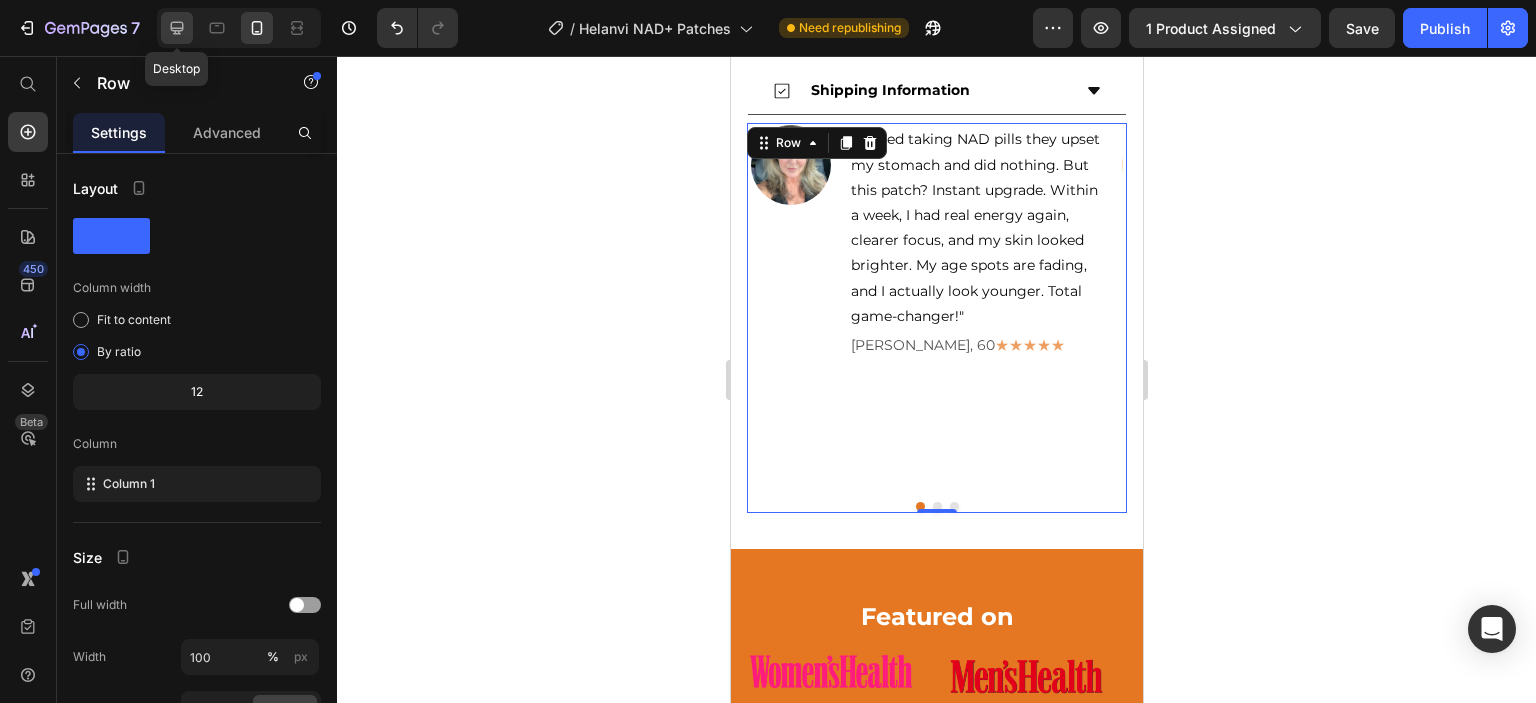 click 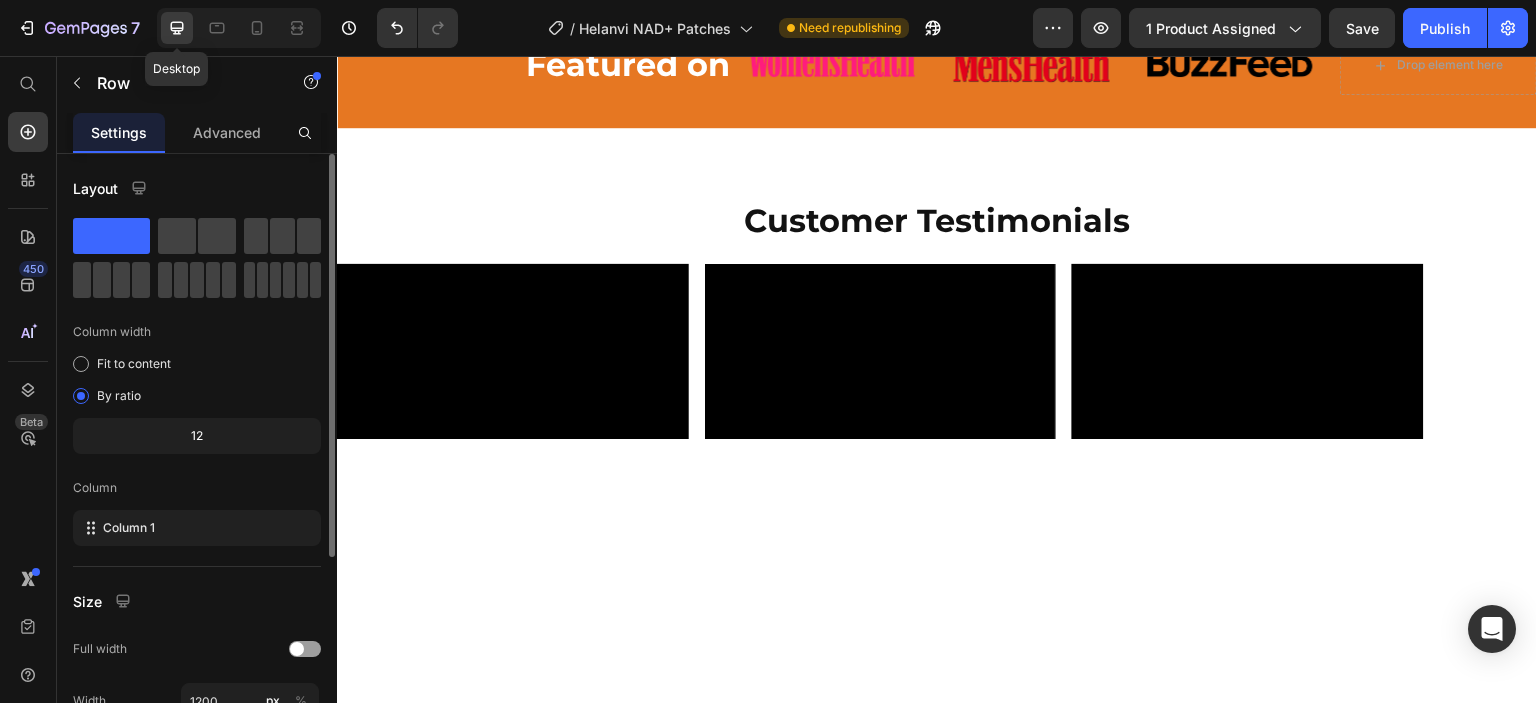 scroll, scrollTop: 661, scrollLeft: 0, axis: vertical 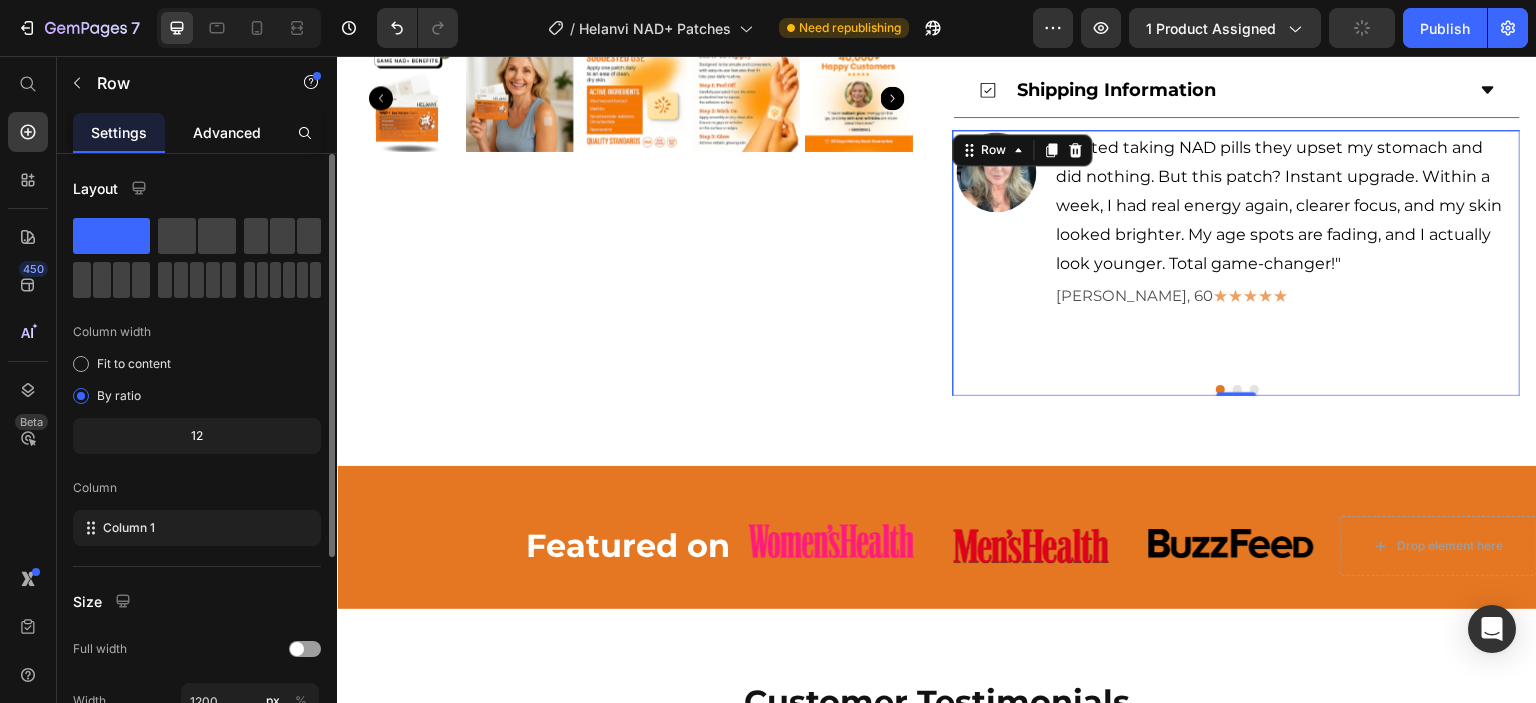 click on "Advanced" at bounding box center (227, 132) 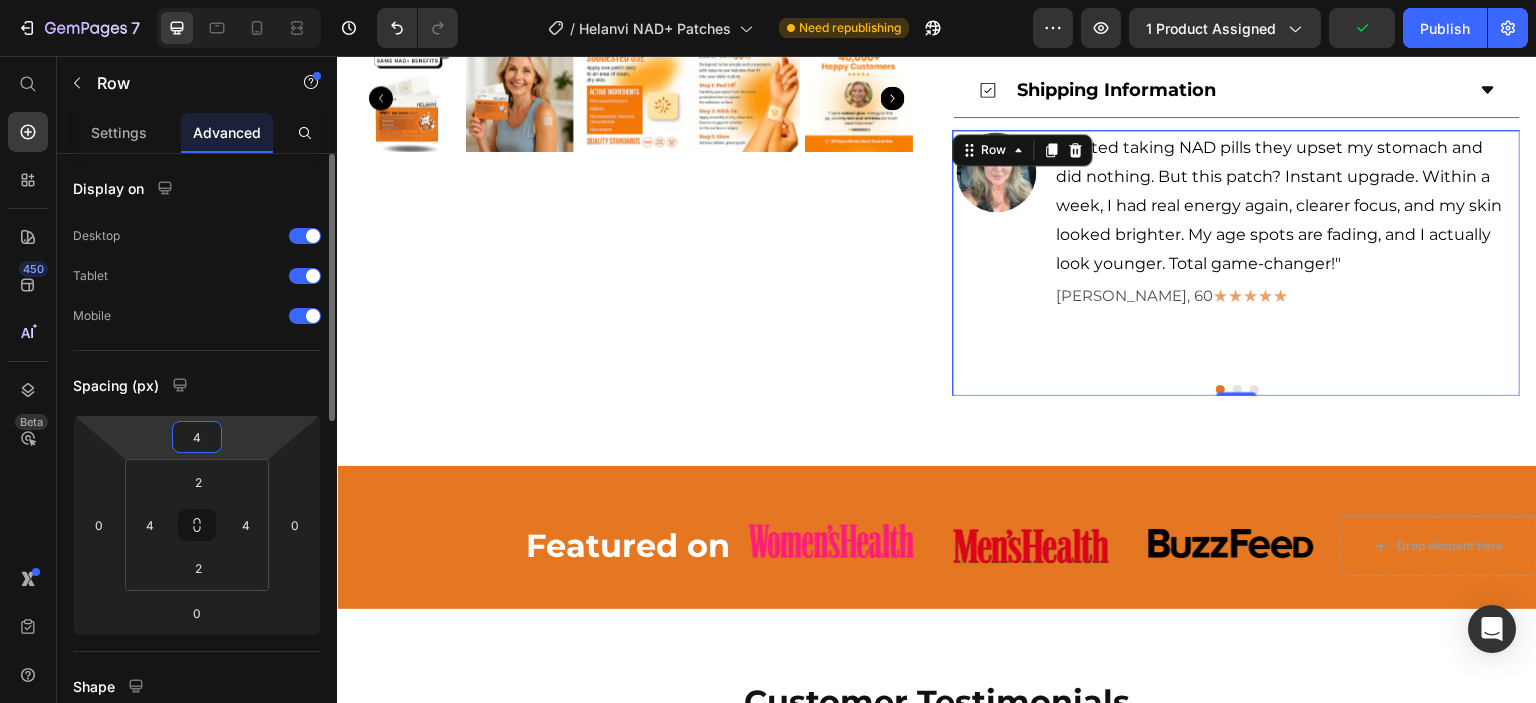 click on "4" at bounding box center [197, 437] 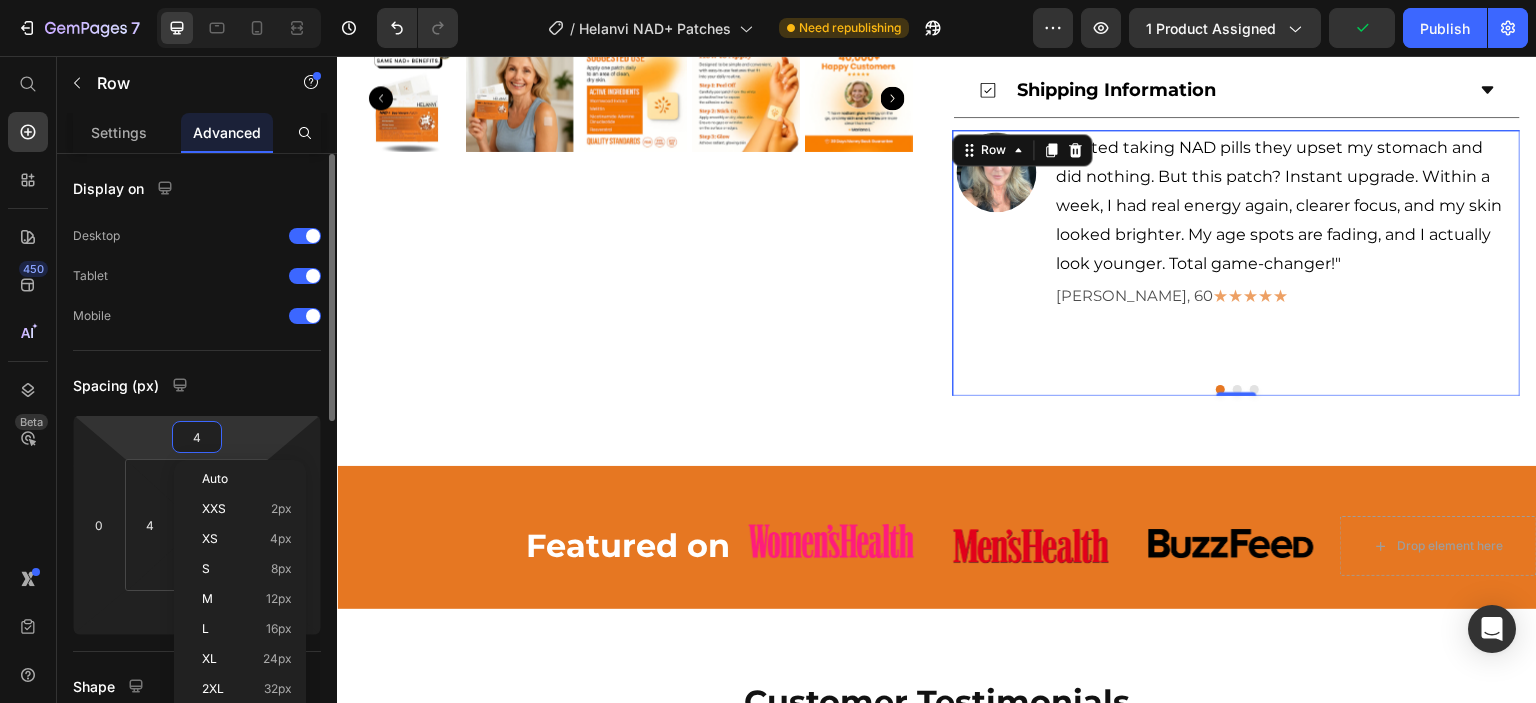 type on "0" 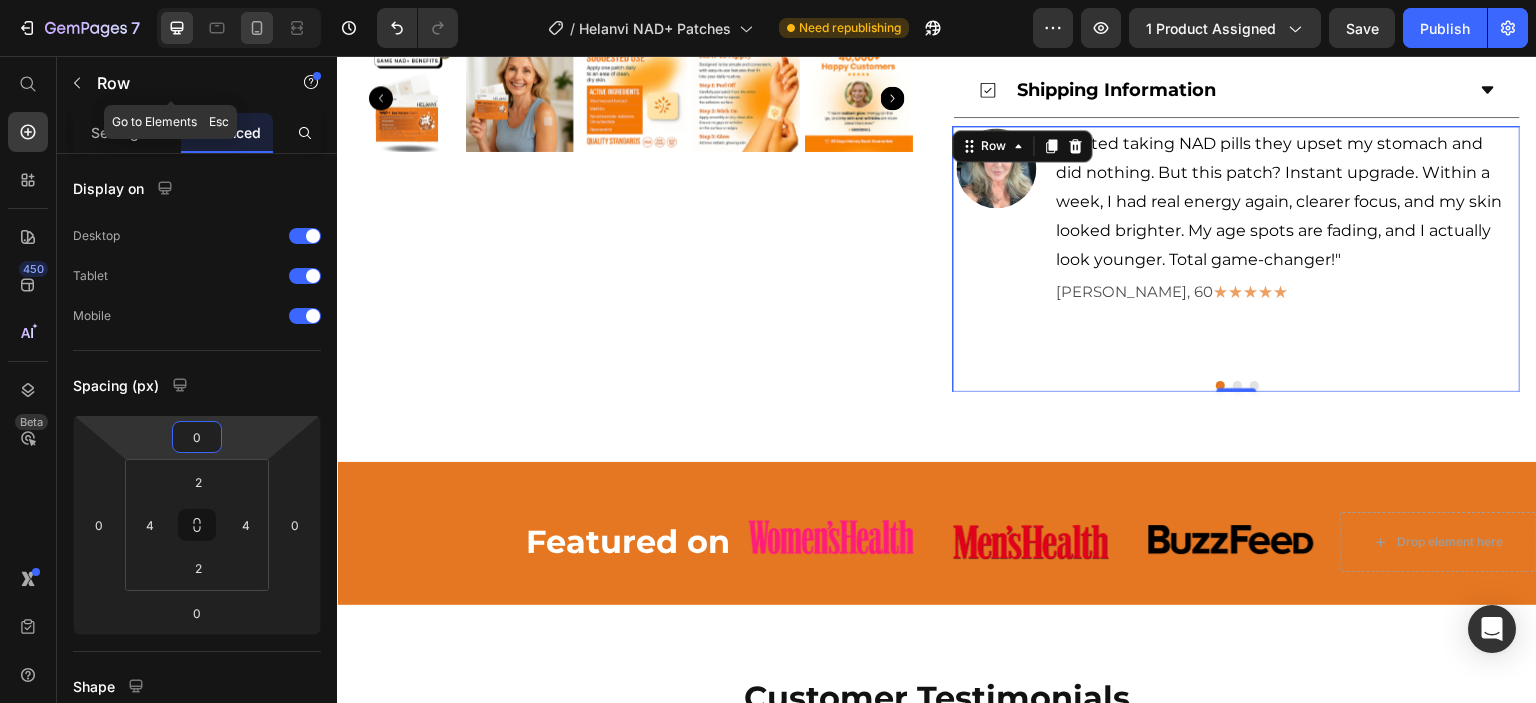 click 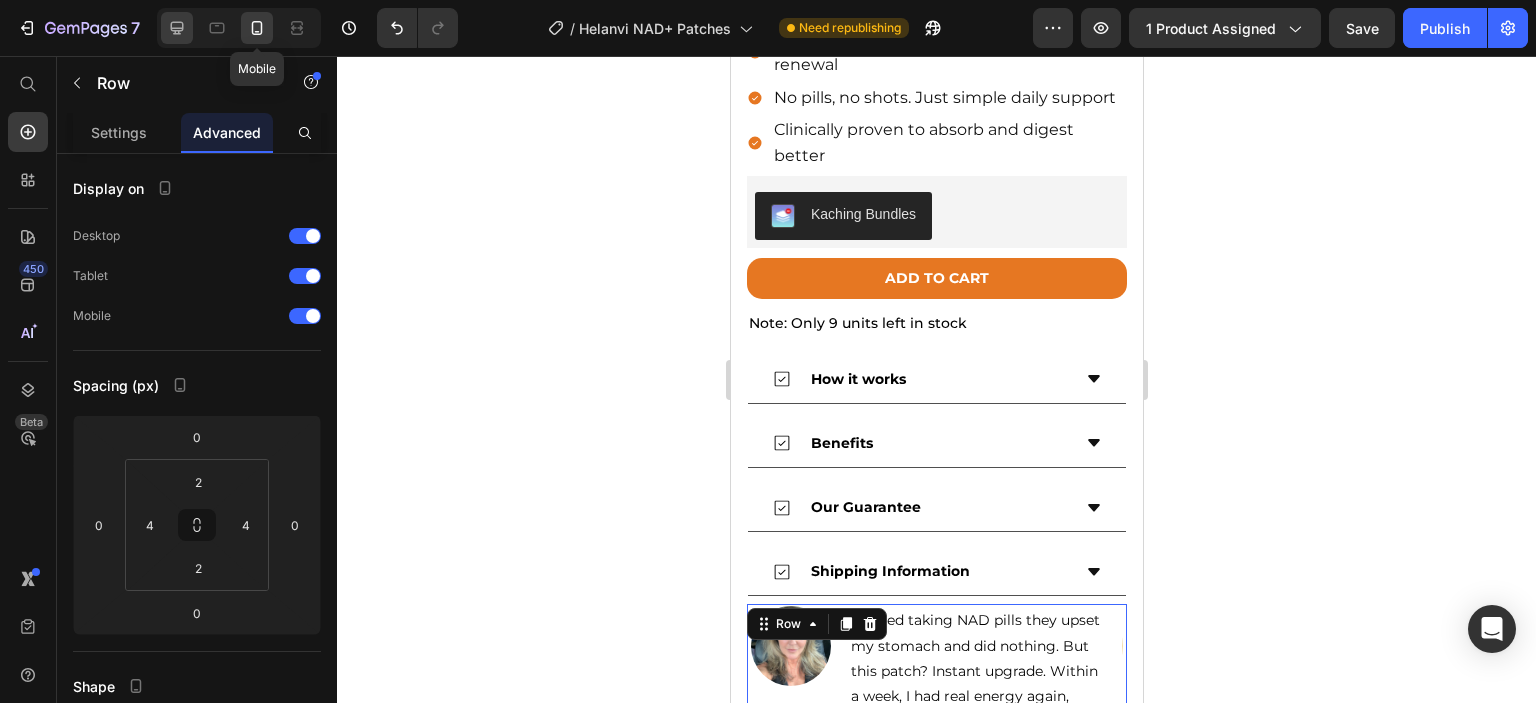 scroll, scrollTop: 1138, scrollLeft: 0, axis: vertical 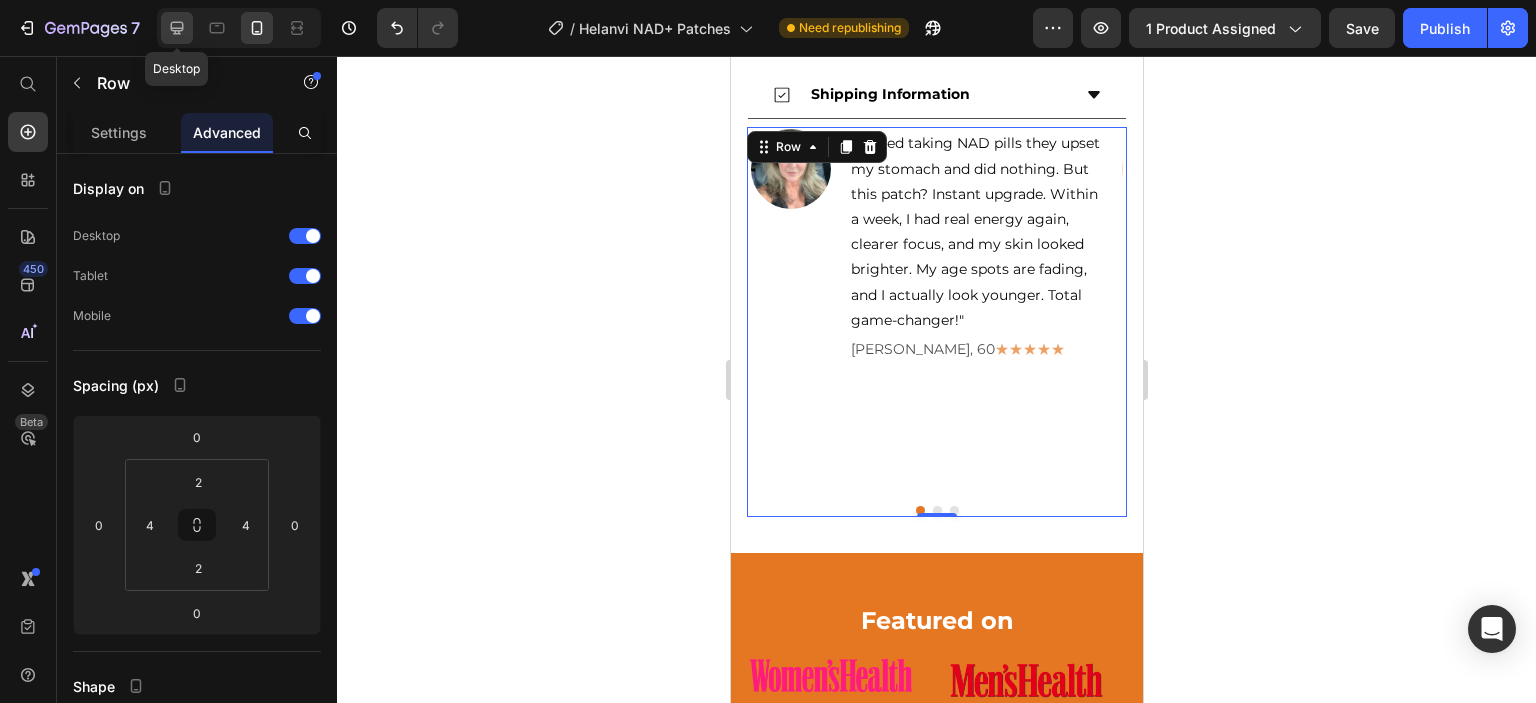 click 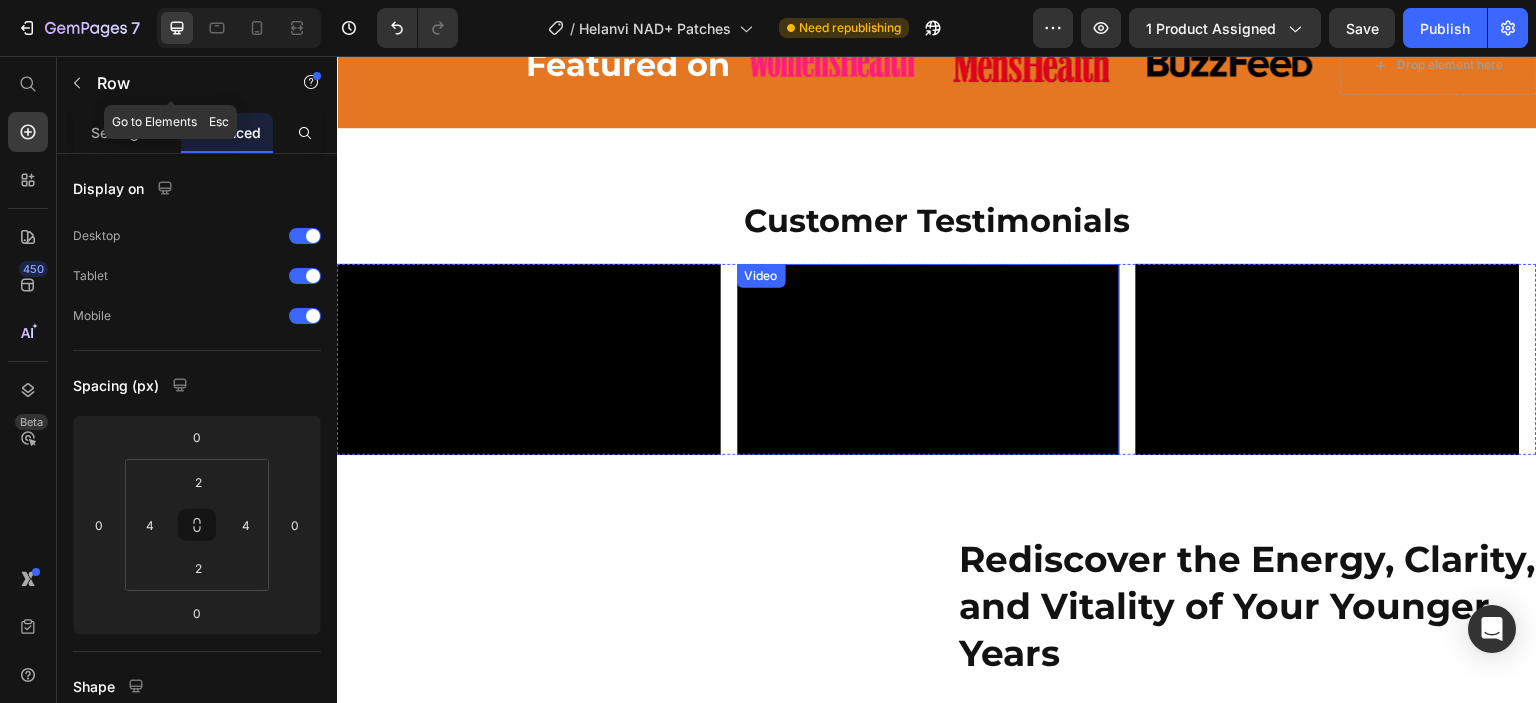 scroll, scrollTop: 657, scrollLeft: 0, axis: vertical 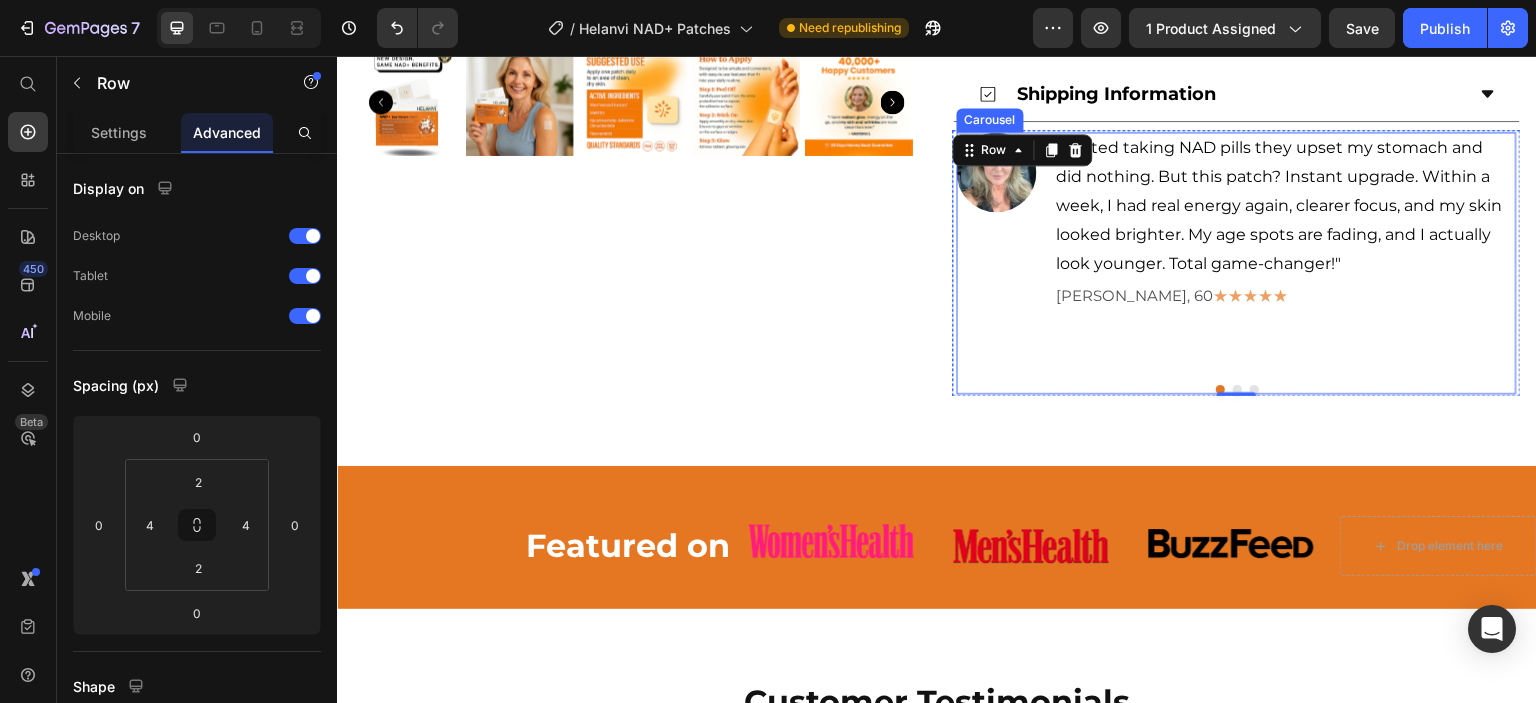 click on "Image "I hated taking NAD pills they upset my stomach and did nothing. But this patch? Instant upgrade. Within a week, I had real energy again, clearer focus, and my skin looked brighter. My age spots are fading, and I actually look younger. Total game-changer!" Text Block [PERSON_NAME], 60   ★★★★★ Text Block Row" at bounding box center [1233, 250] 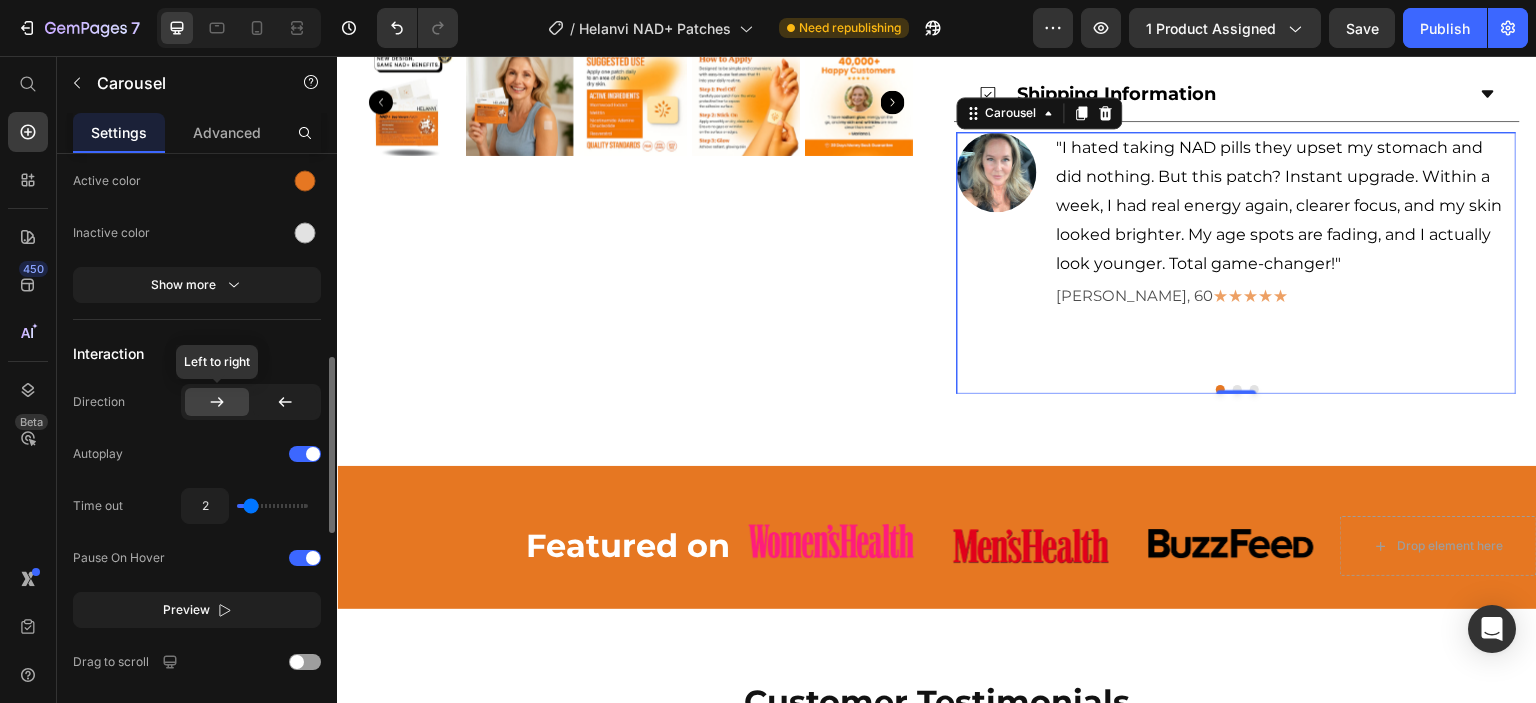 scroll, scrollTop: 800, scrollLeft: 0, axis: vertical 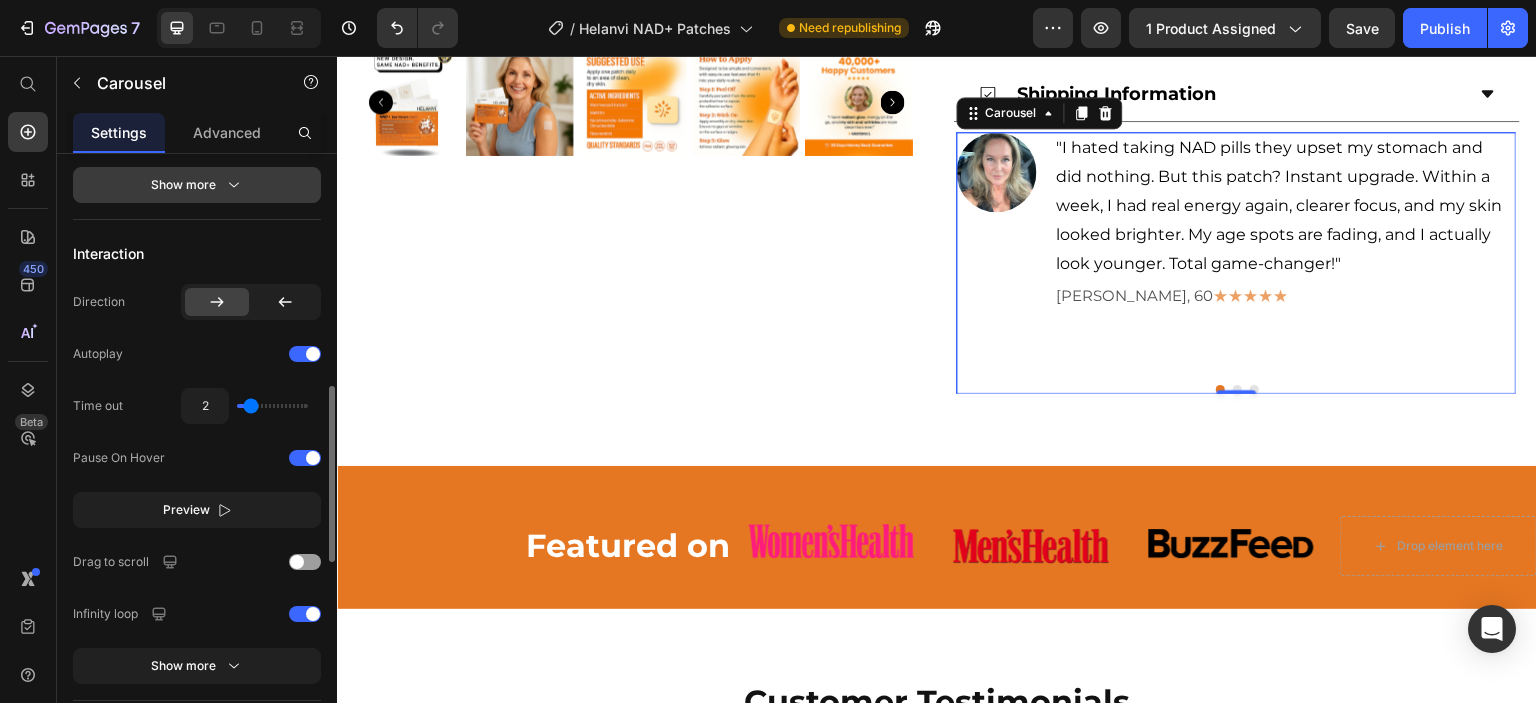 click on "Show more" at bounding box center (197, 185) 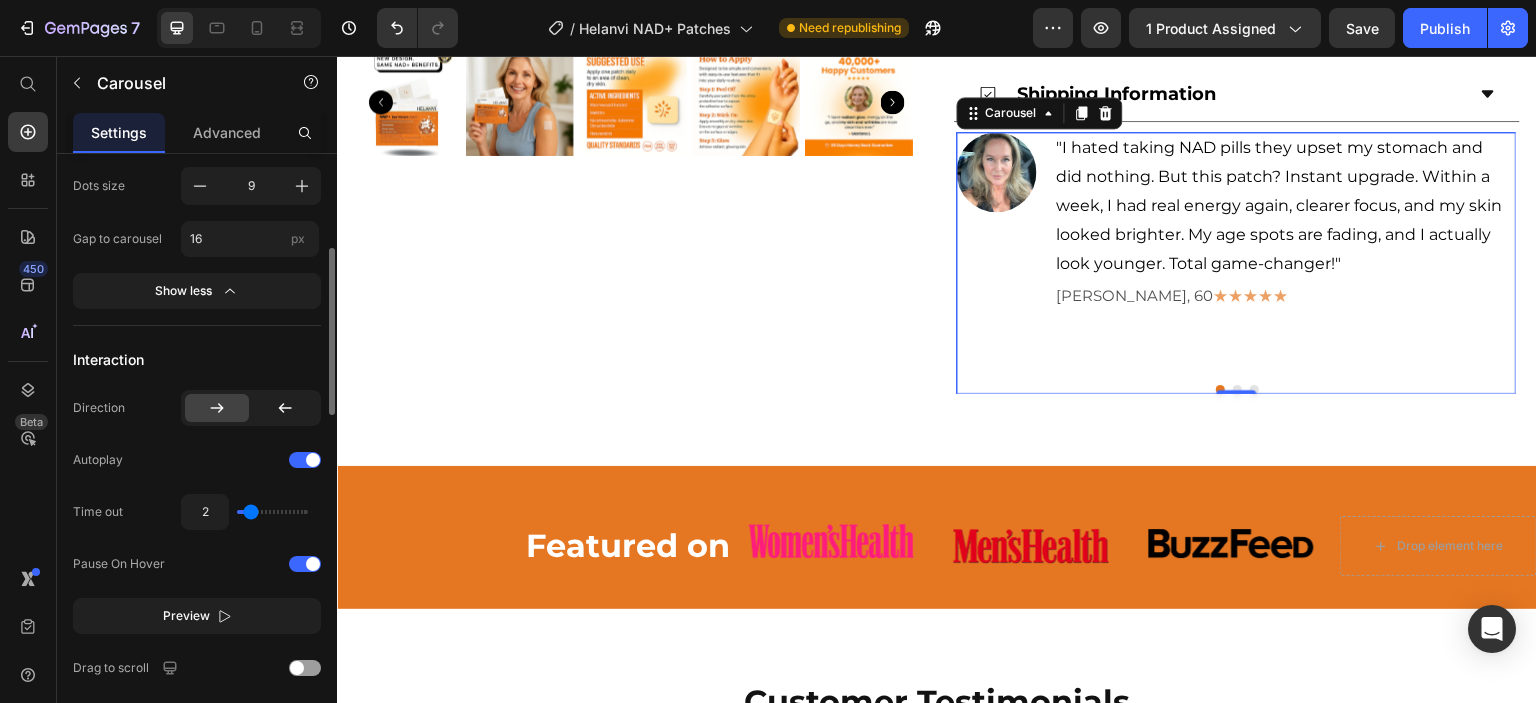 scroll, scrollTop: 600, scrollLeft: 0, axis: vertical 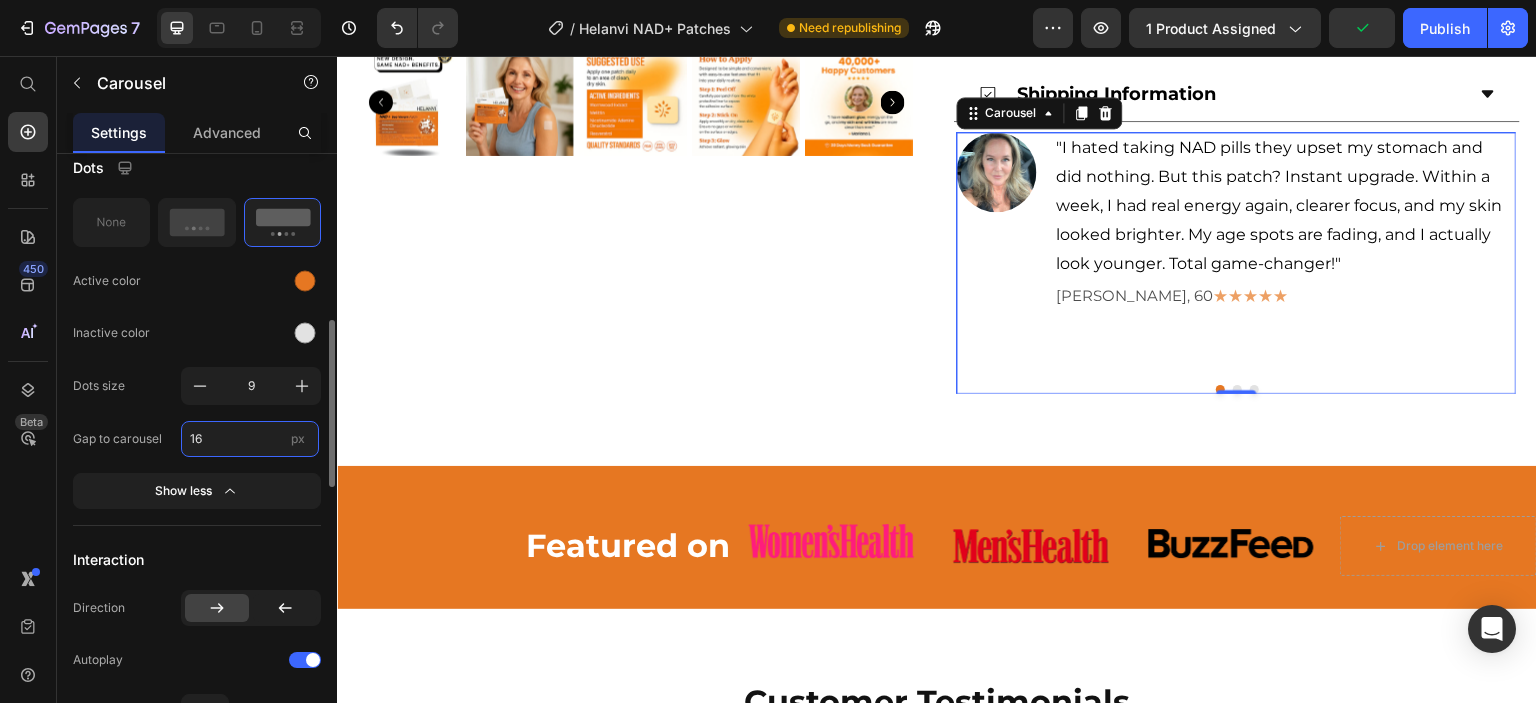 click on "16" at bounding box center [250, 439] 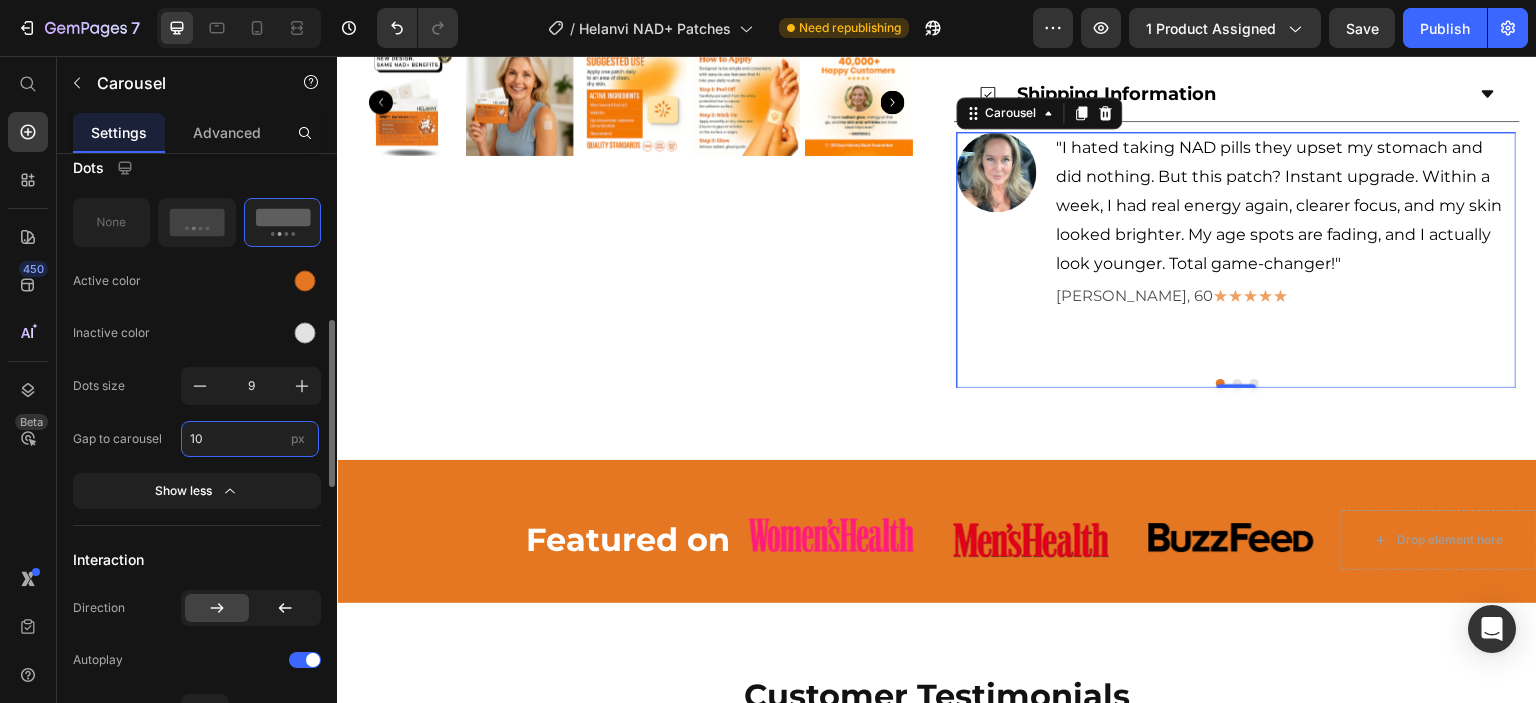 click on "10" at bounding box center [250, 439] 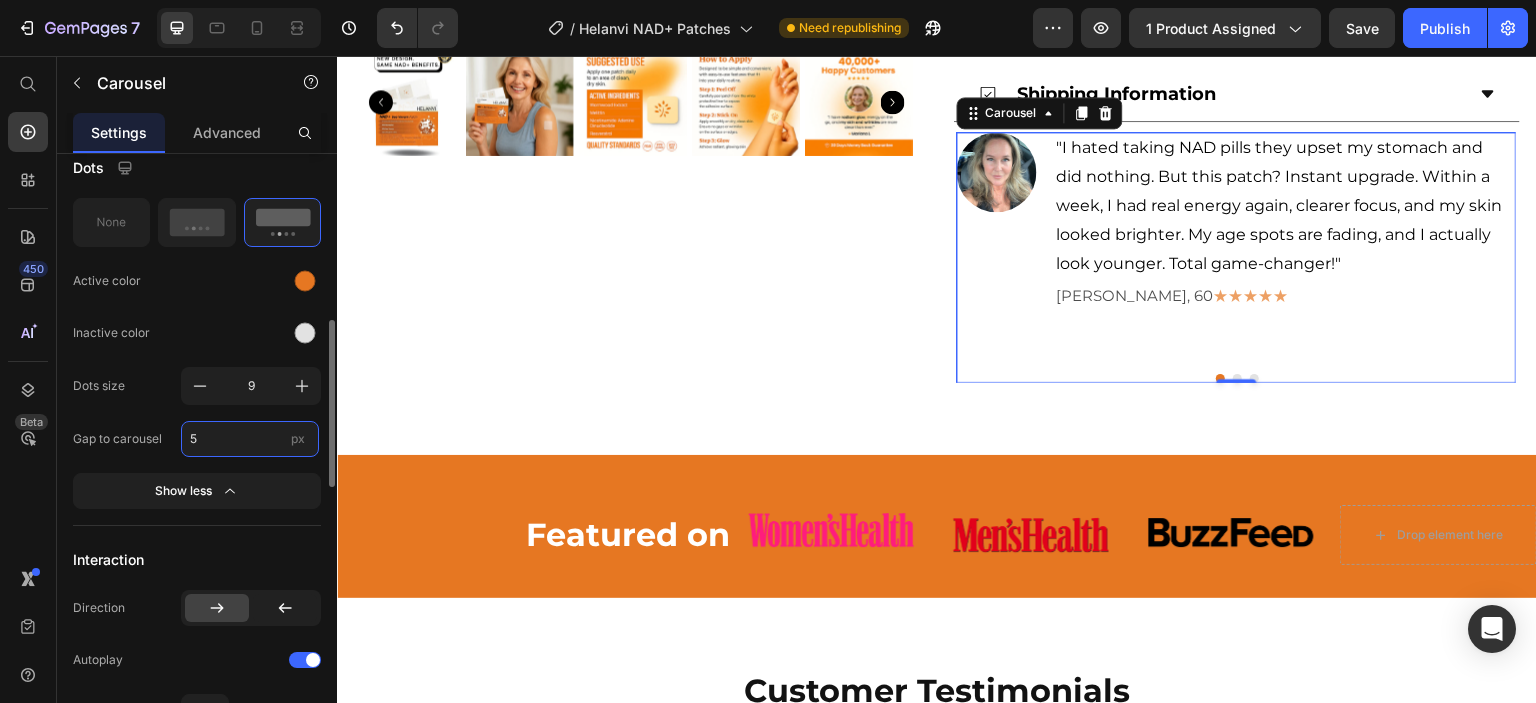 click on "5" at bounding box center [250, 439] 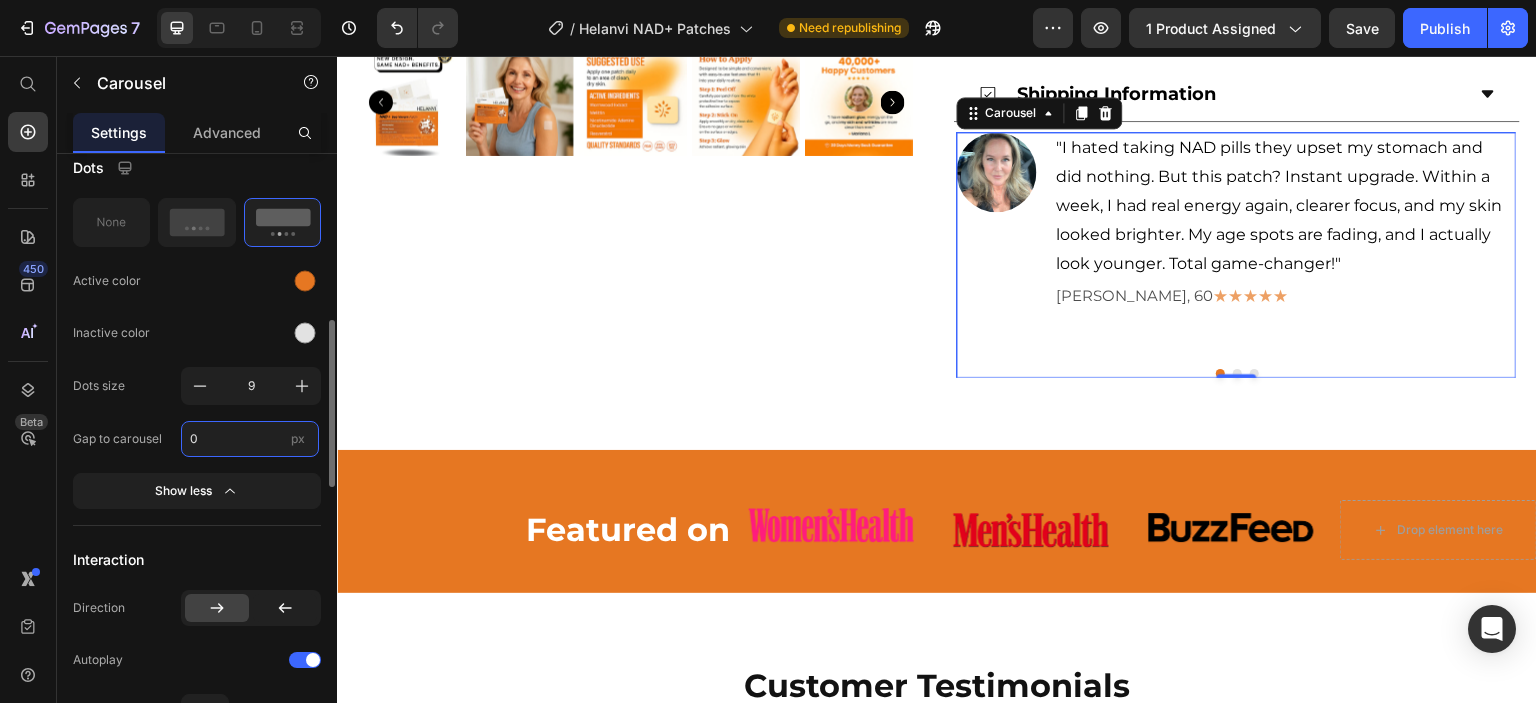 click on "0" at bounding box center (250, 439) 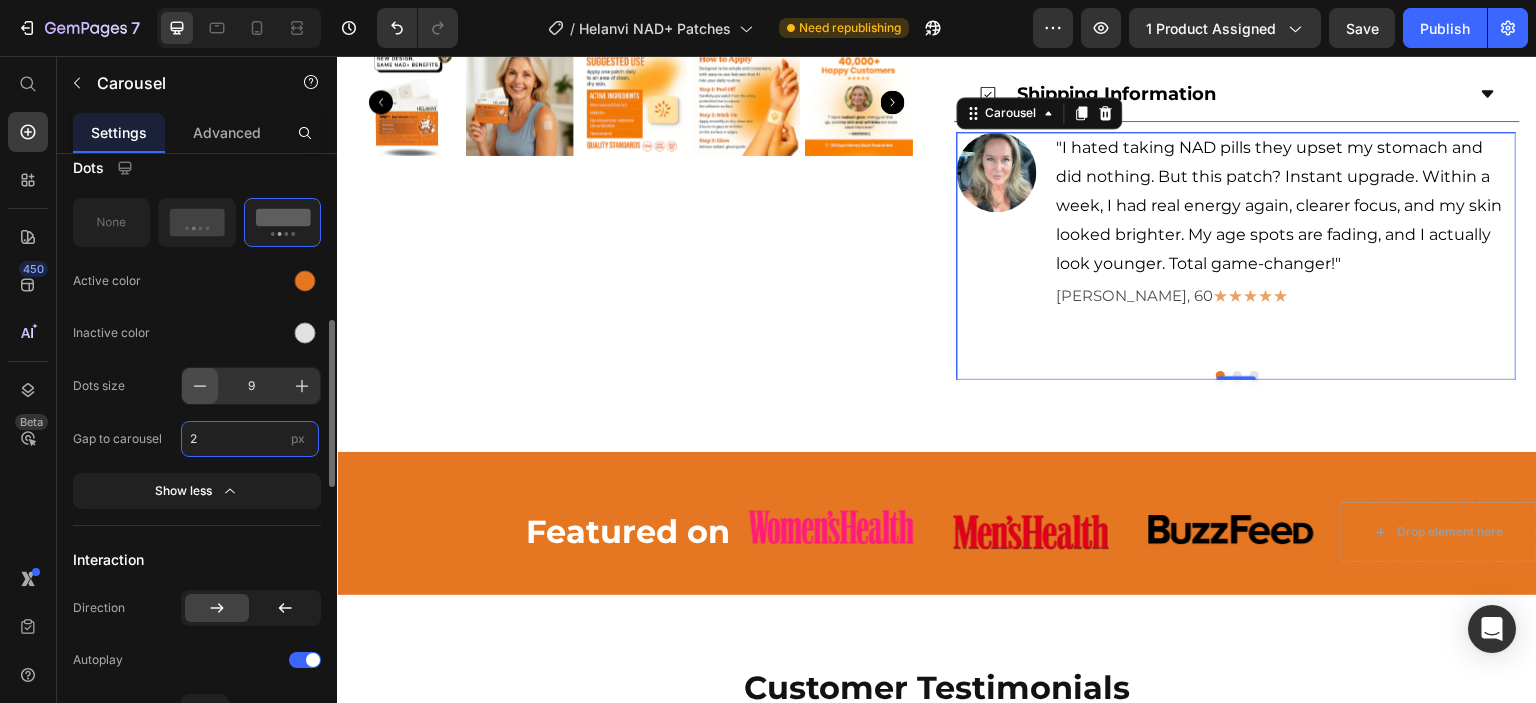 type on "2" 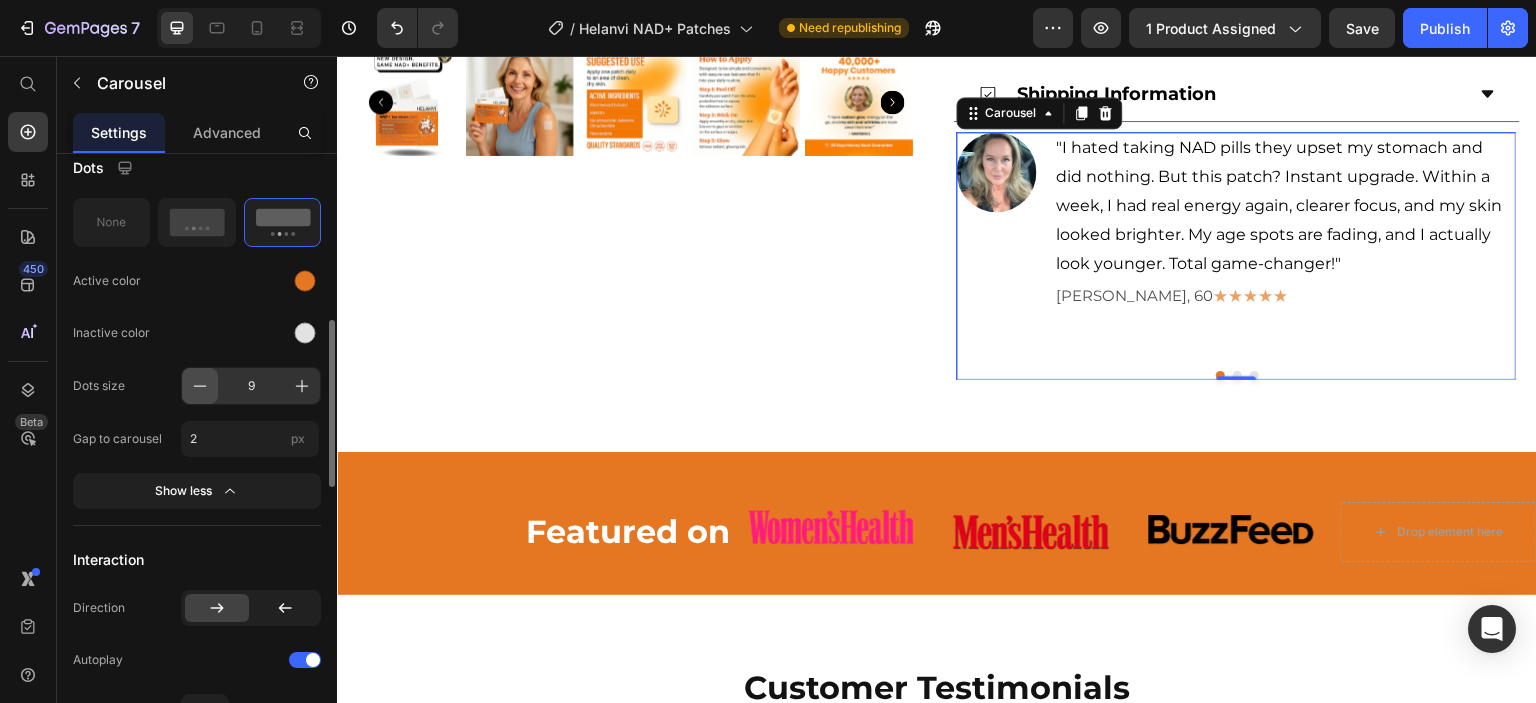 click 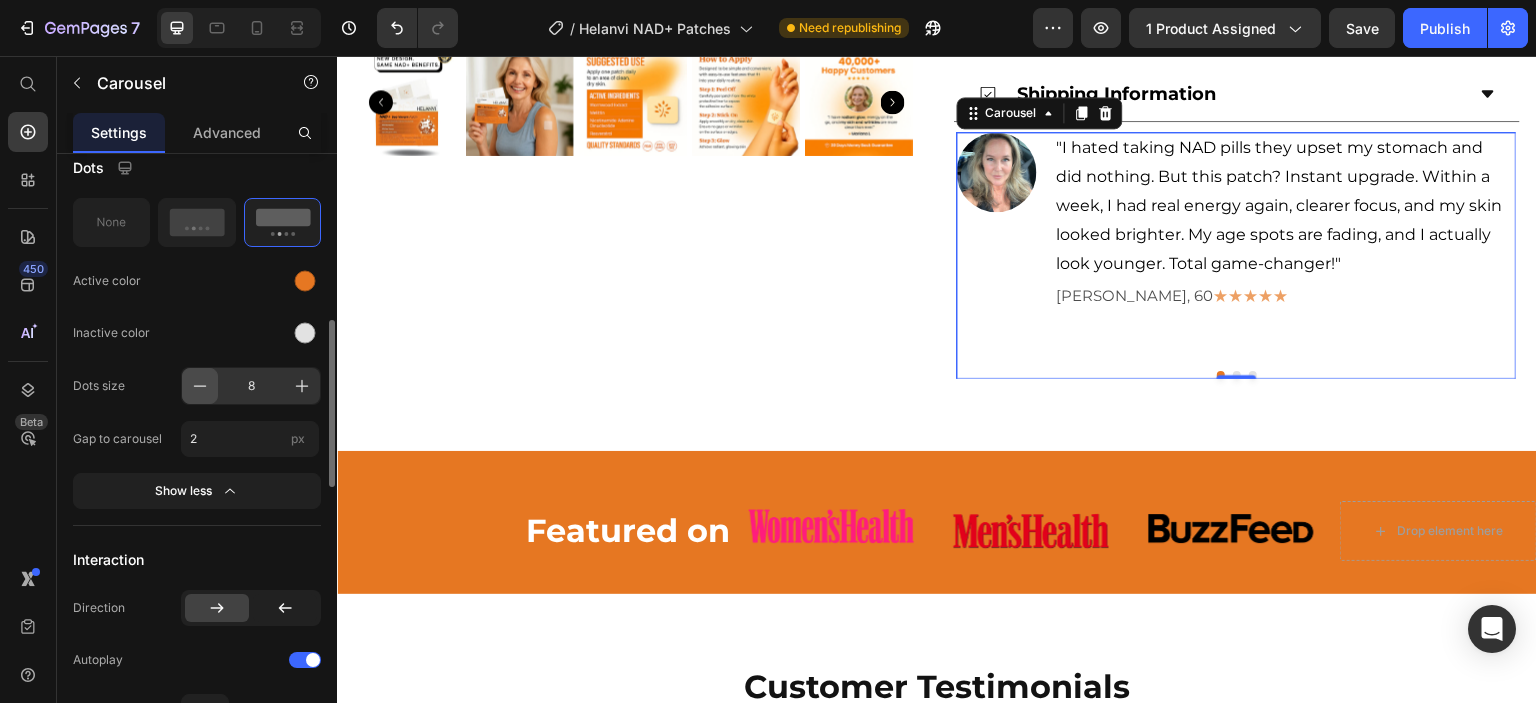 click 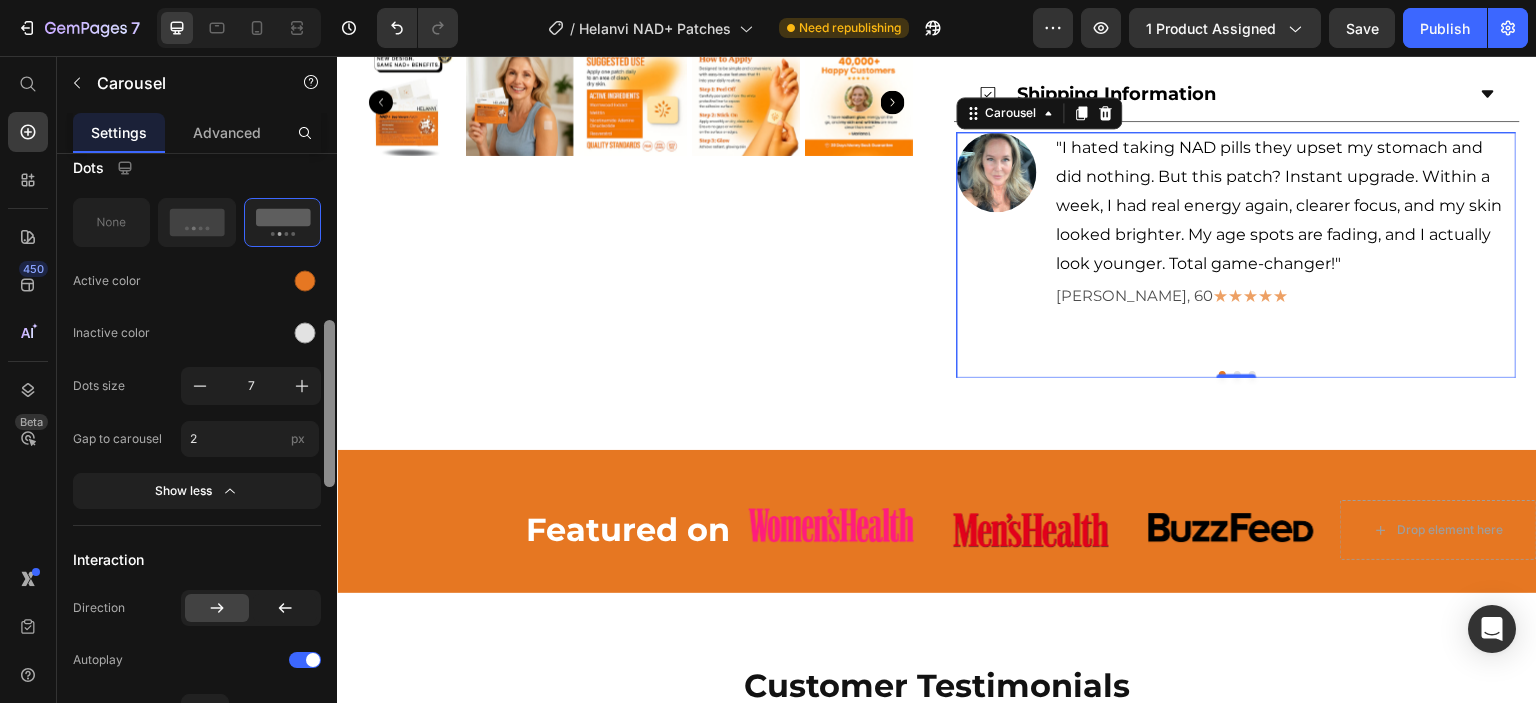 click at bounding box center [329, 457] 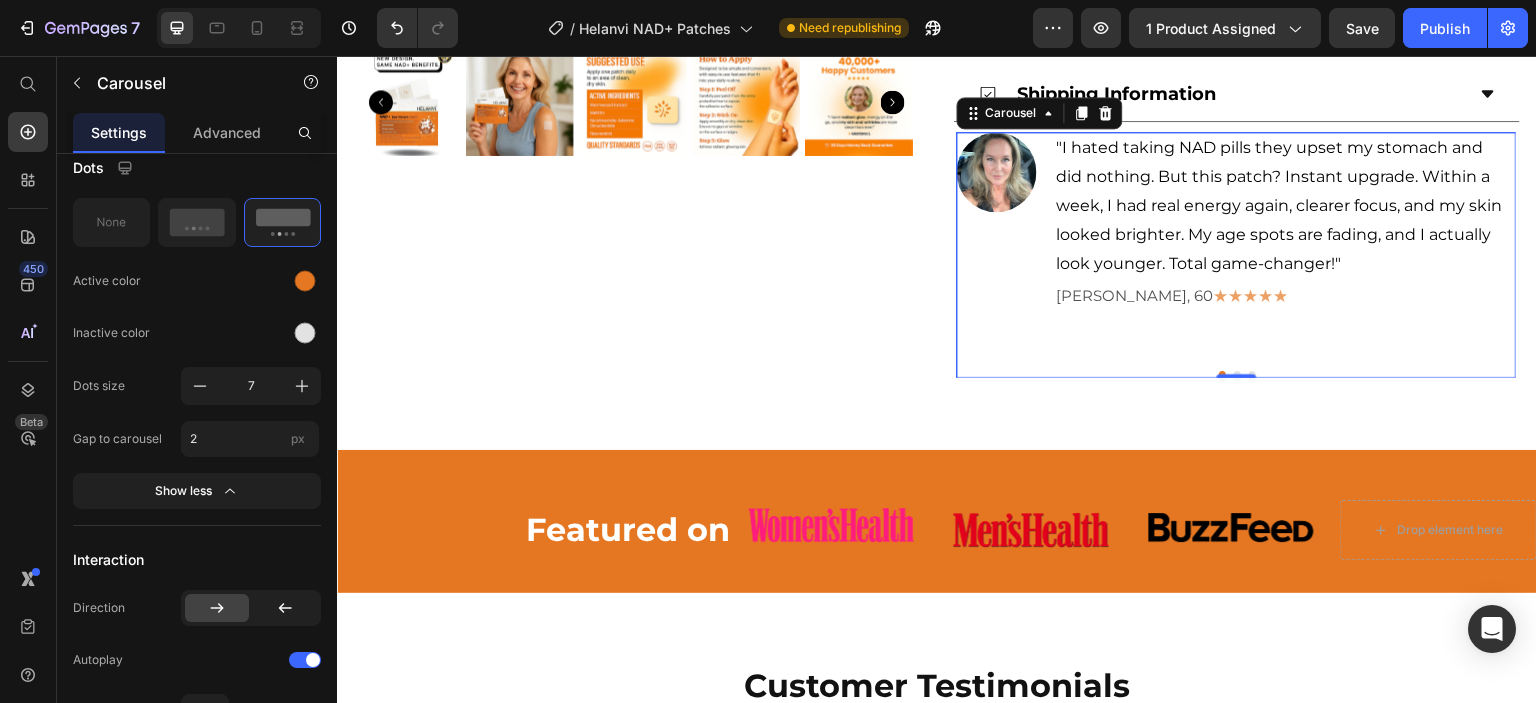 scroll, scrollTop: 1205, scrollLeft: 0, axis: vertical 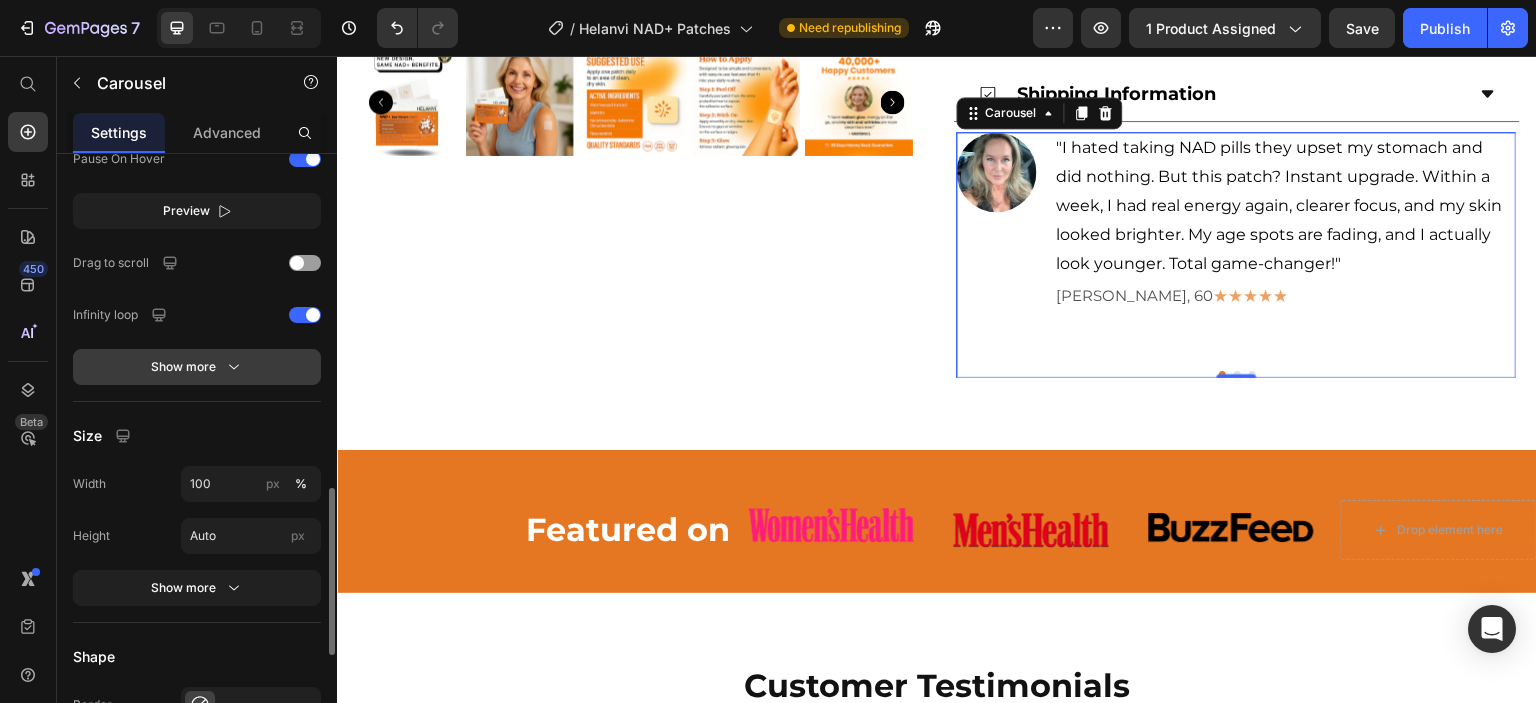 click on "Show more" at bounding box center (197, 367) 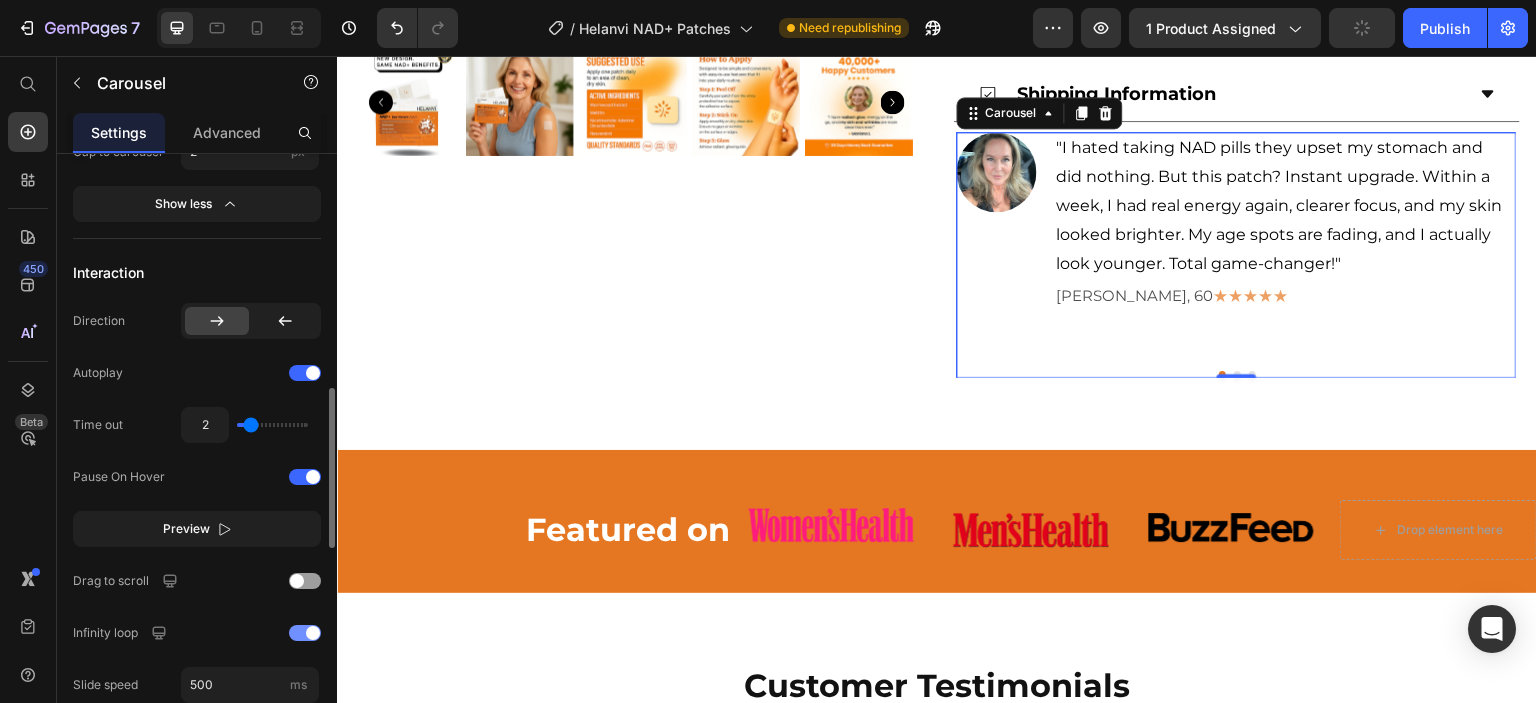 scroll, scrollTop: 687, scrollLeft: 0, axis: vertical 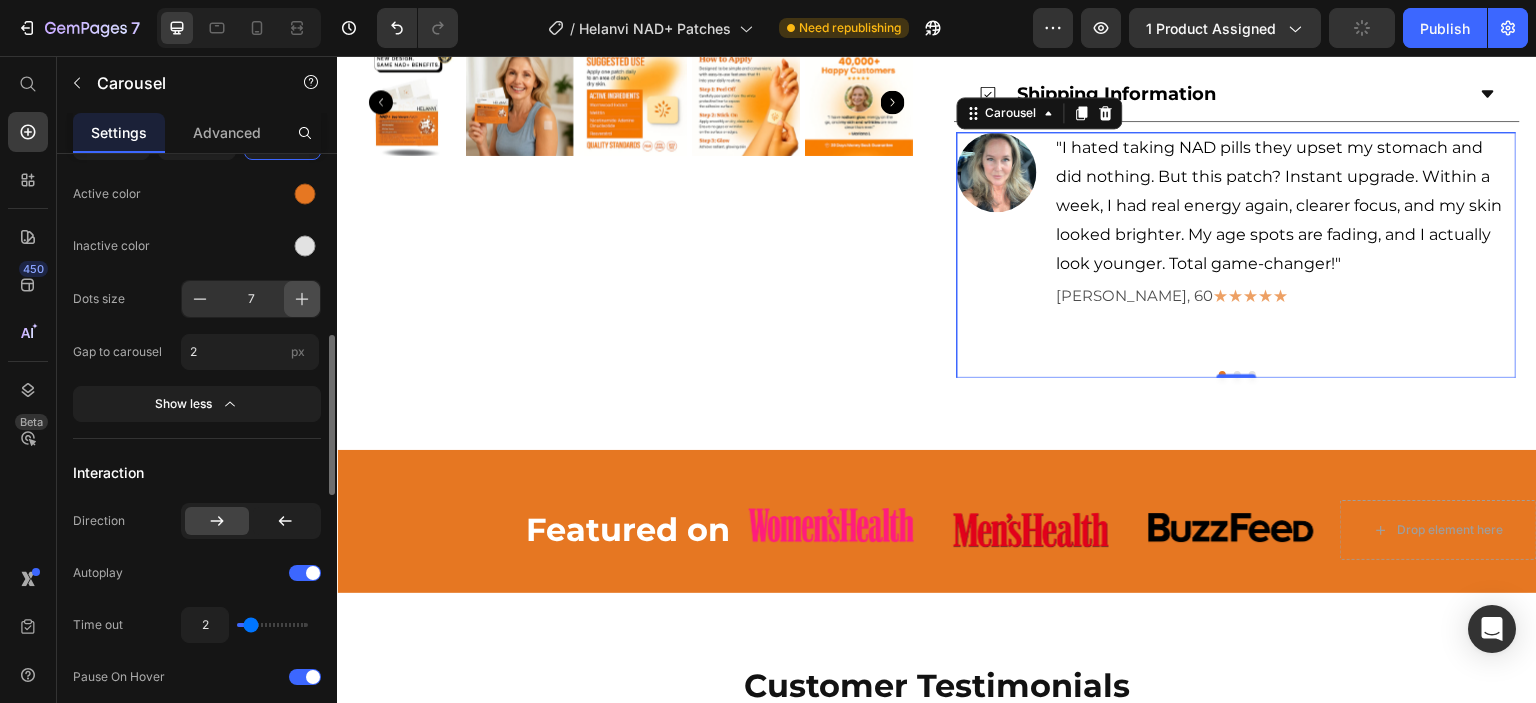 click 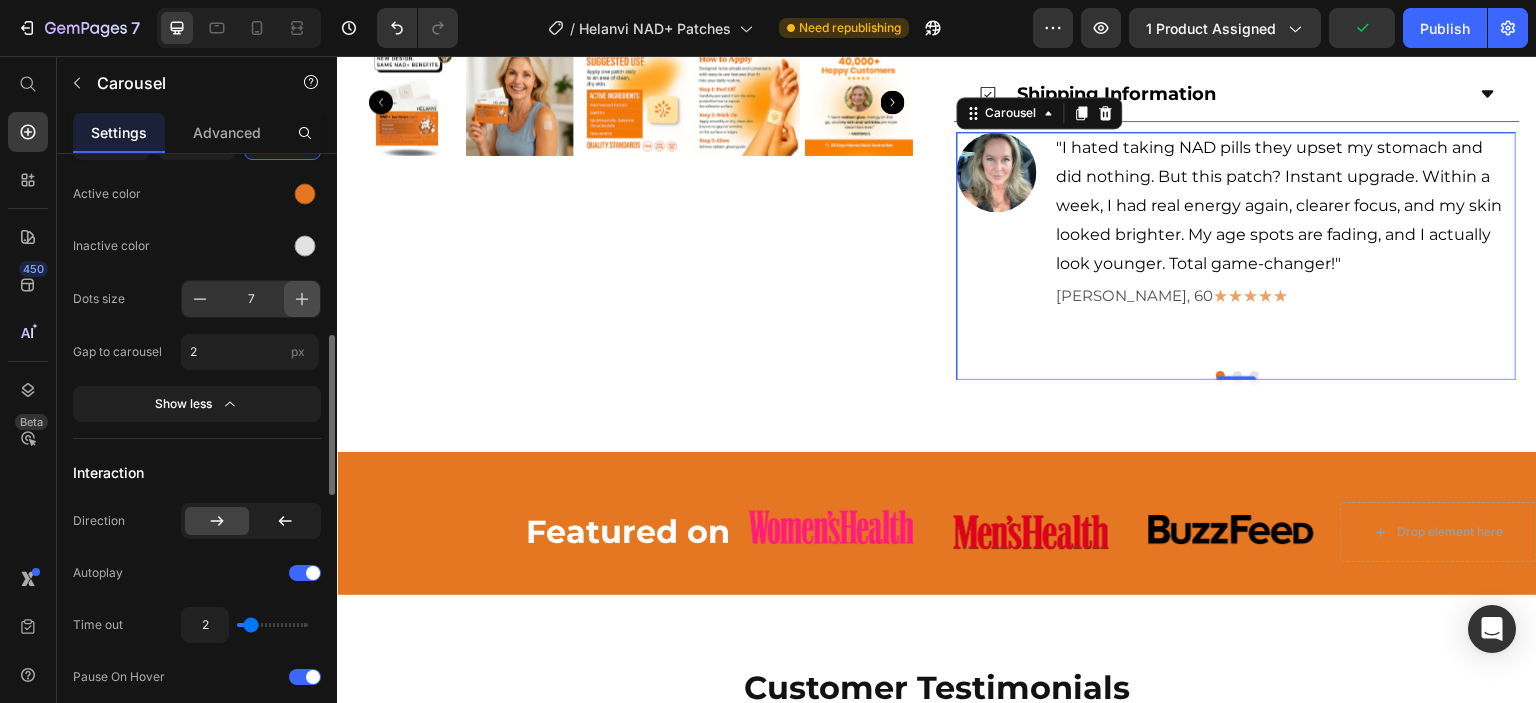 type on "9" 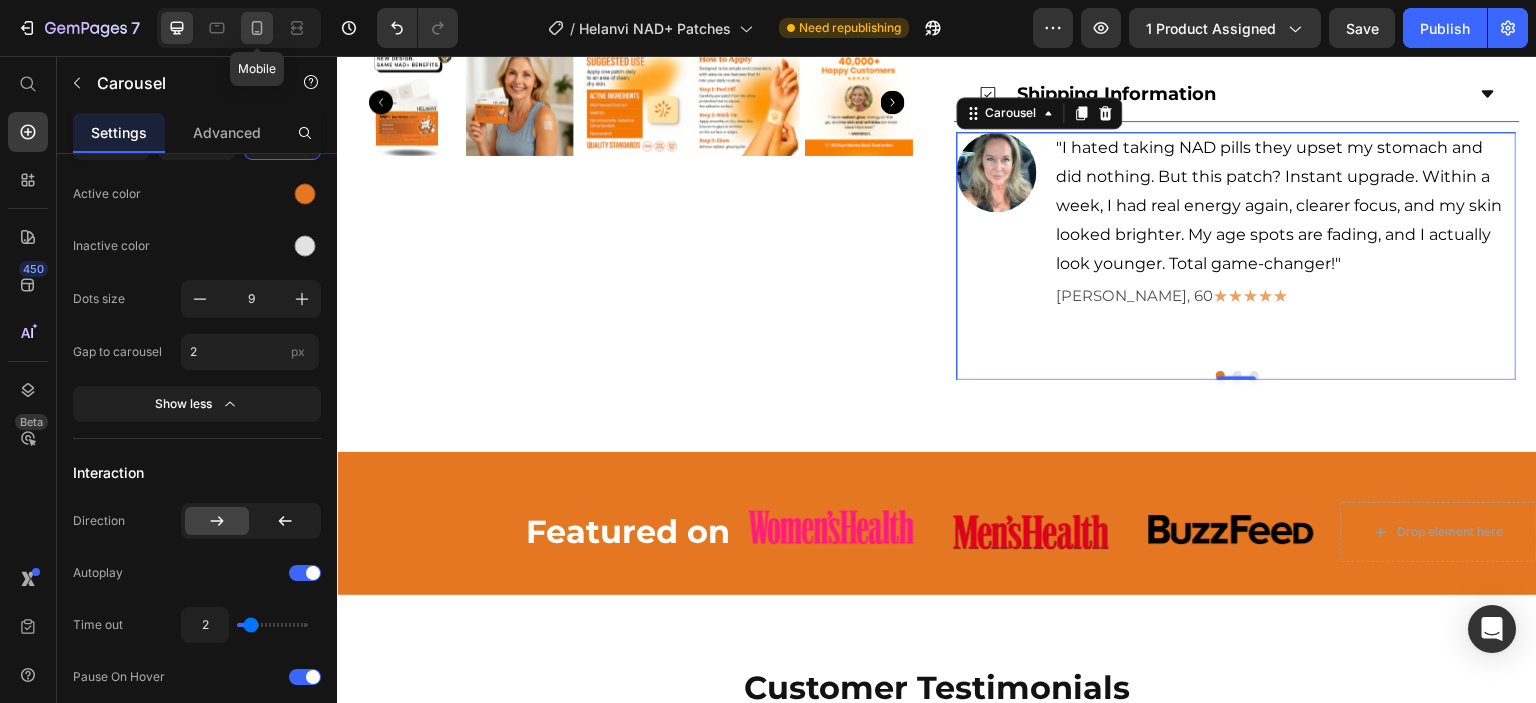 click 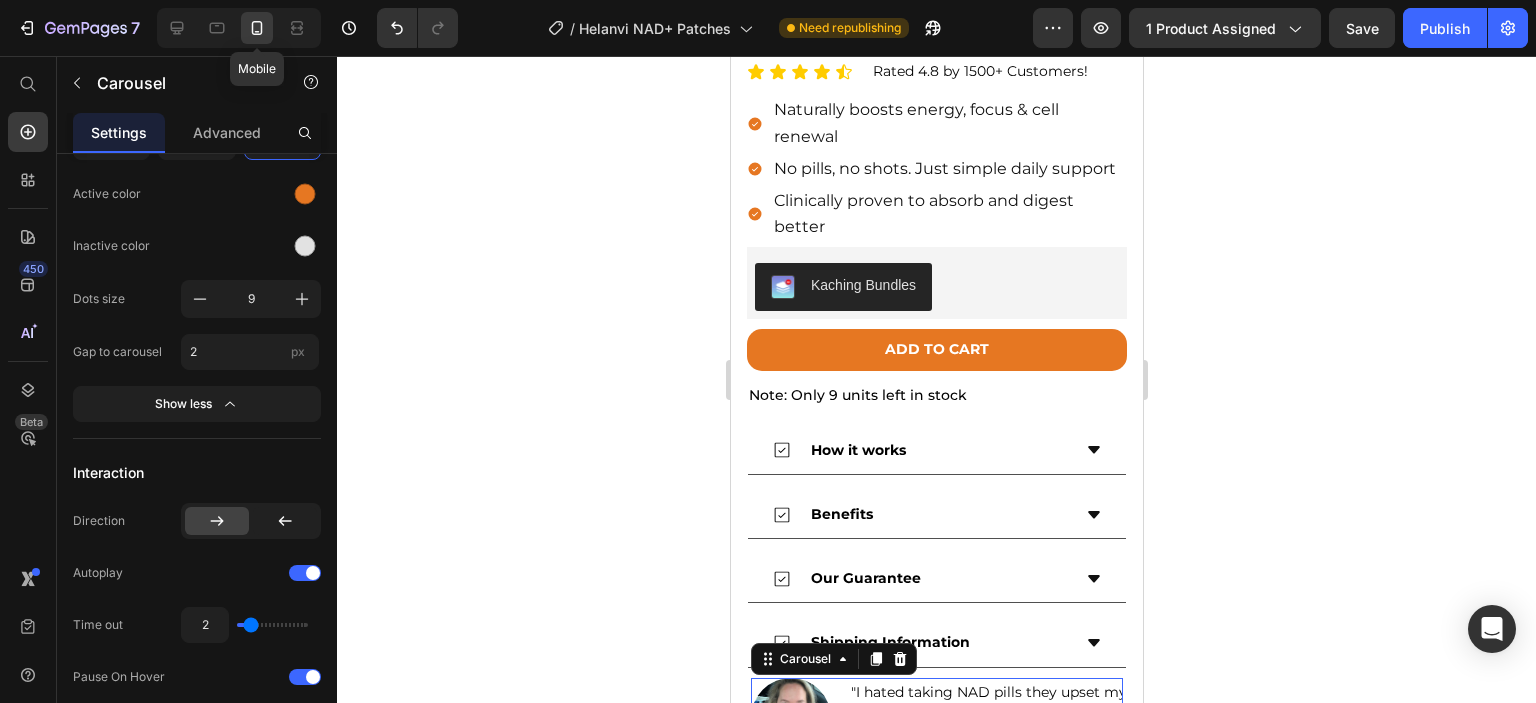 scroll, scrollTop: 1140, scrollLeft: 0, axis: vertical 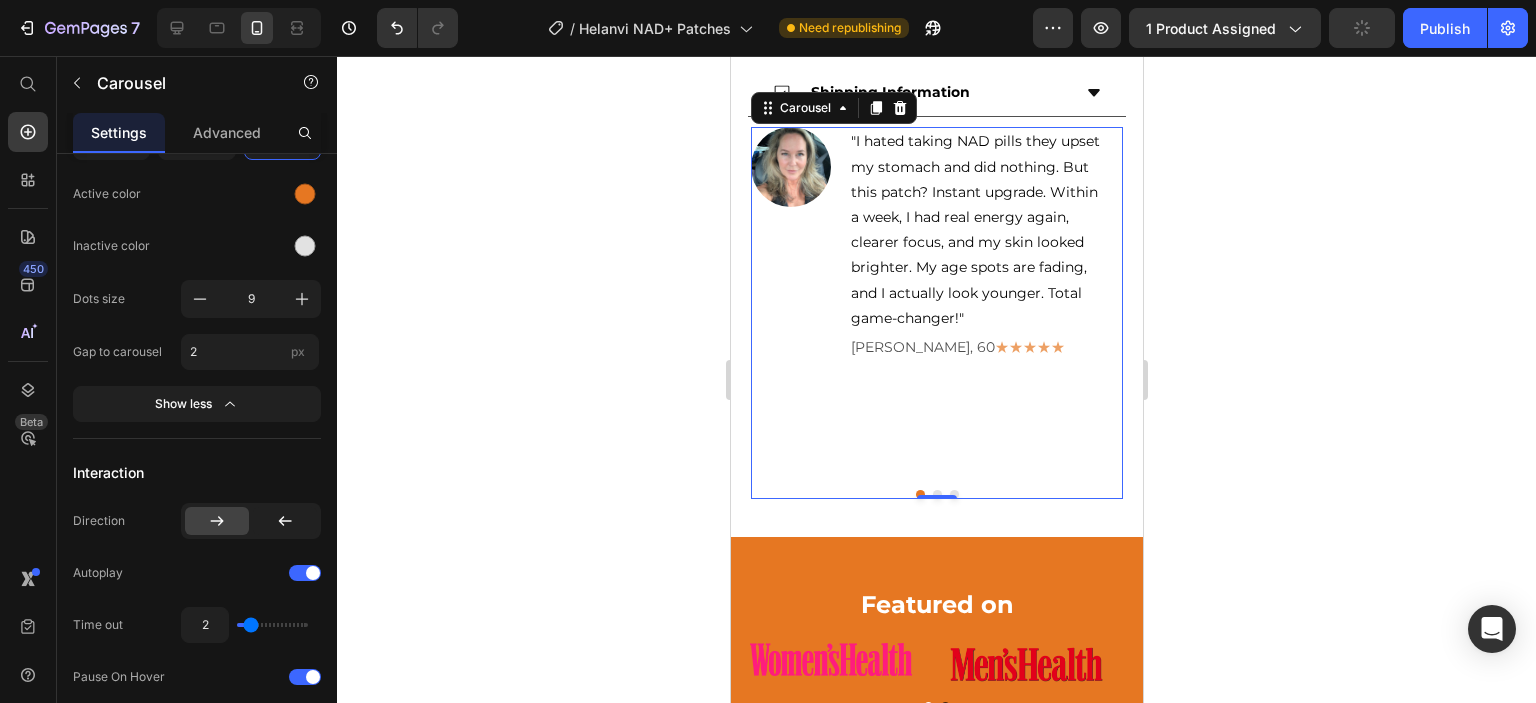 click on "Image "I hated taking NAD pills they upset my stomach and did nothing. But this patch? Instant upgrade. Within a week, I had real energy again, clearer focus, and my skin looked brighter. My age spots are fading, and I actually look younger. Total game-changer!" Text Block [PERSON_NAME], 60   ★★★★★ Text Block Row" at bounding box center [927, 307] 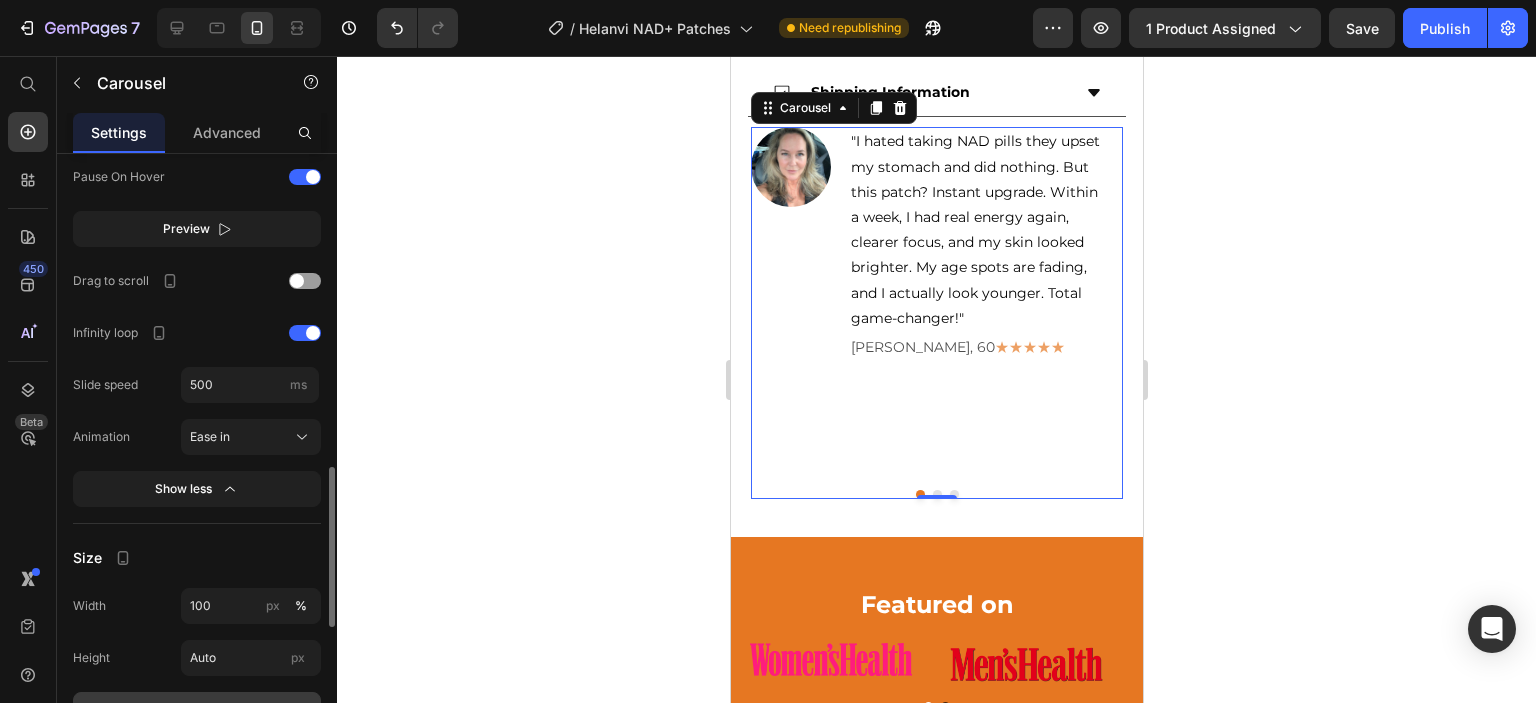 scroll, scrollTop: 1487, scrollLeft: 0, axis: vertical 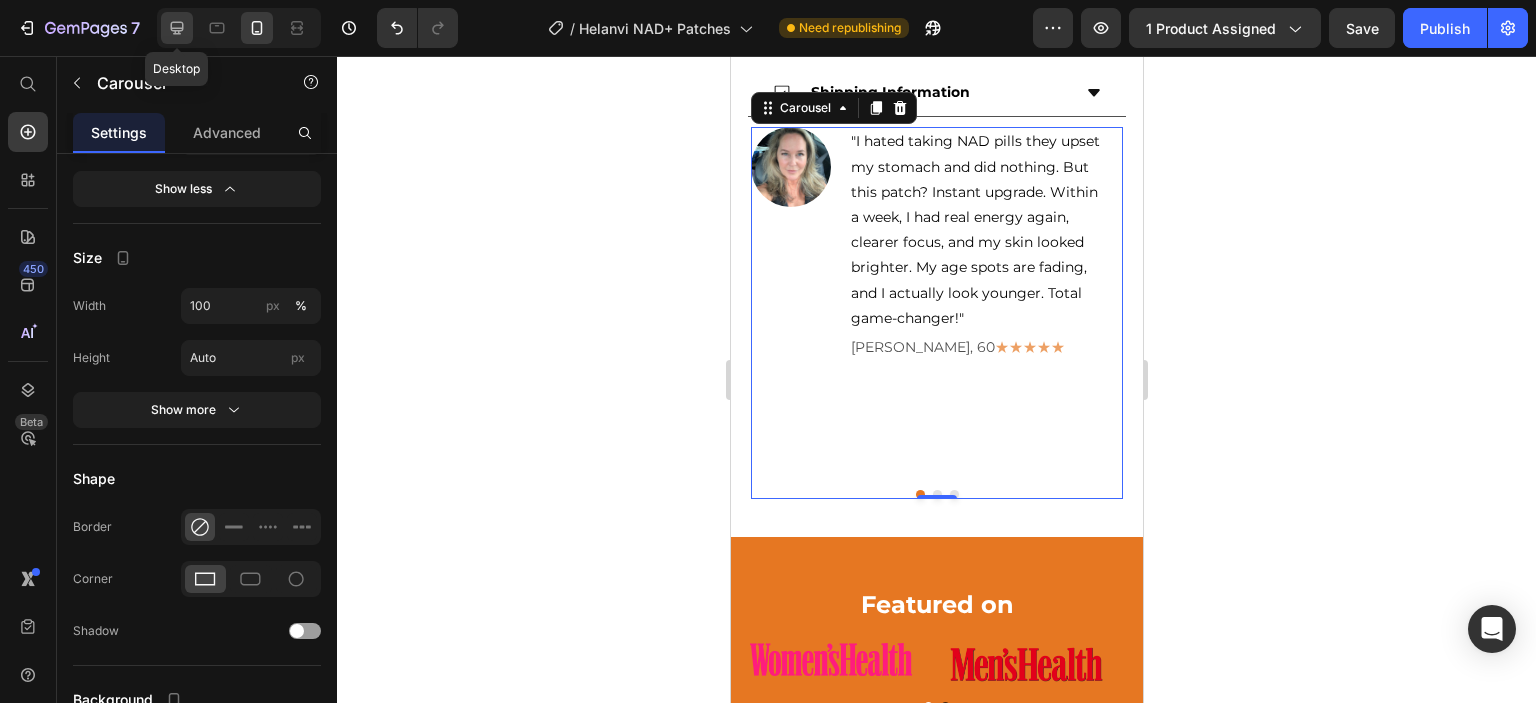 click 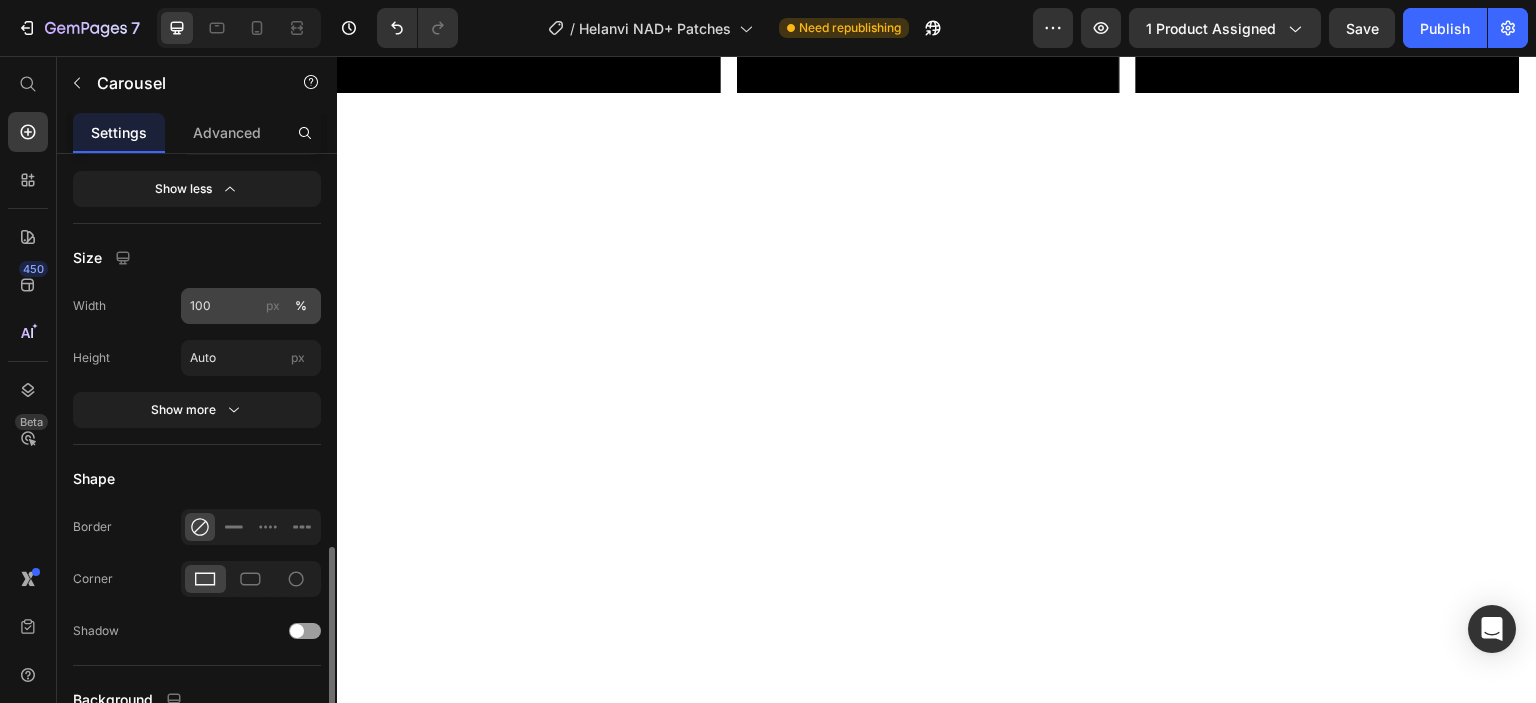 scroll, scrollTop: 660, scrollLeft: 0, axis: vertical 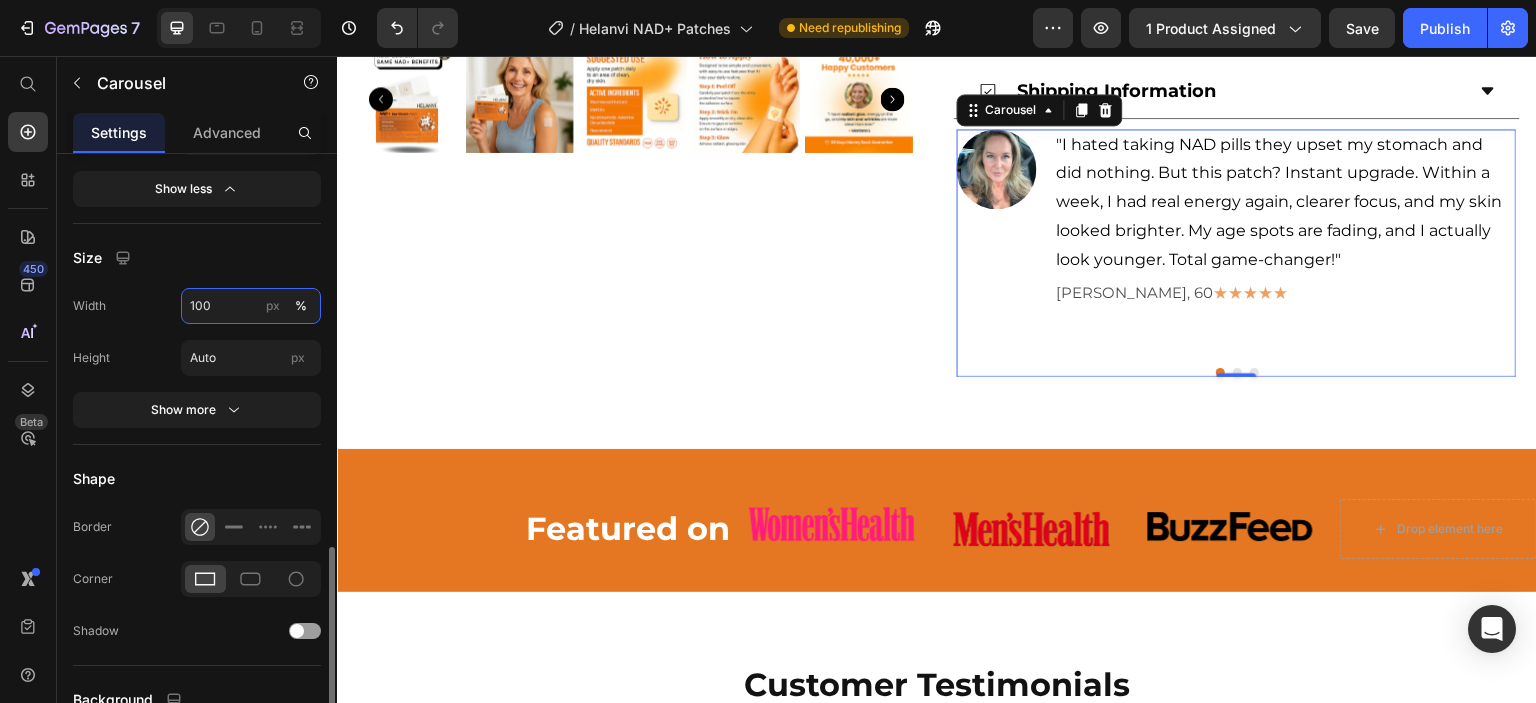 click on "100" at bounding box center (251, 306) 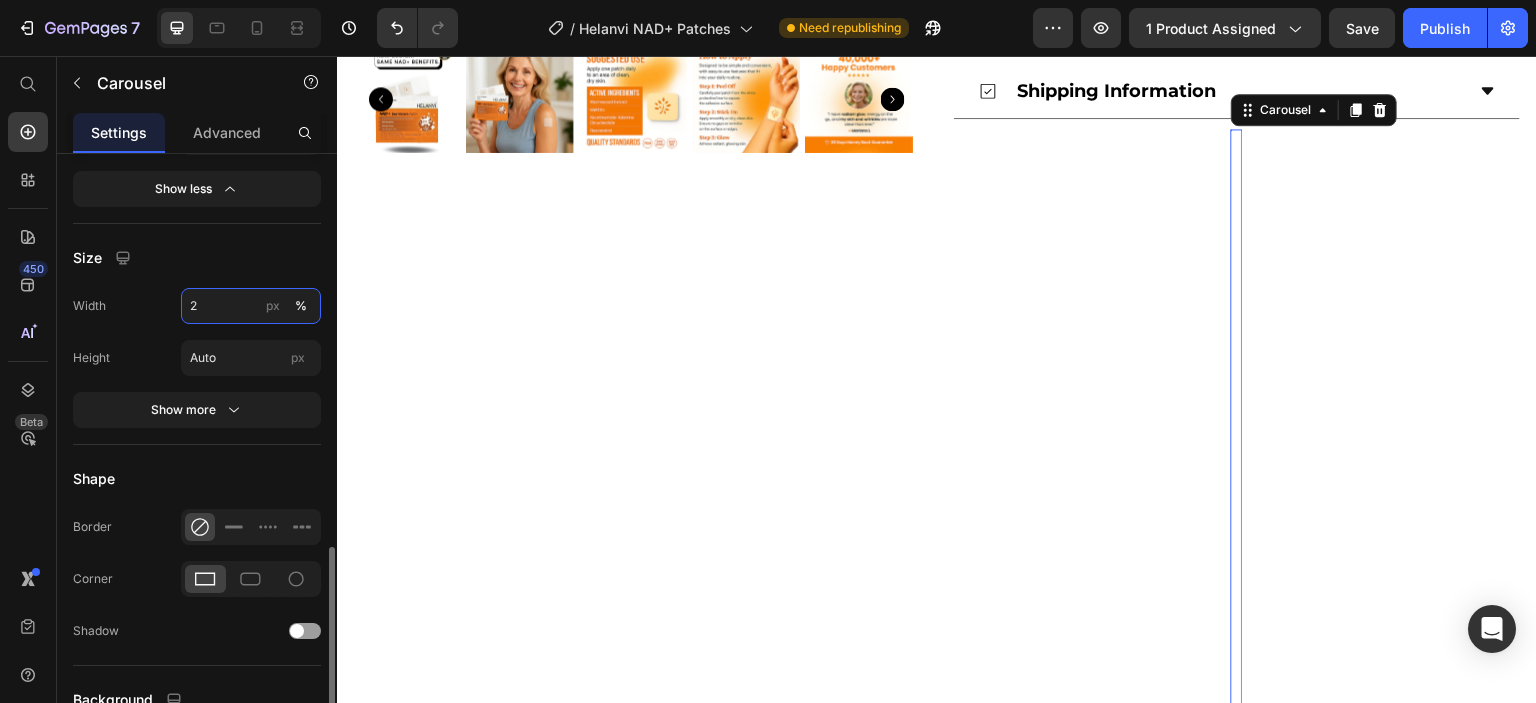 click on "2" at bounding box center [251, 306] 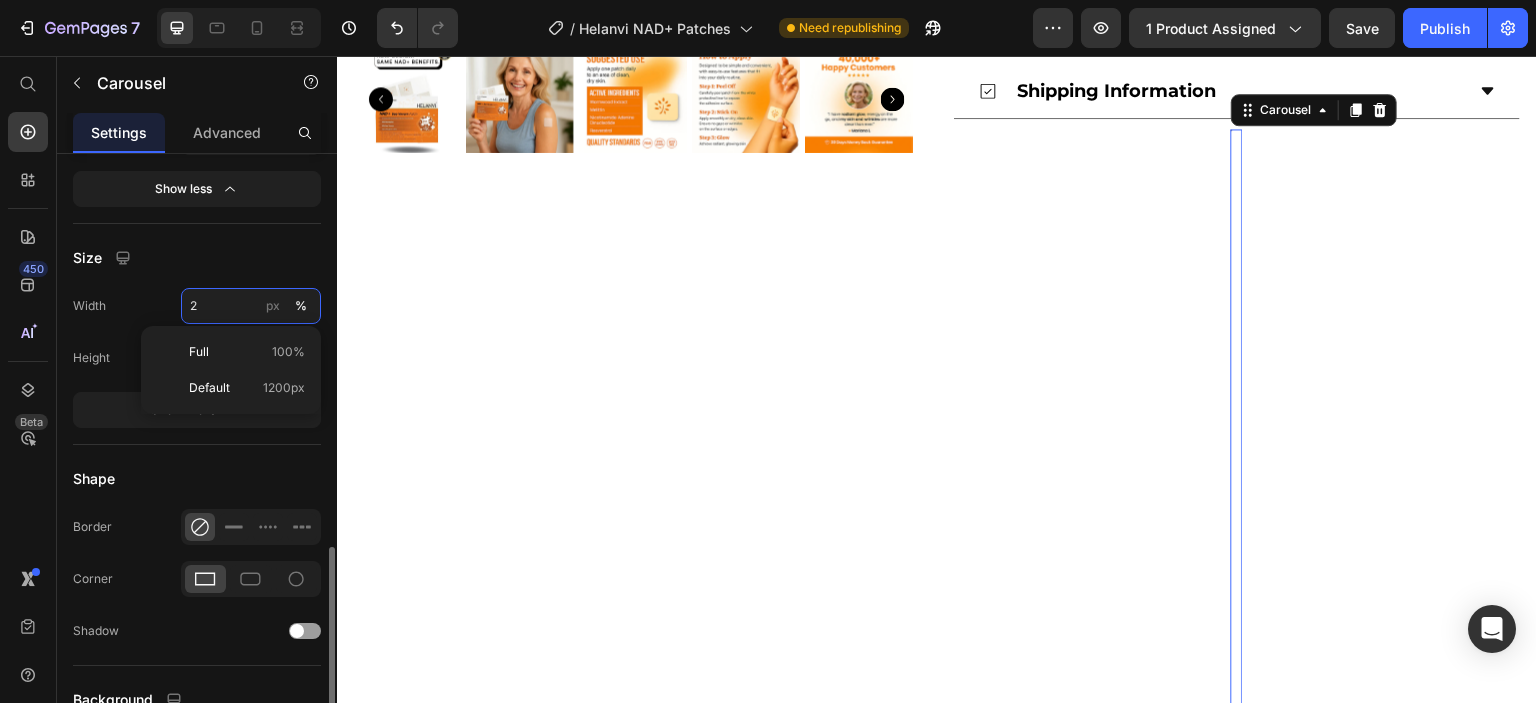 click on "2" at bounding box center (251, 306) 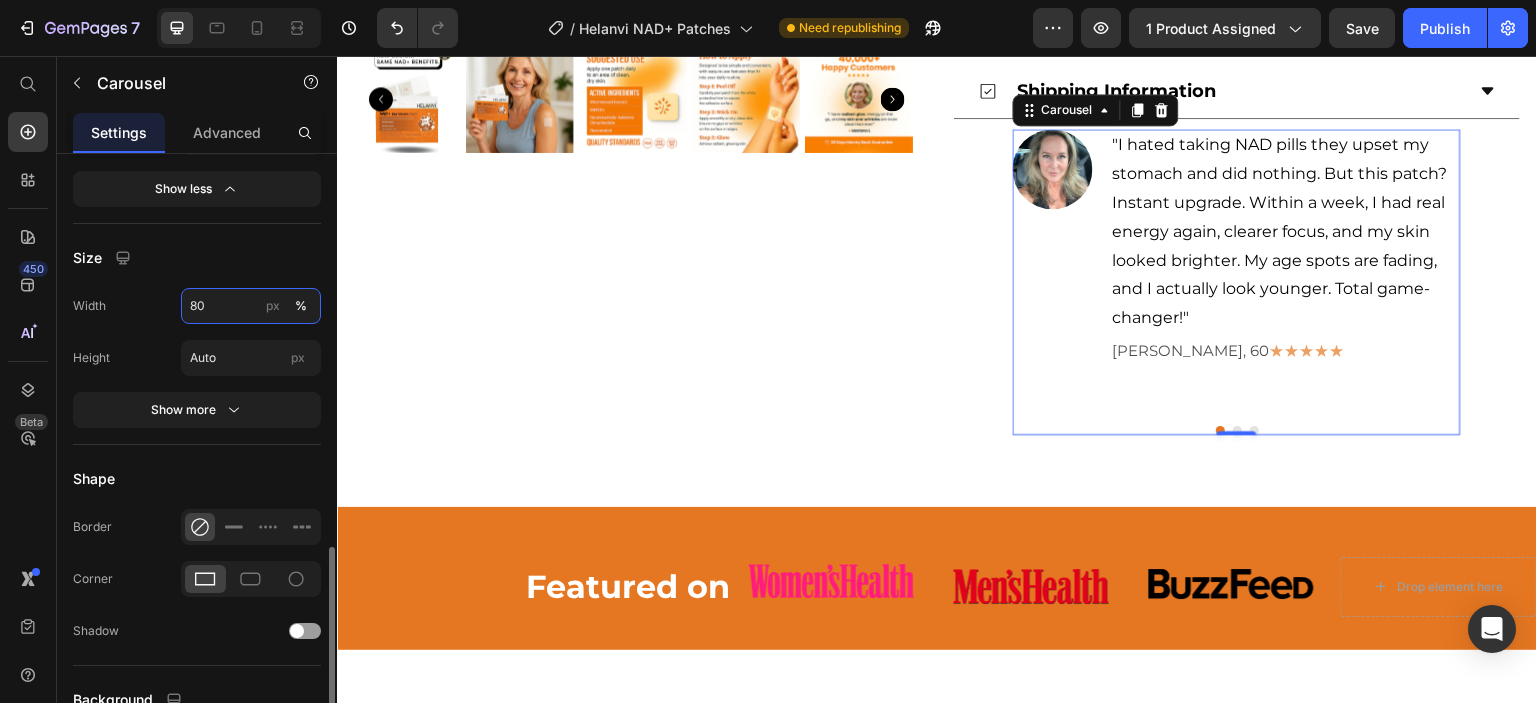 click on "80" at bounding box center [251, 306] 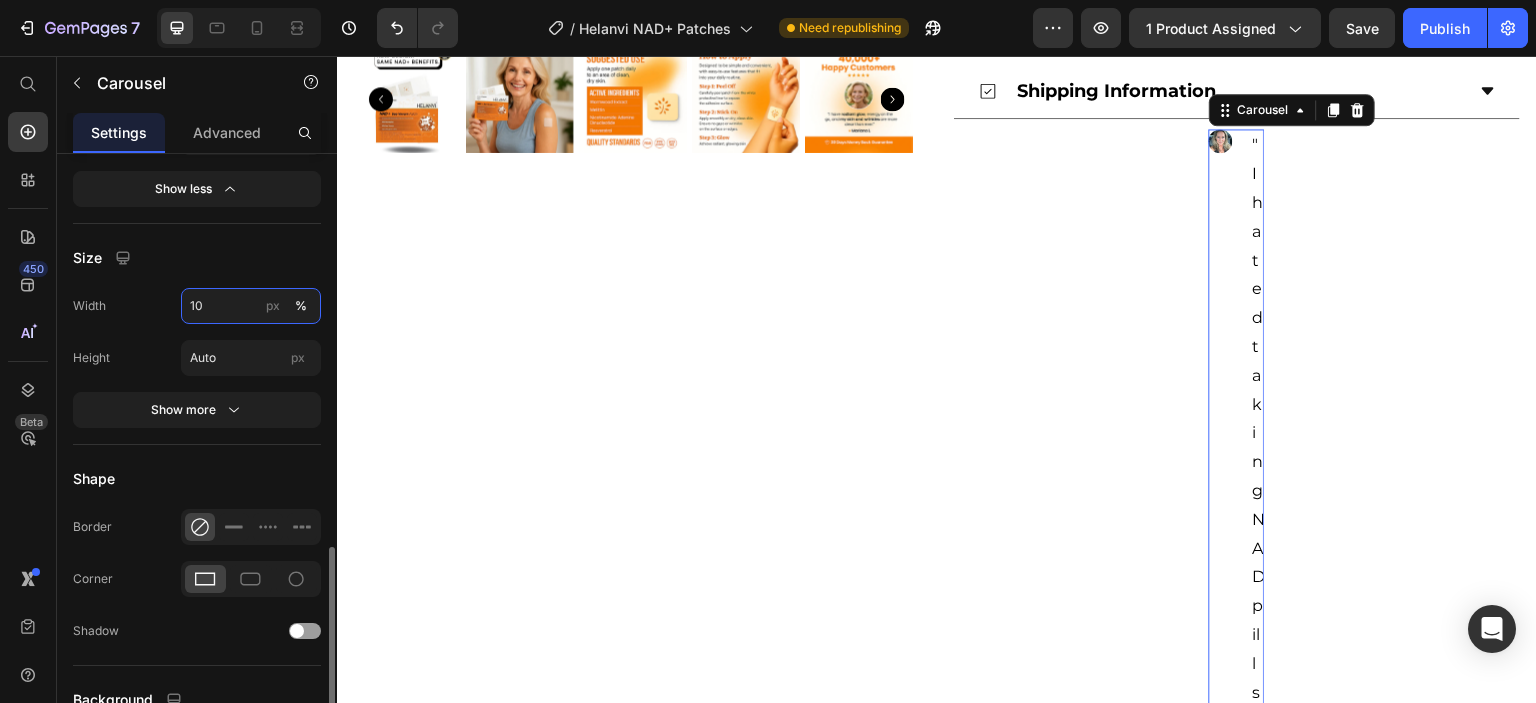 type on "100" 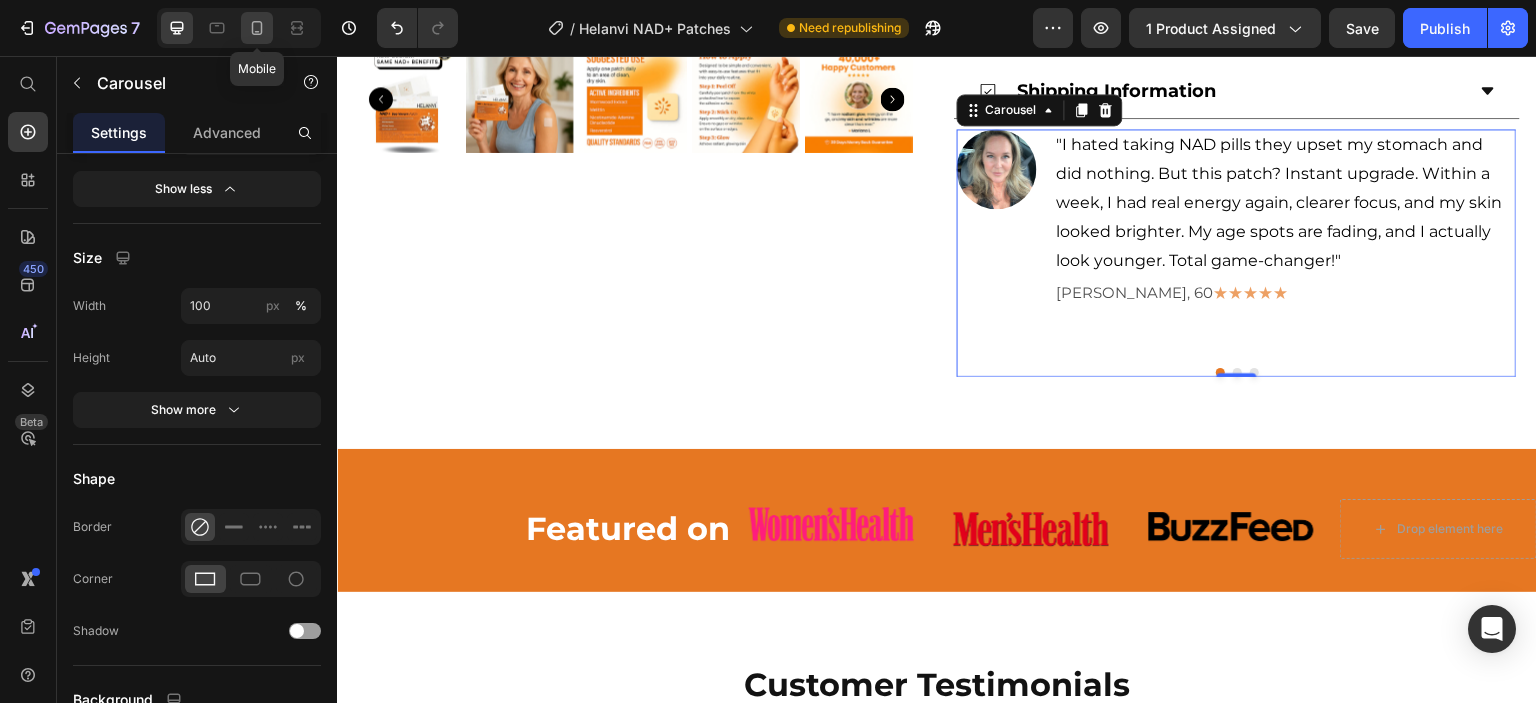 click 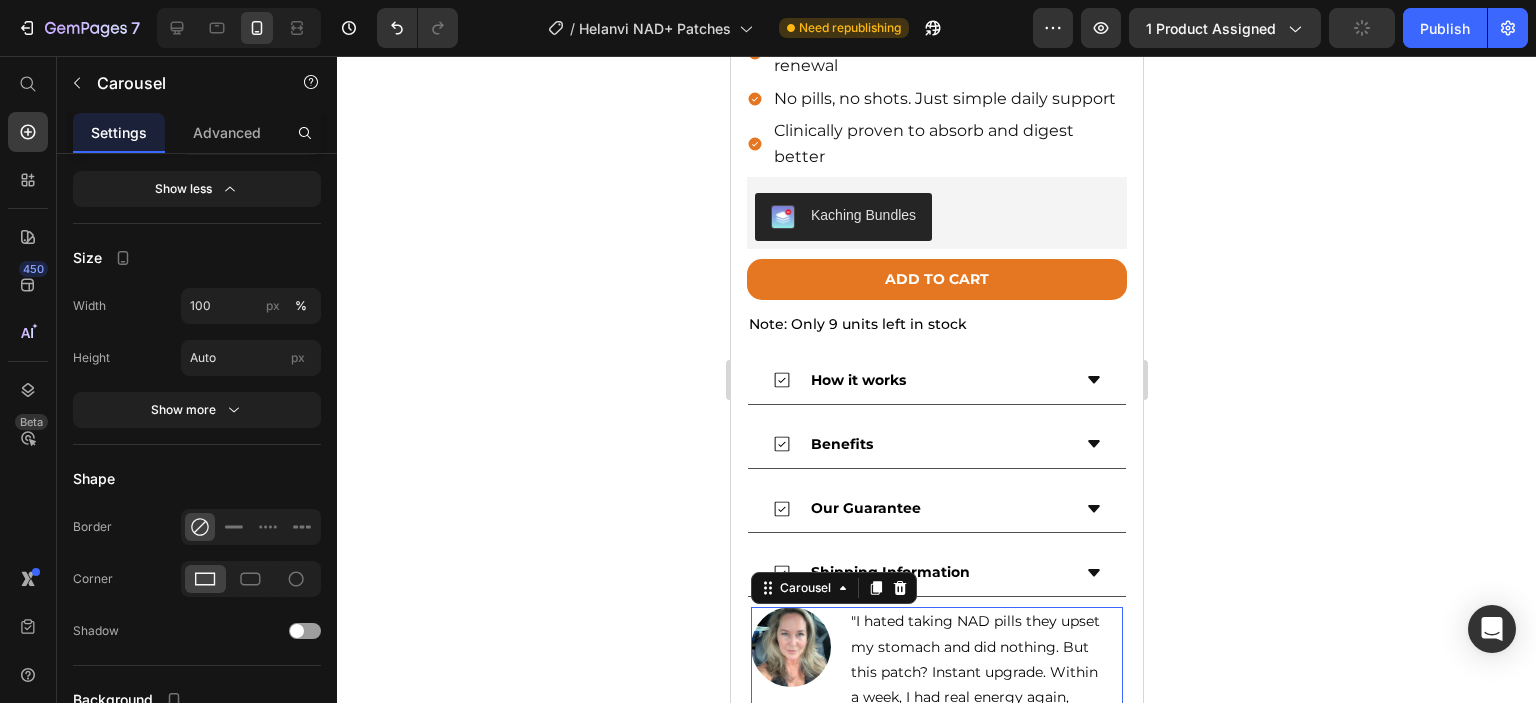 scroll, scrollTop: 1140, scrollLeft: 0, axis: vertical 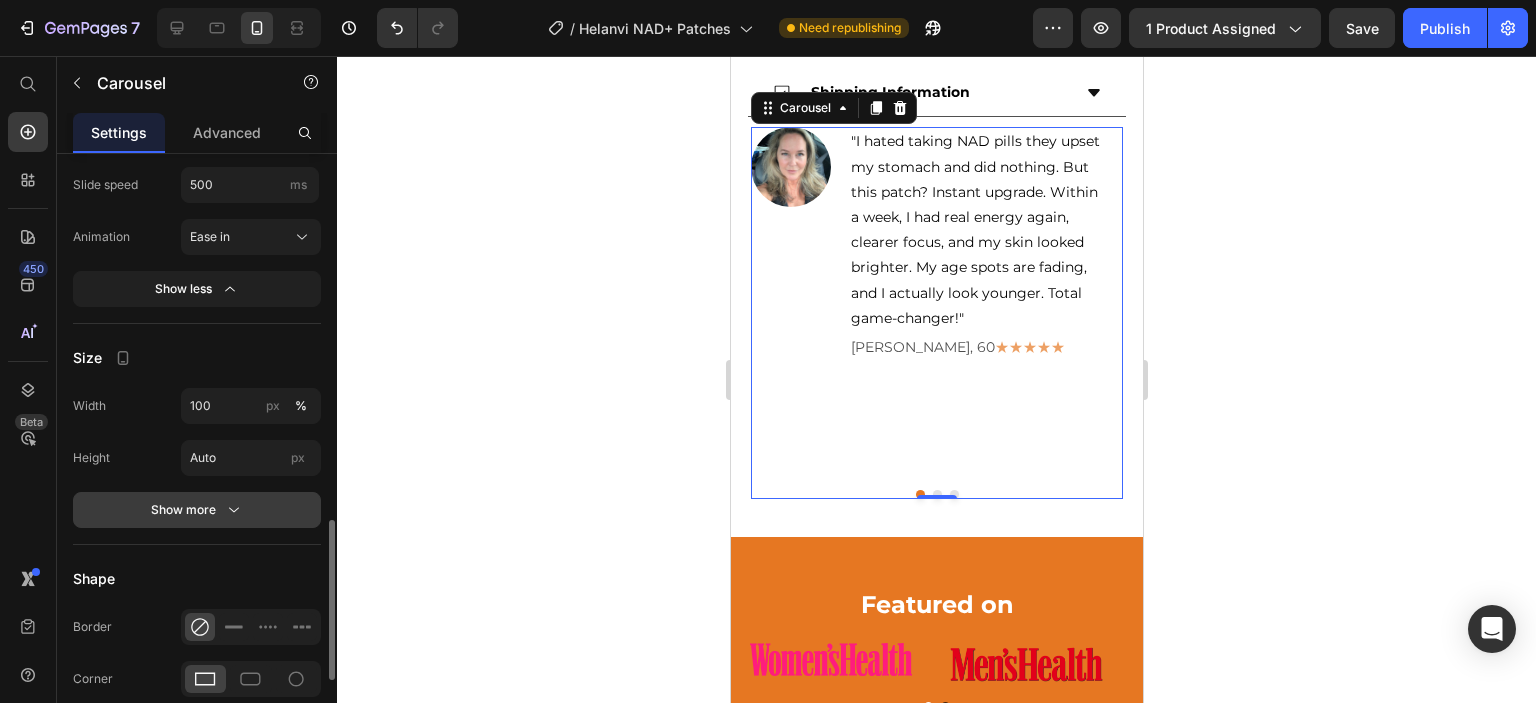 click on "Show more" at bounding box center [197, 510] 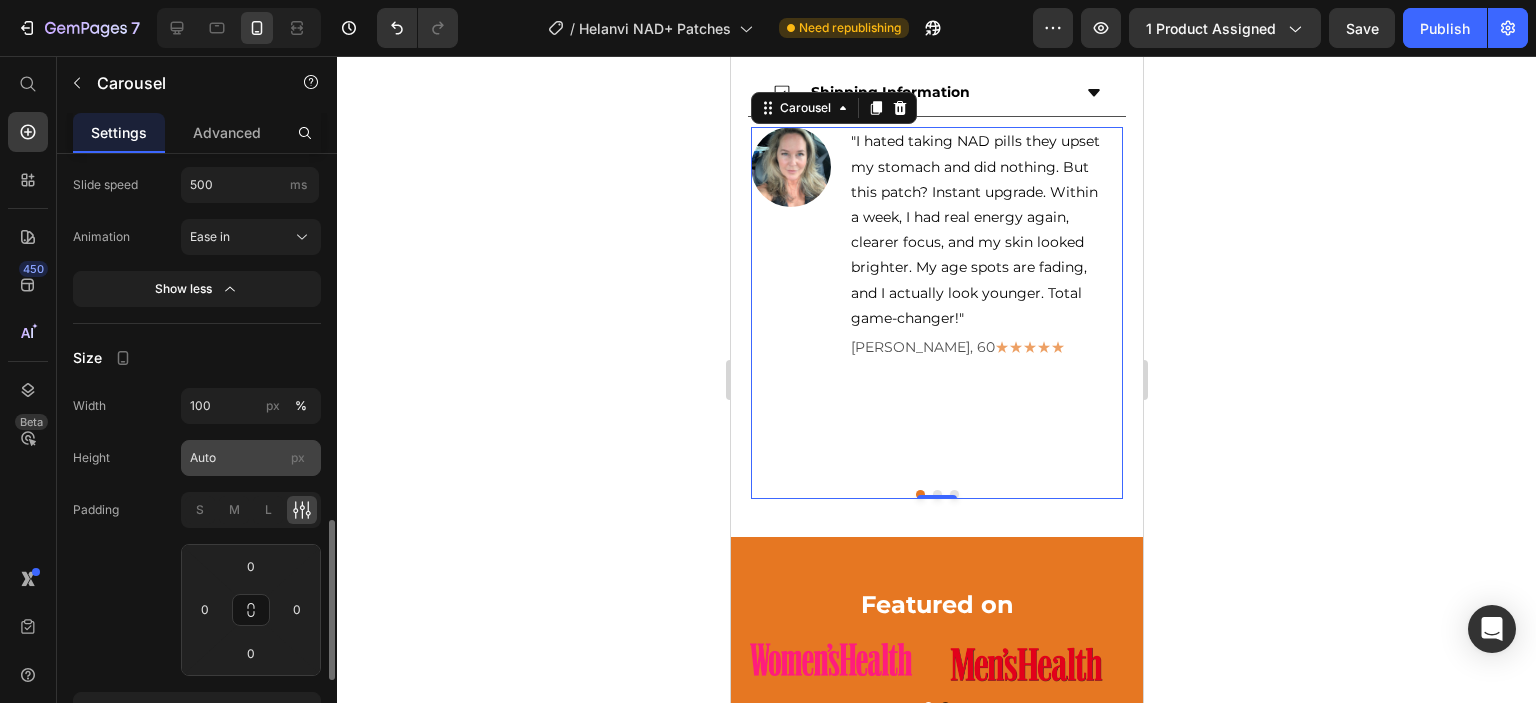 scroll, scrollTop: 1587, scrollLeft: 0, axis: vertical 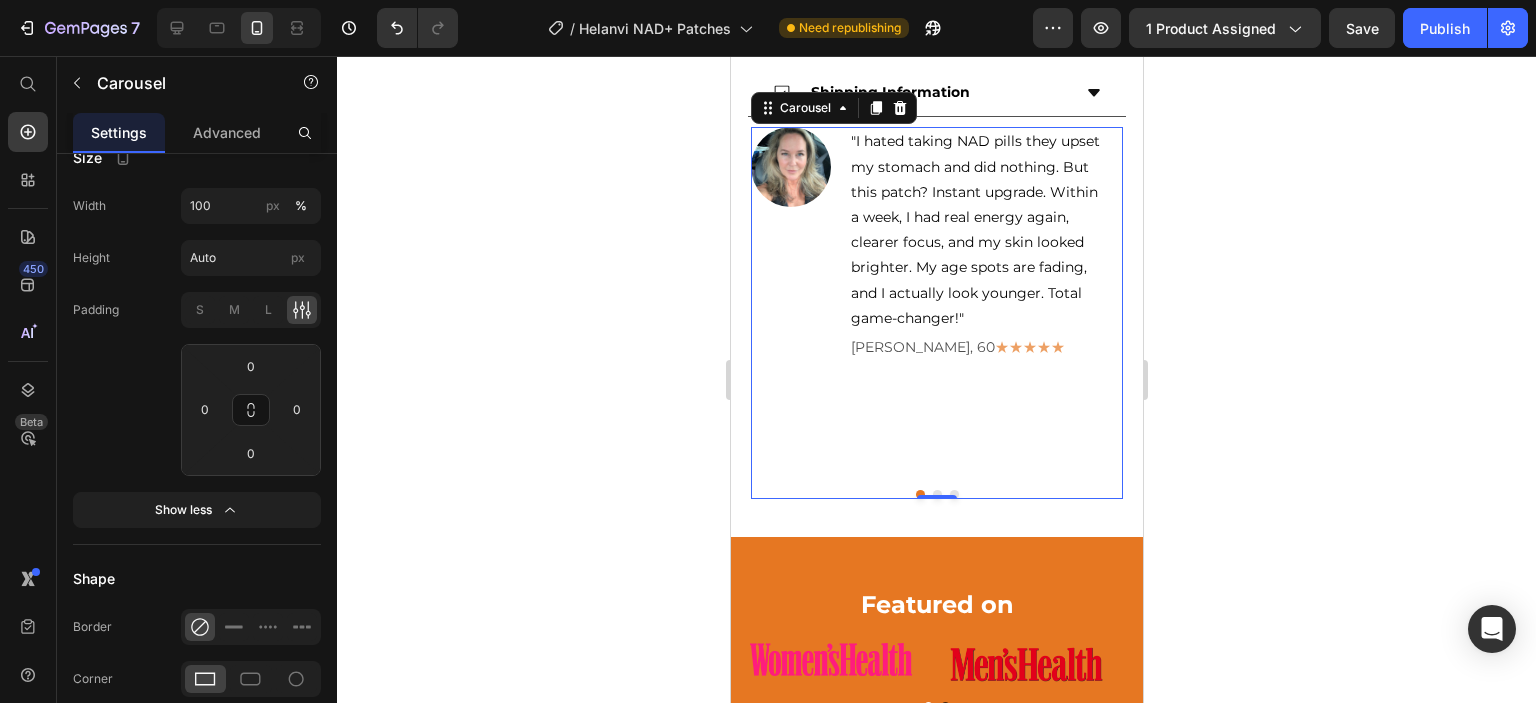 click on "Image "I hated taking NAD pills they upset my stomach and did nothing. But this patch? Instant upgrade. Within a week, I had real energy again, clearer focus, and my skin looked brighter. My age spots are fading, and I actually look younger. Total game-changer!" Text Block [PERSON_NAME], 60   ★★★★★ Text Block Row" at bounding box center (927, 307) 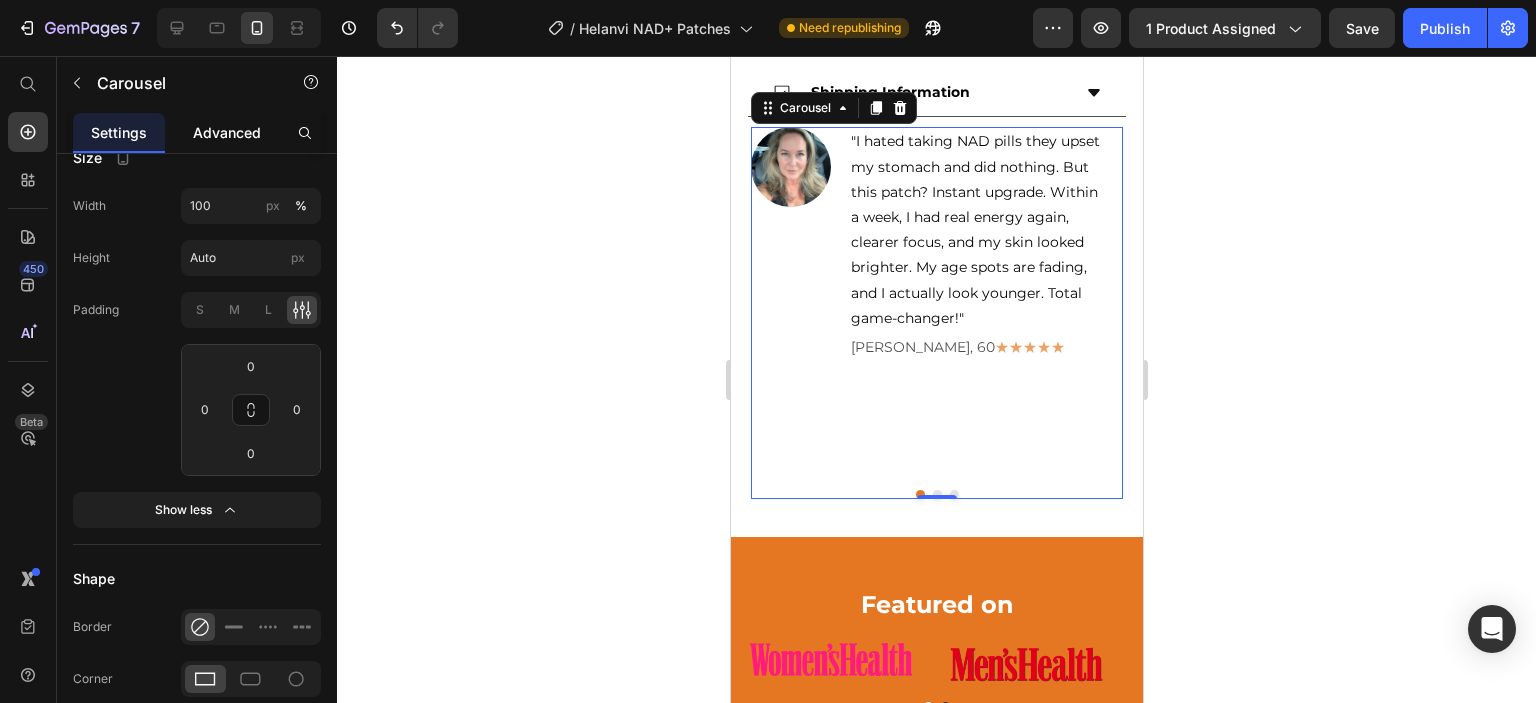click on "Advanced" at bounding box center [227, 132] 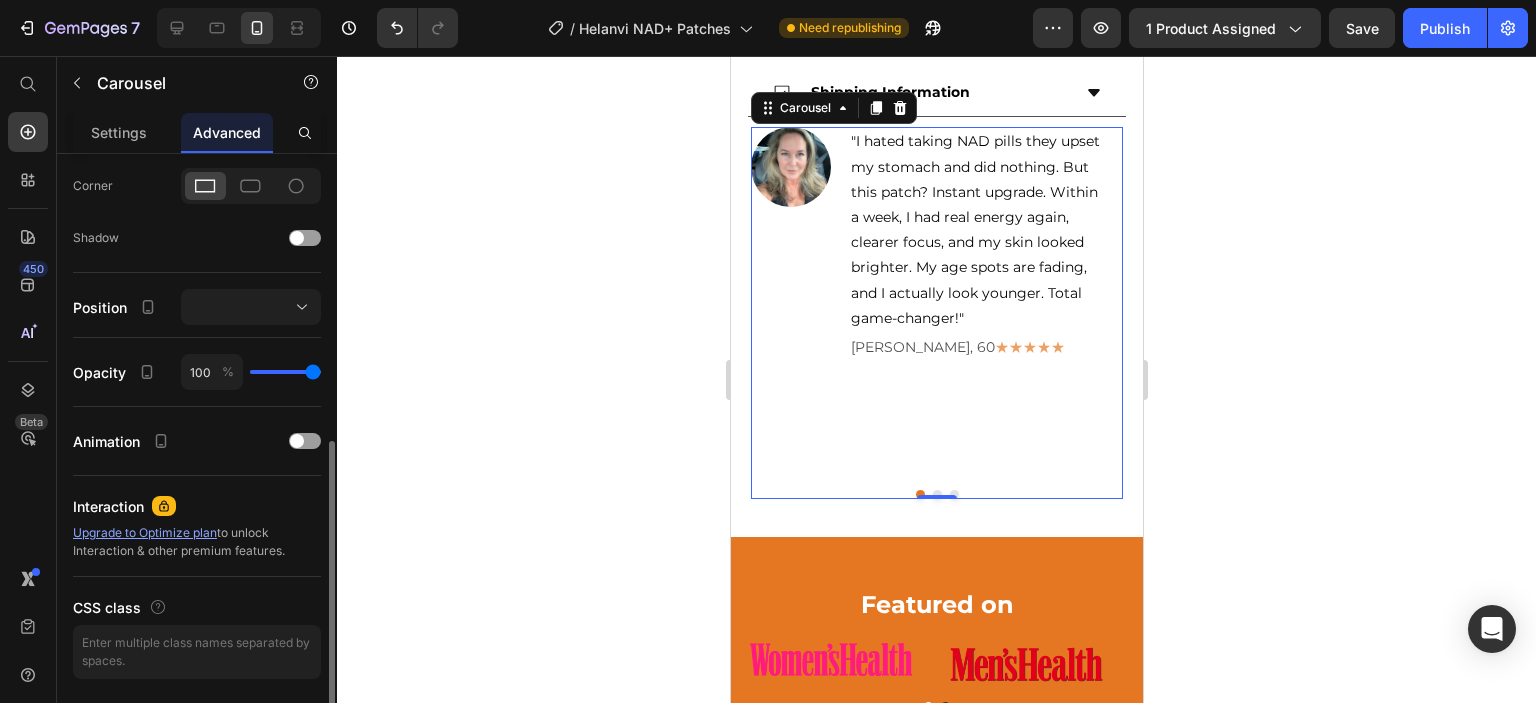 scroll, scrollTop: 300, scrollLeft: 0, axis: vertical 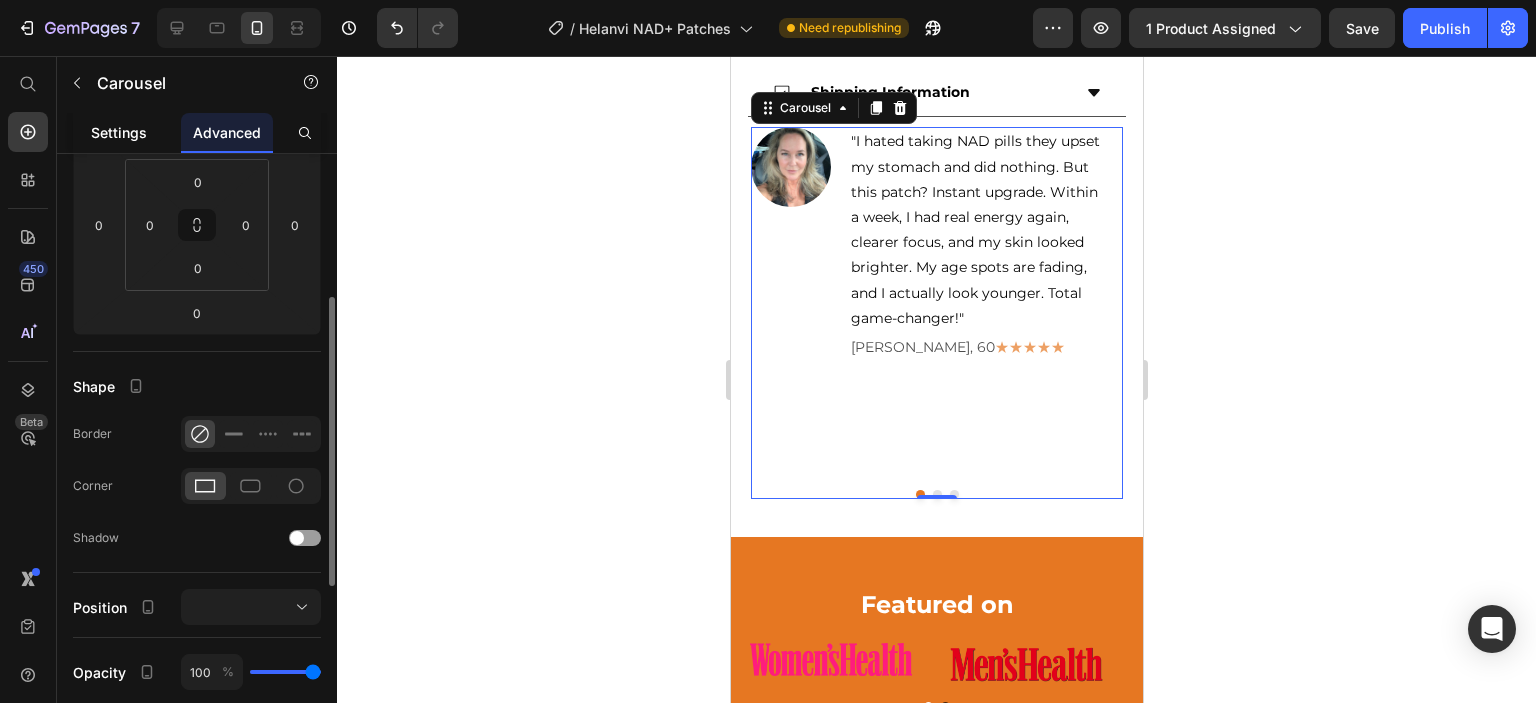 click on "Settings" 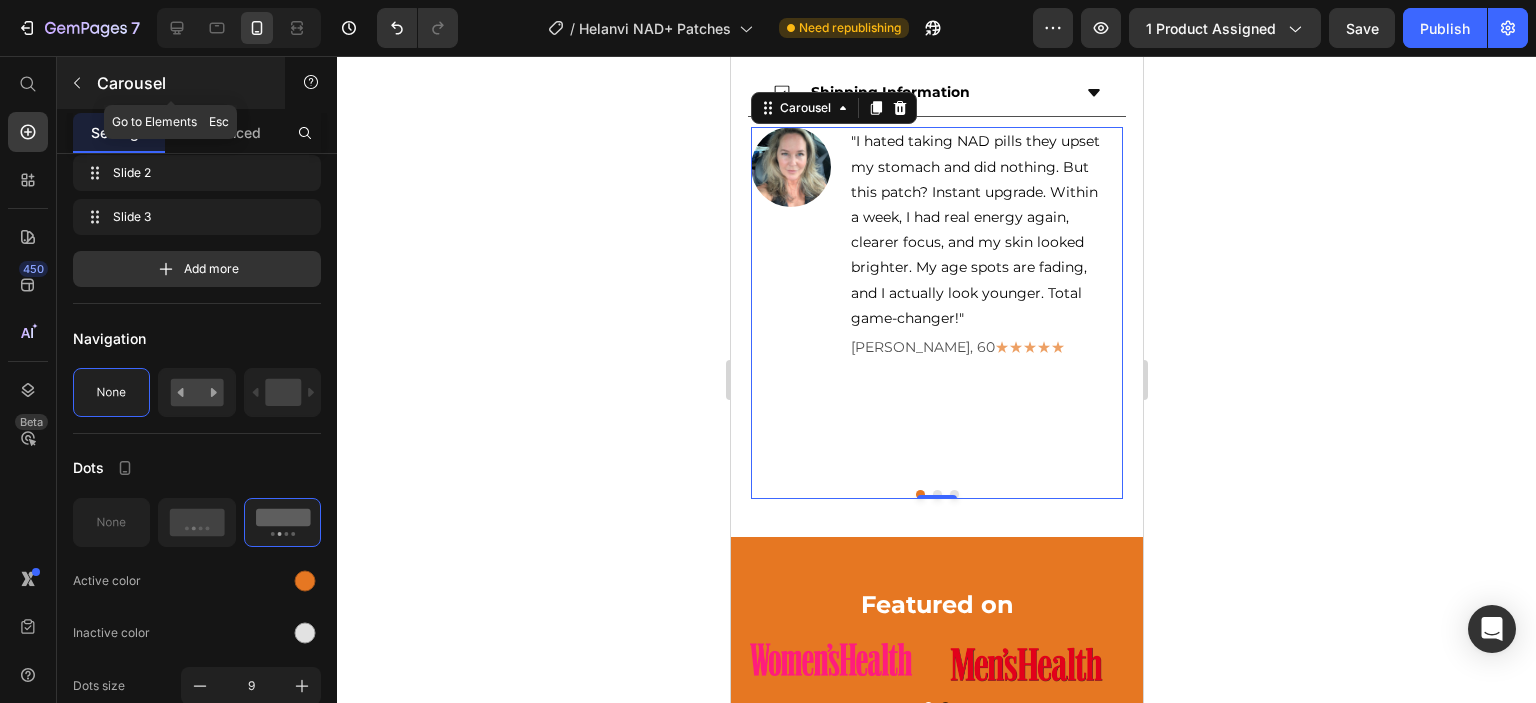 scroll, scrollTop: 0, scrollLeft: 0, axis: both 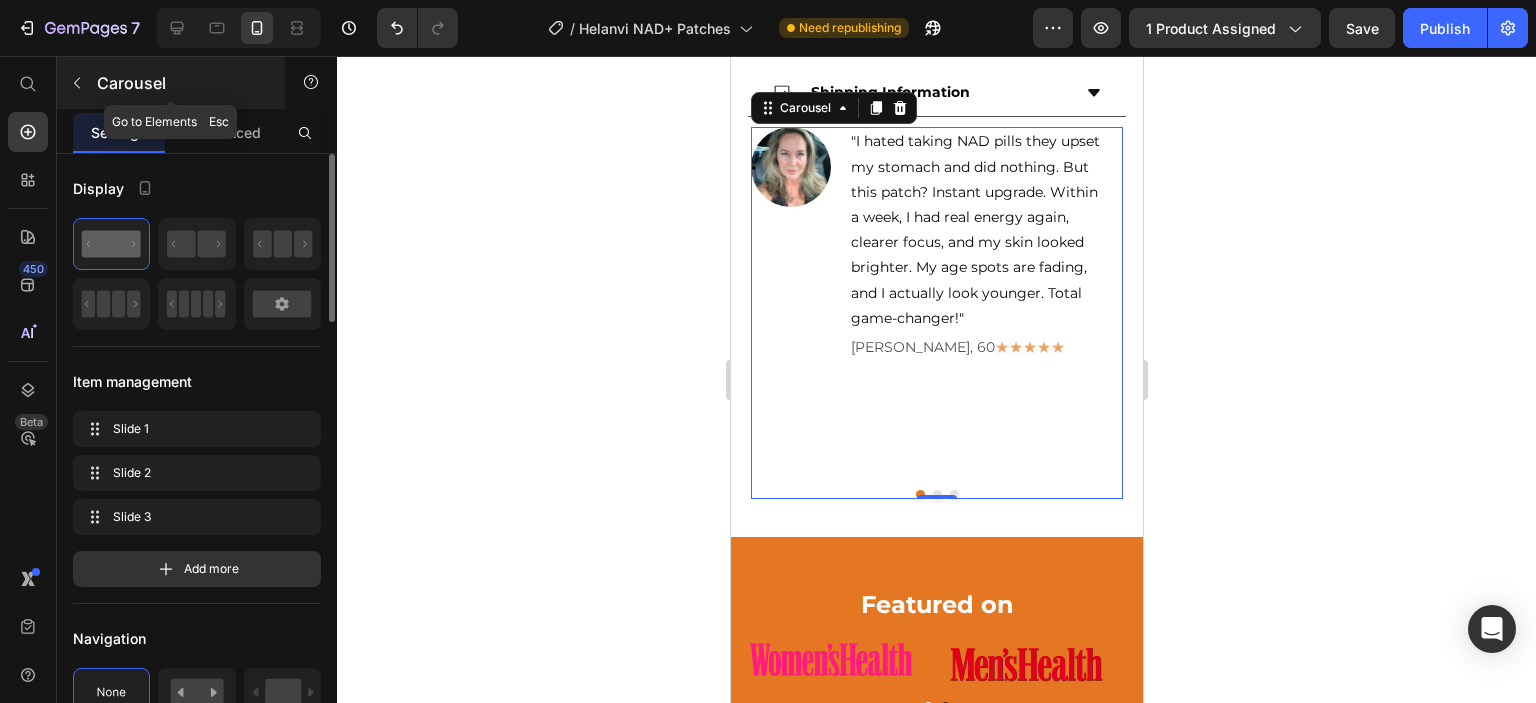 click at bounding box center [77, 83] 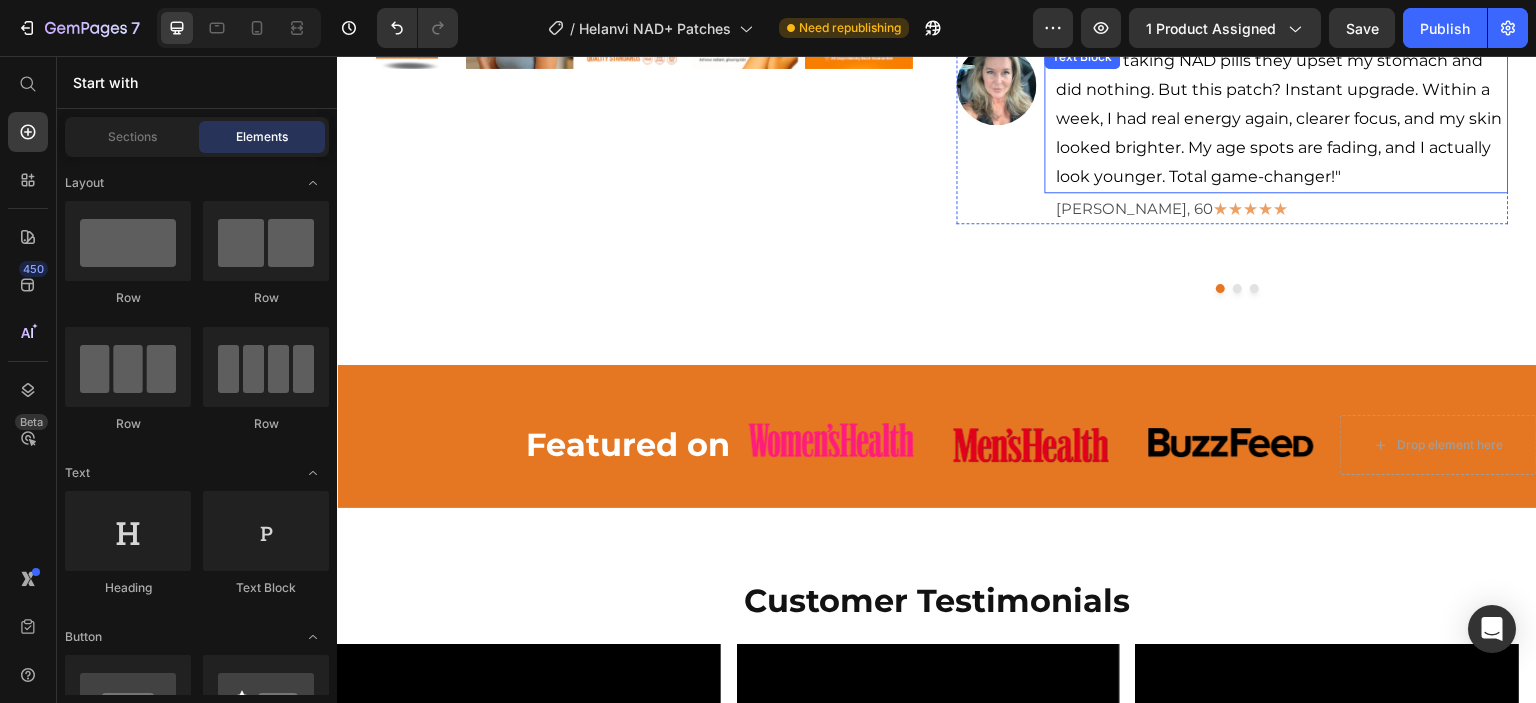 scroll, scrollTop: 444, scrollLeft: 0, axis: vertical 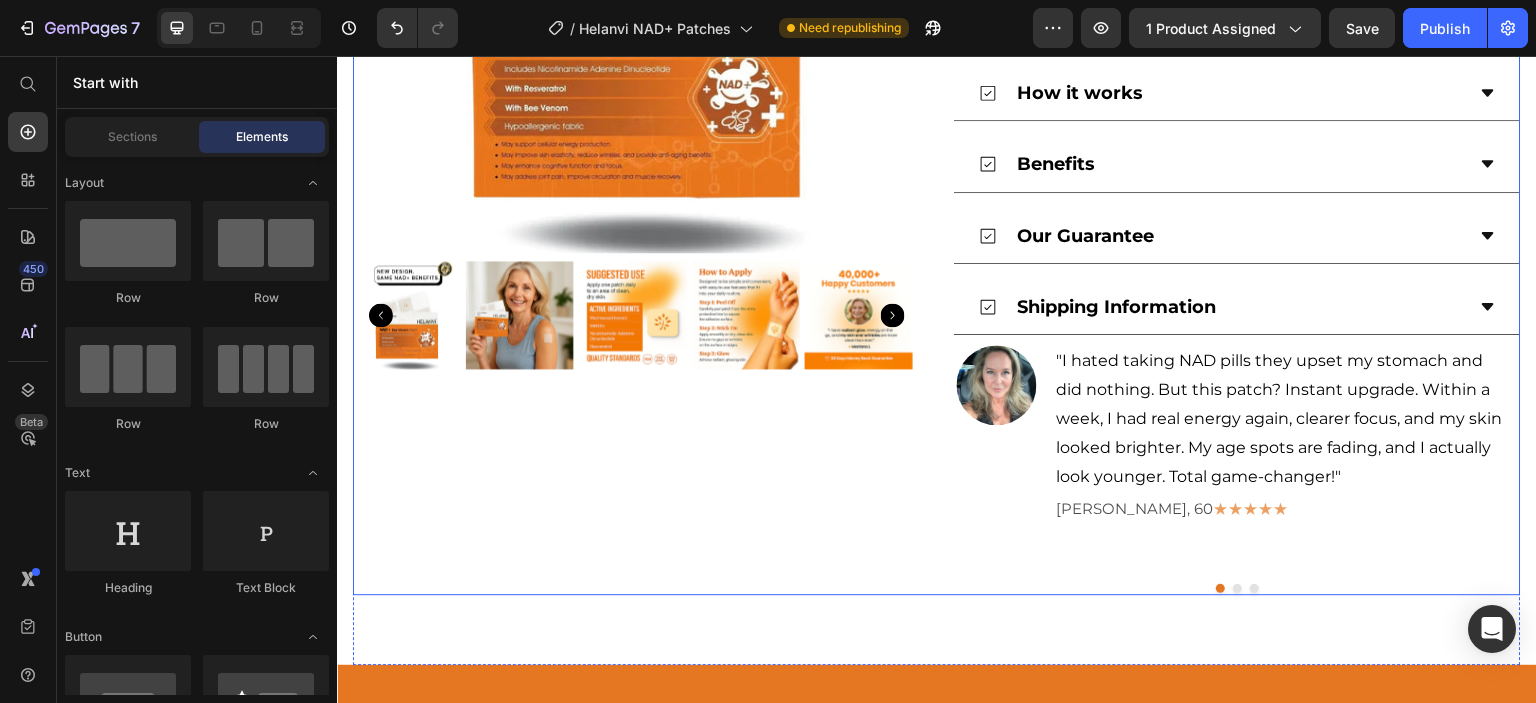 click on "Product Images" at bounding box center (637, 140) 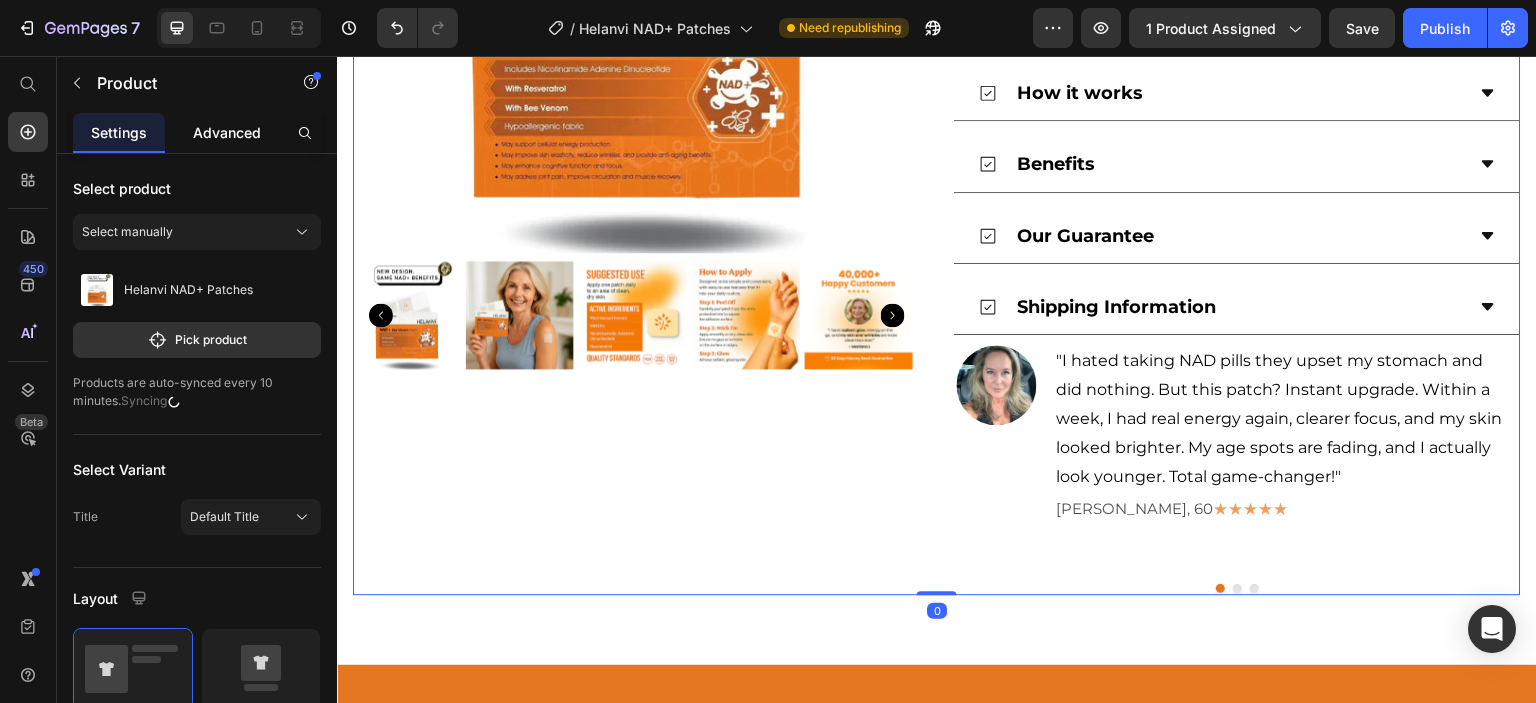 click on "Advanced" 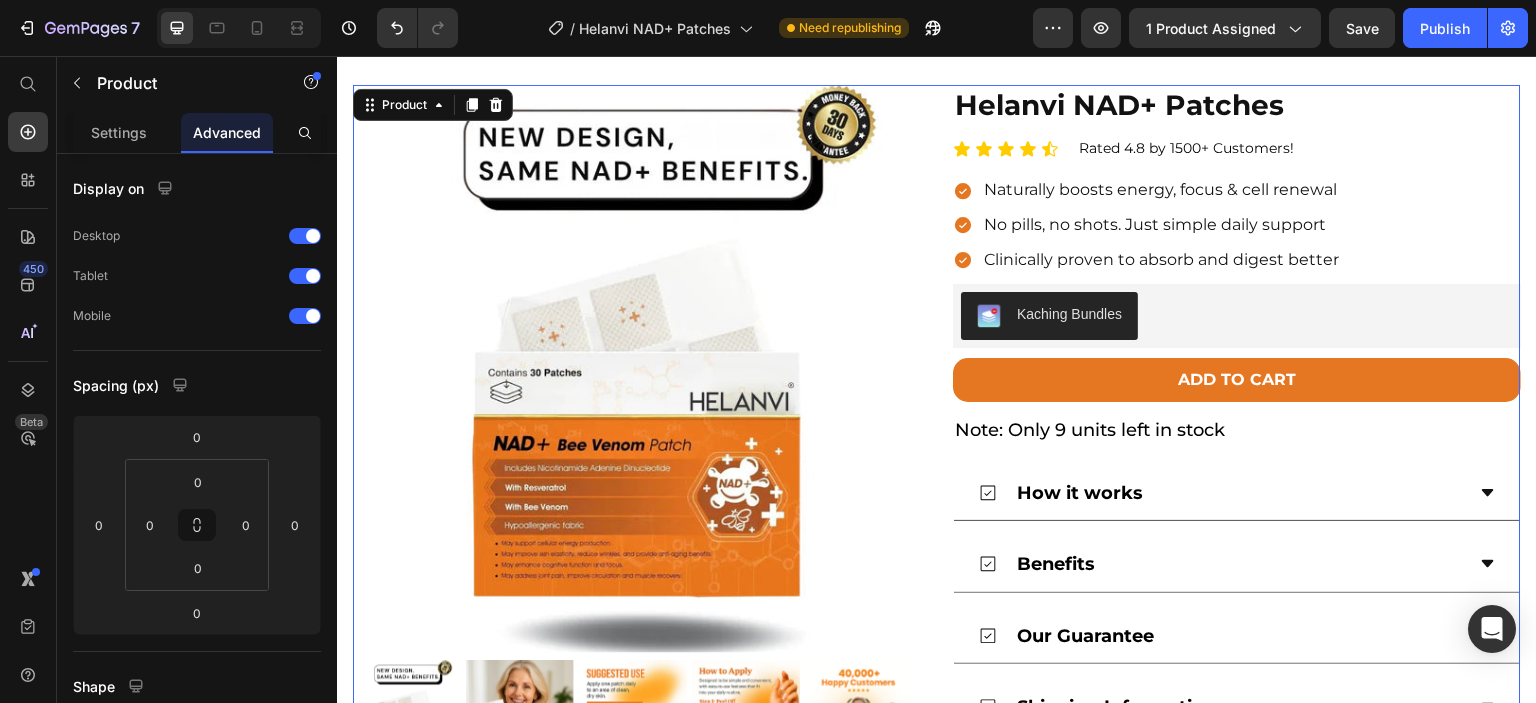 scroll, scrollTop: 0, scrollLeft: 0, axis: both 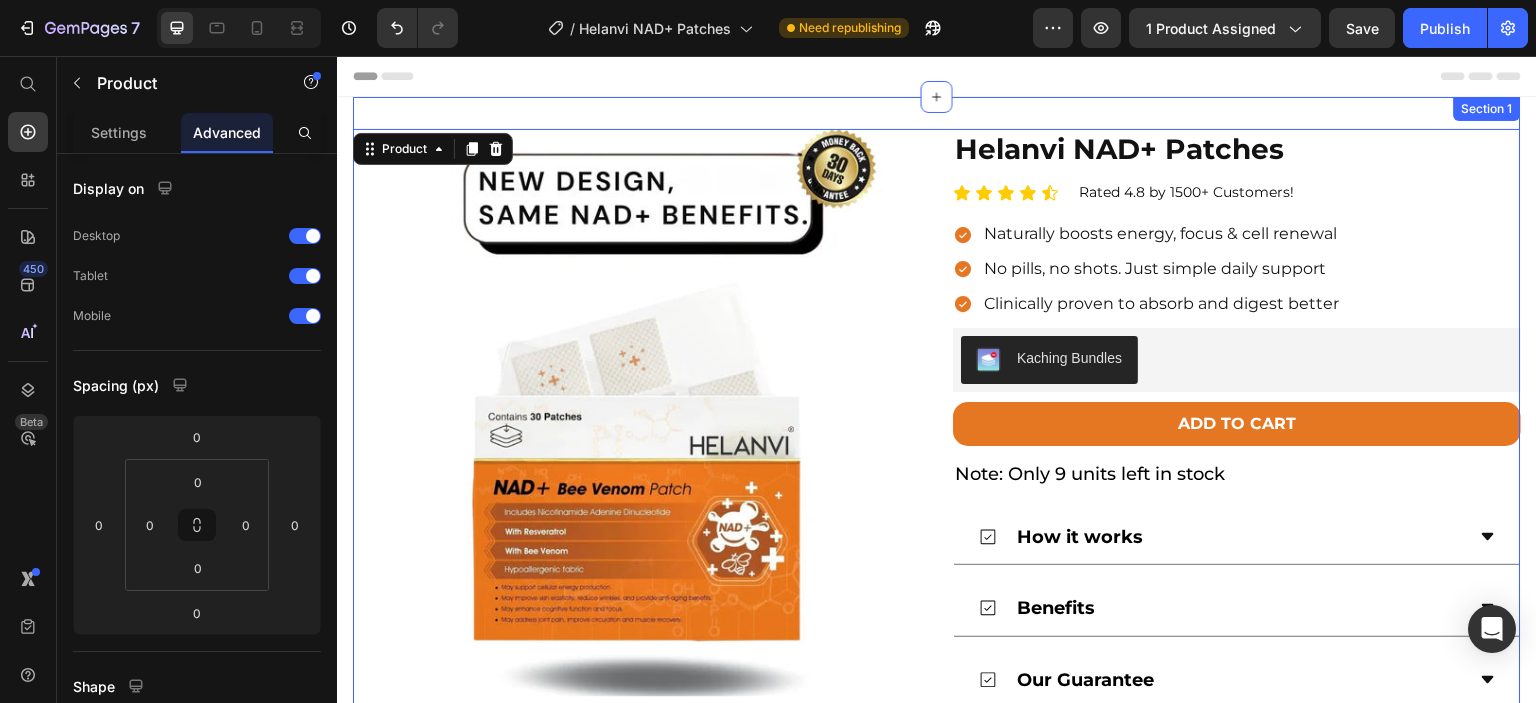 click on "Product Images Helanvi NAD+ Patches Product Title Icon Icon Icon Icon Icon Icon List Rated 4.8 by 1500+ Customers! Text Block Row Naturally boosts energy, focus & cell renewal No pills, no shots. Just simple daily support Clinically proven to absorb and digest better Item List Kaching Bundles Kaching Bundles Add to cart Add to Cart Note: Only 9 units left in stock Text Block
How it works
Benefits
Our Guarantee
Shipping Information Accordion Row Image "I hated taking NAD pills they upset my stomach and did nothing. But this patch? Instant upgrade. Within a week, I had real energy again, clearer focus, and my skin looked brighter. My age spots are fading, and I actually look younger. Total game-changer!" Text Block [PERSON_NAME], 60   ★★★★★ Text Block Row Image" at bounding box center (937, 603) 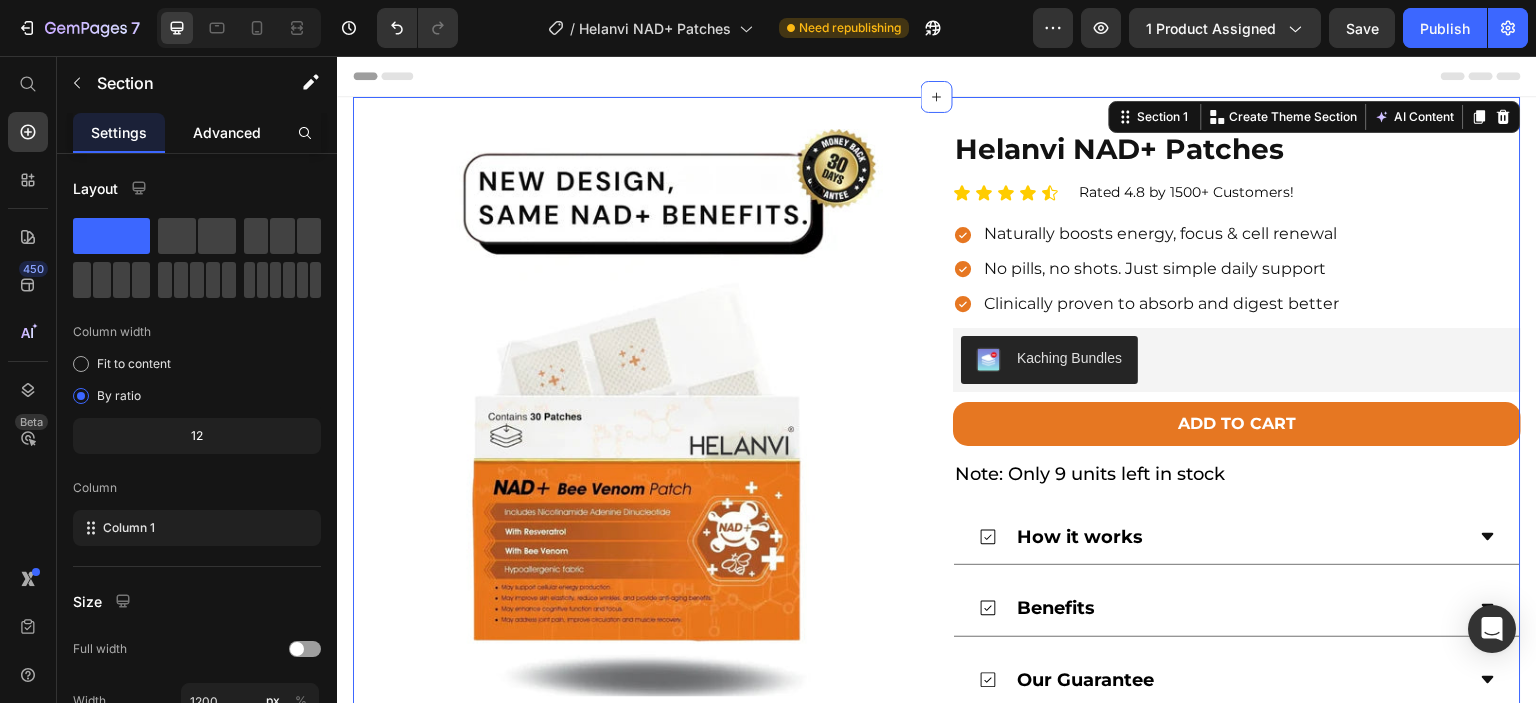 click on "Advanced" at bounding box center [227, 132] 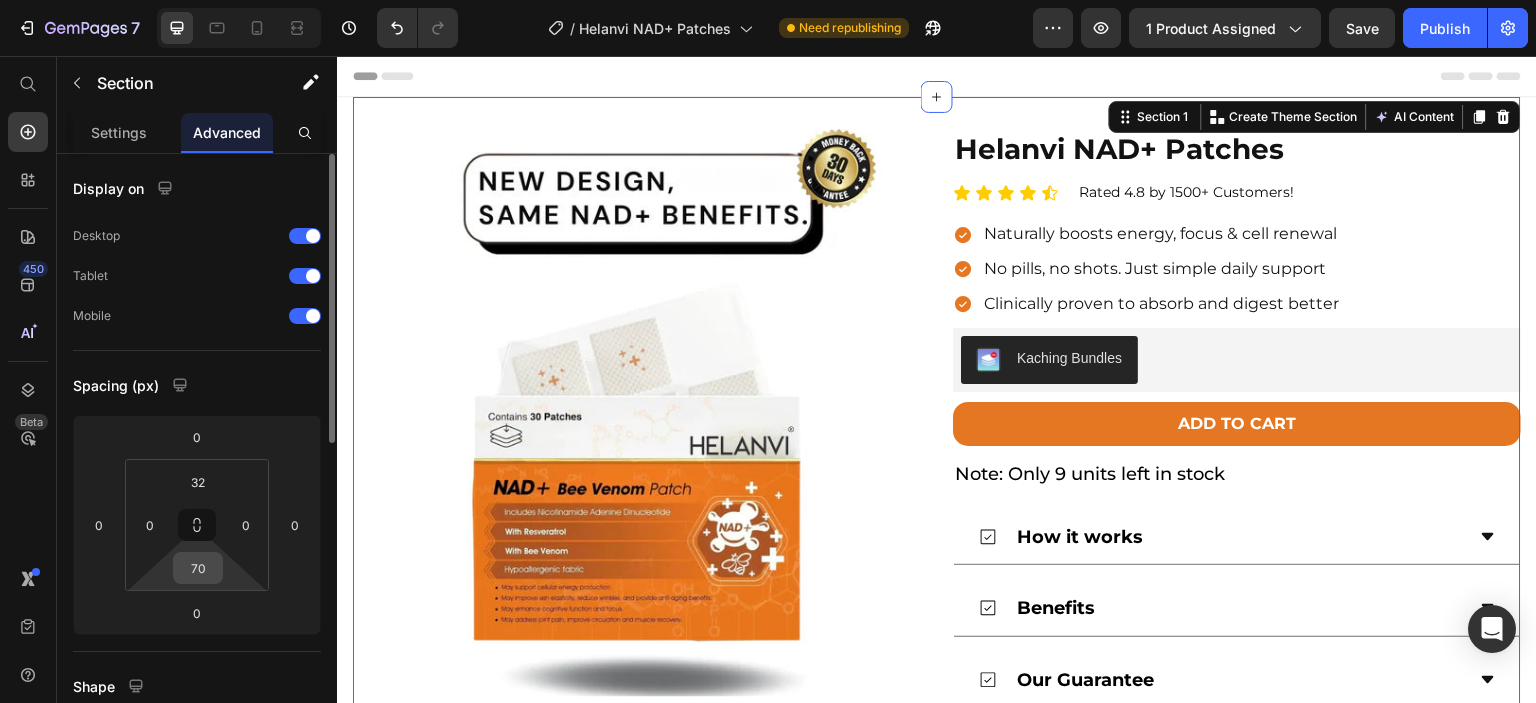 click on "70" at bounding box center (198, 568) 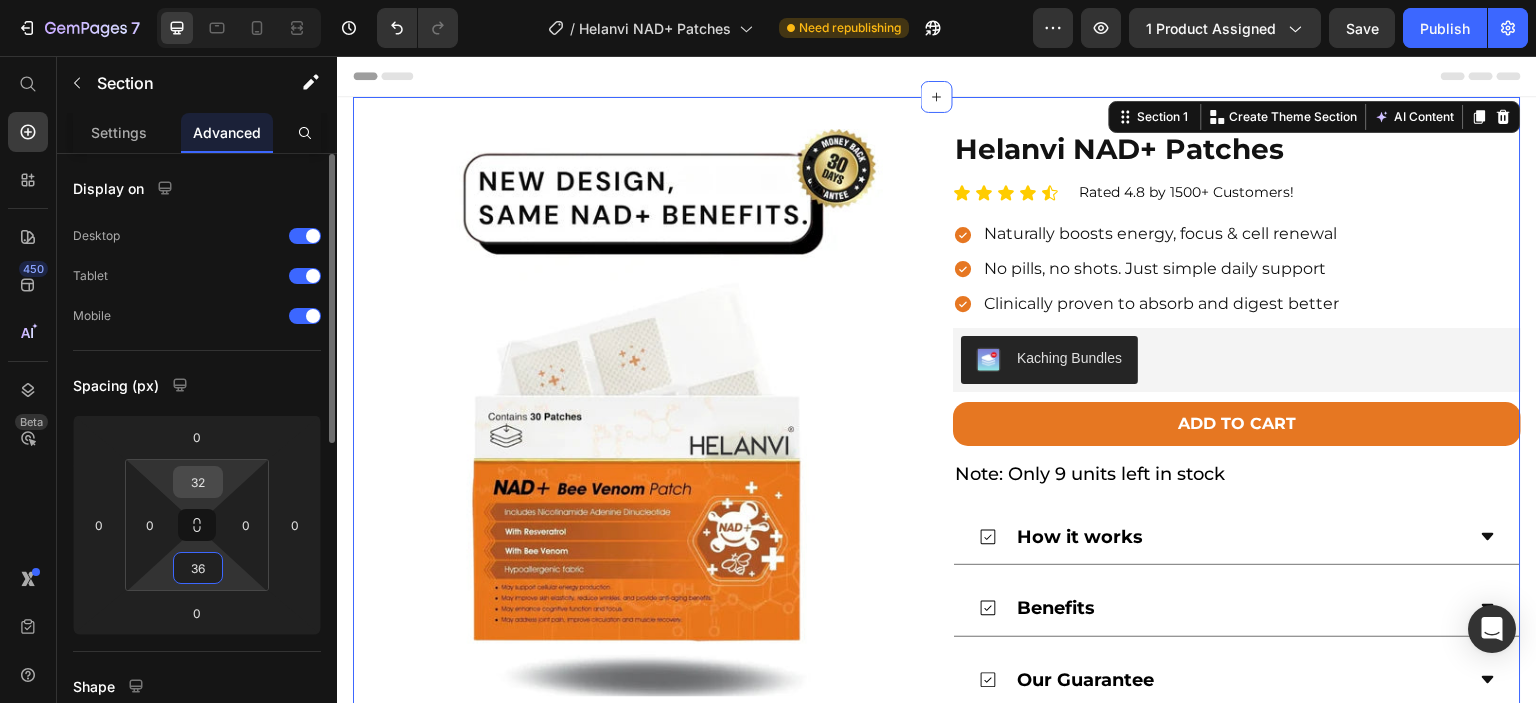 type on "36" 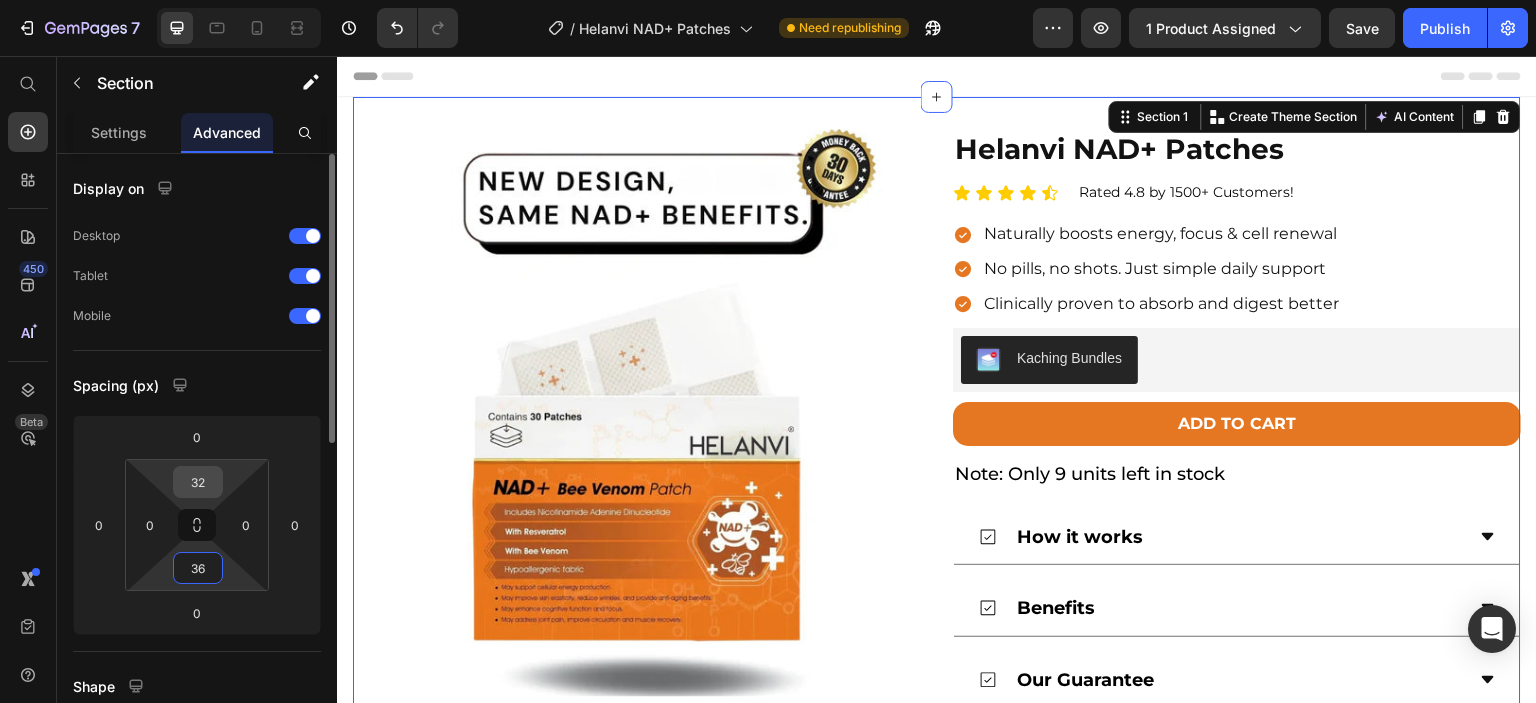 click on "32" at bounding box center [198, 482] 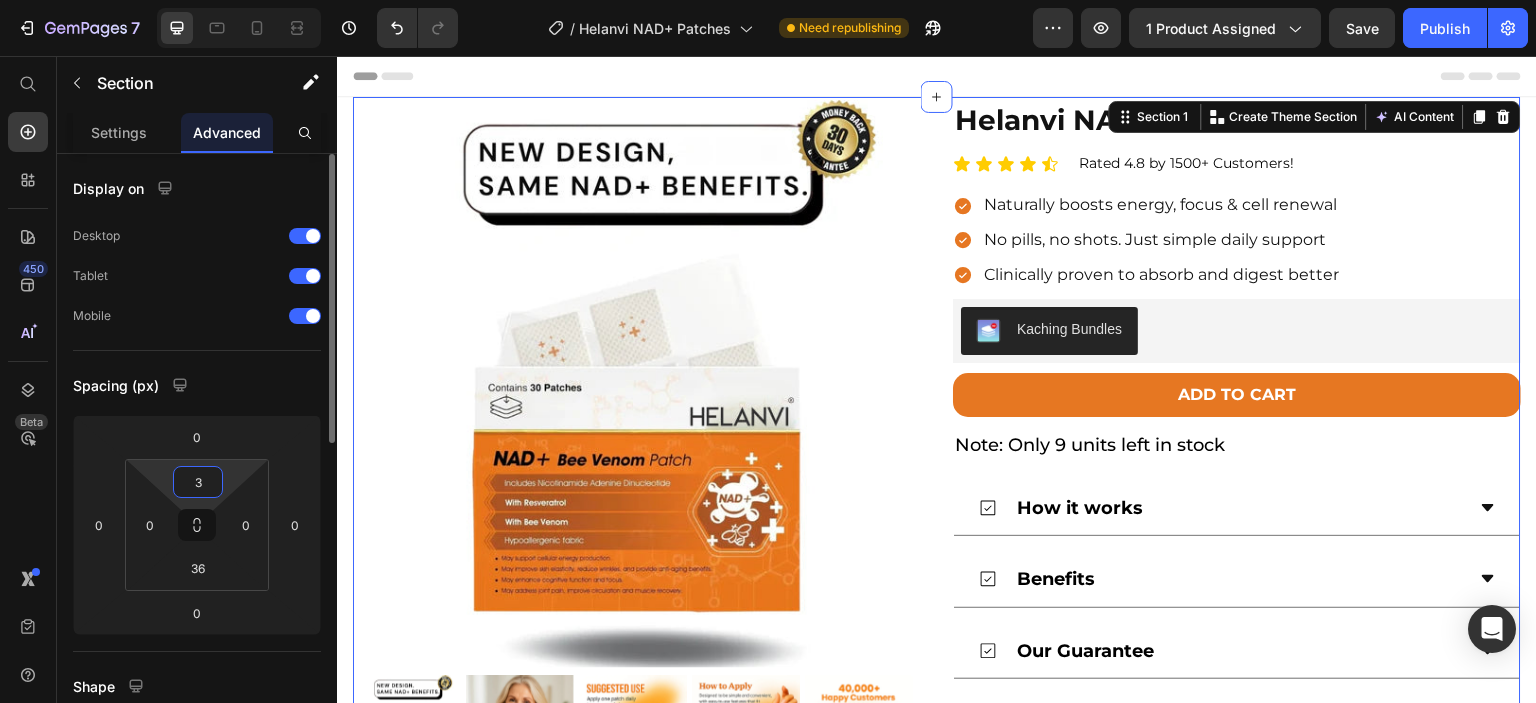 type on "32" 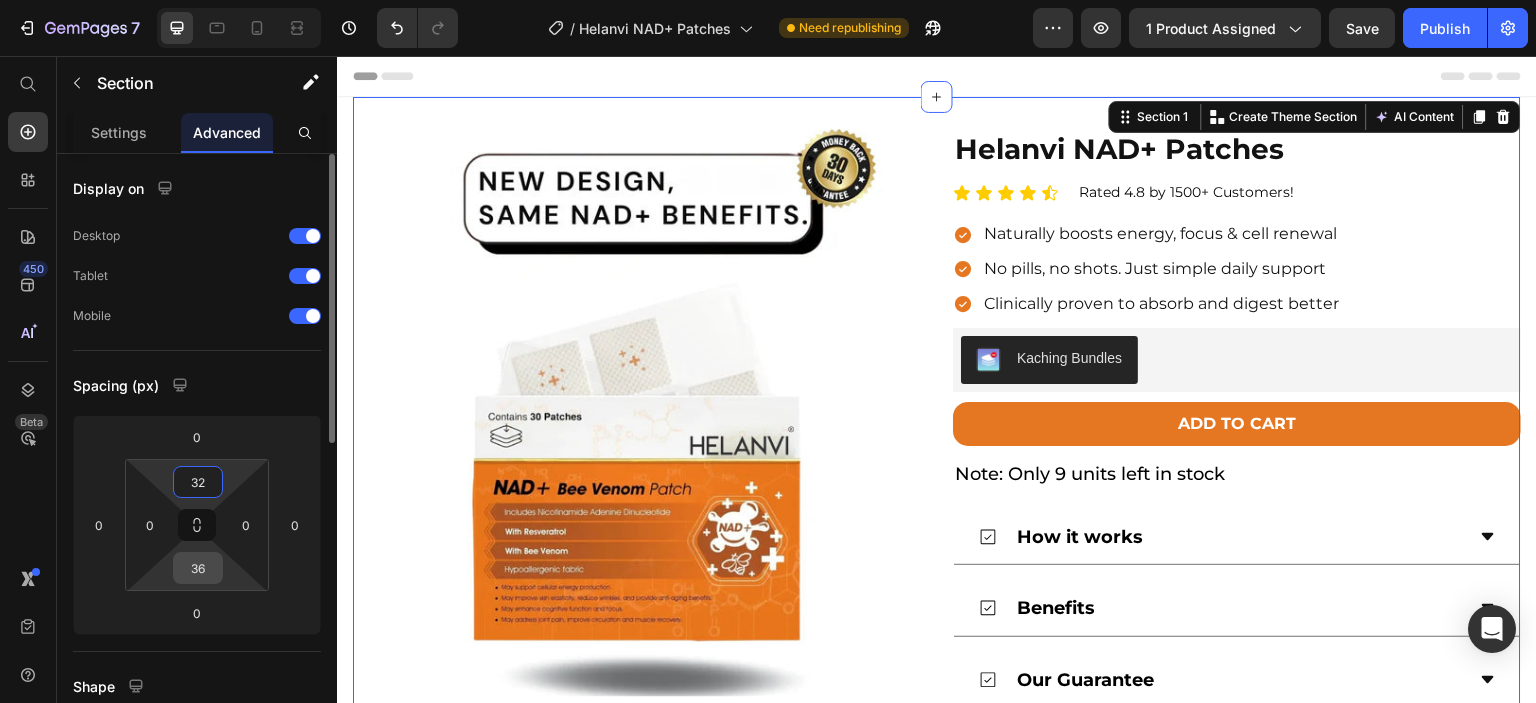 click on "36" at bounding box center [198, 568] 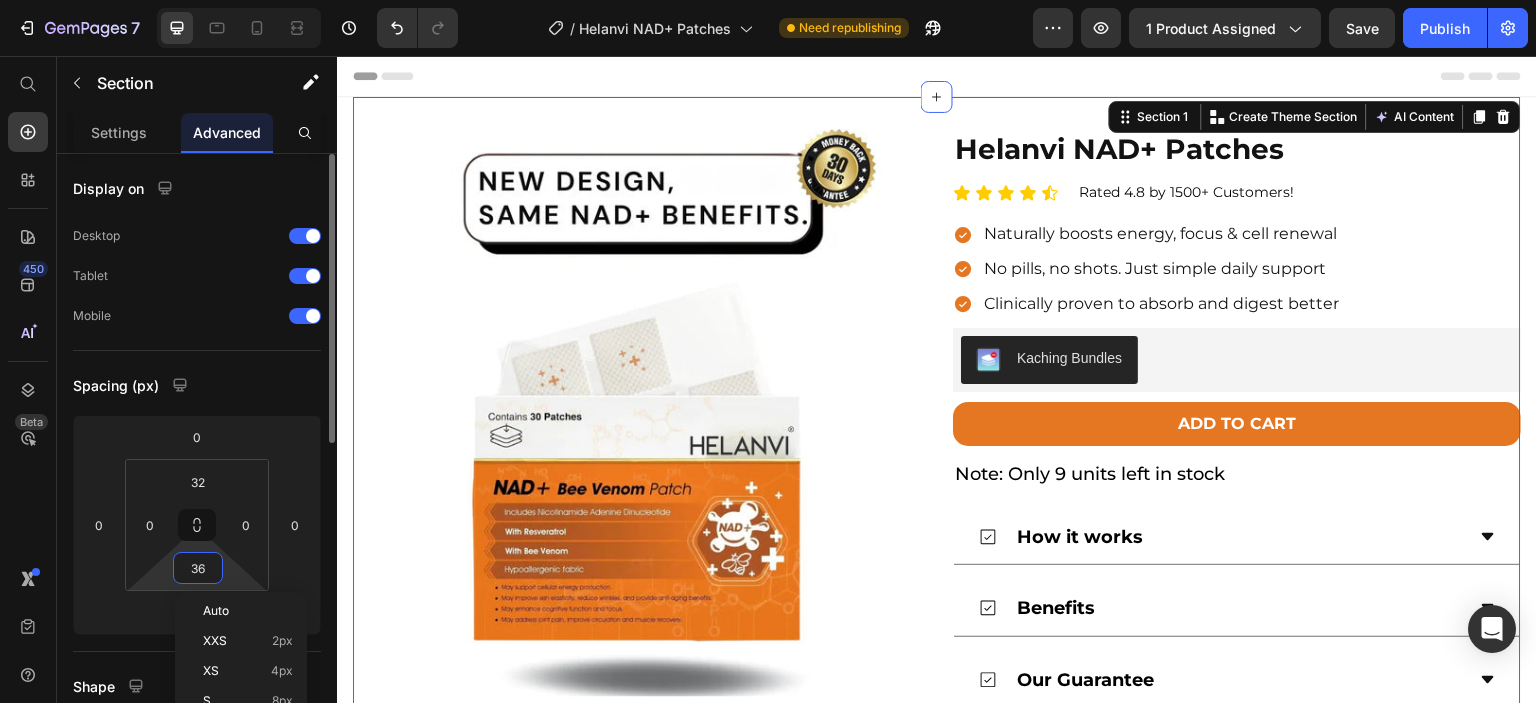 paste on "2" 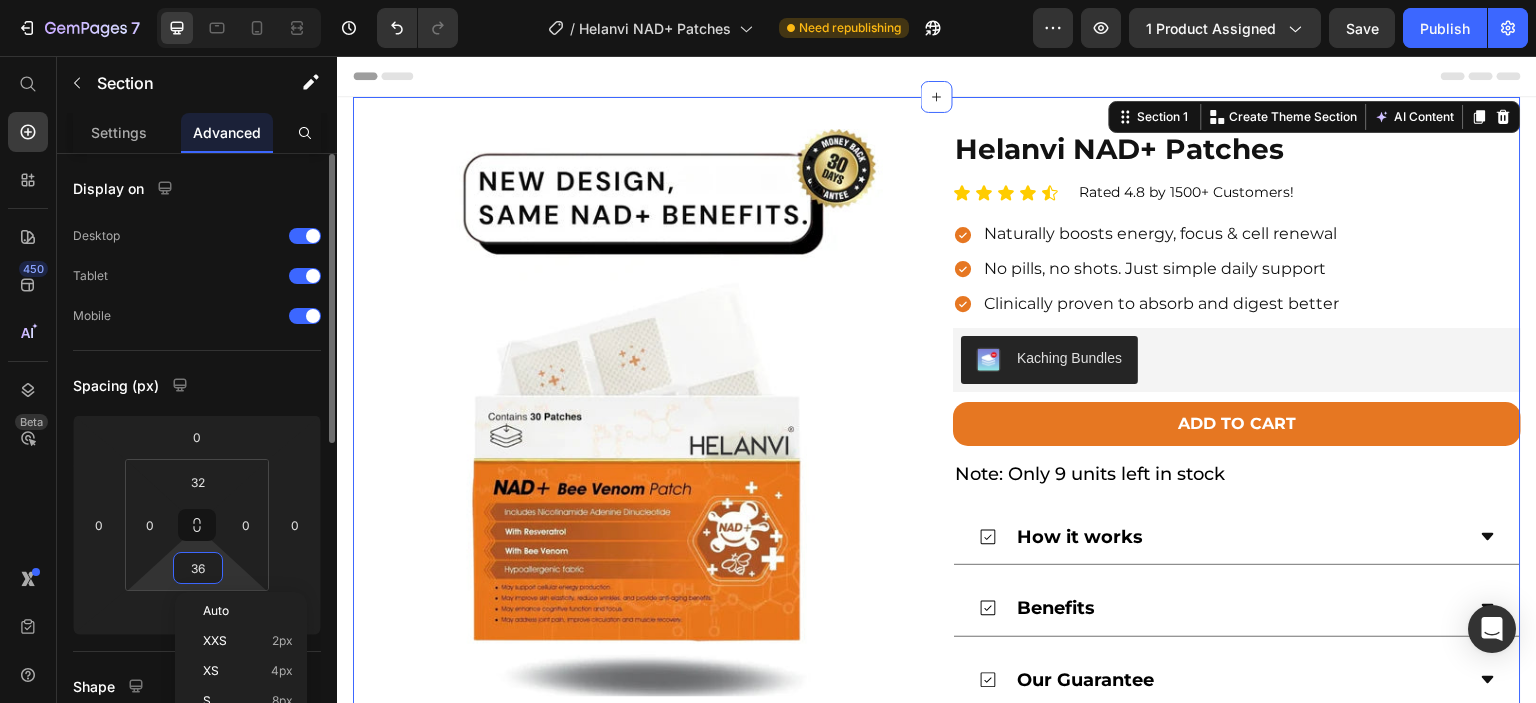 type on "32" 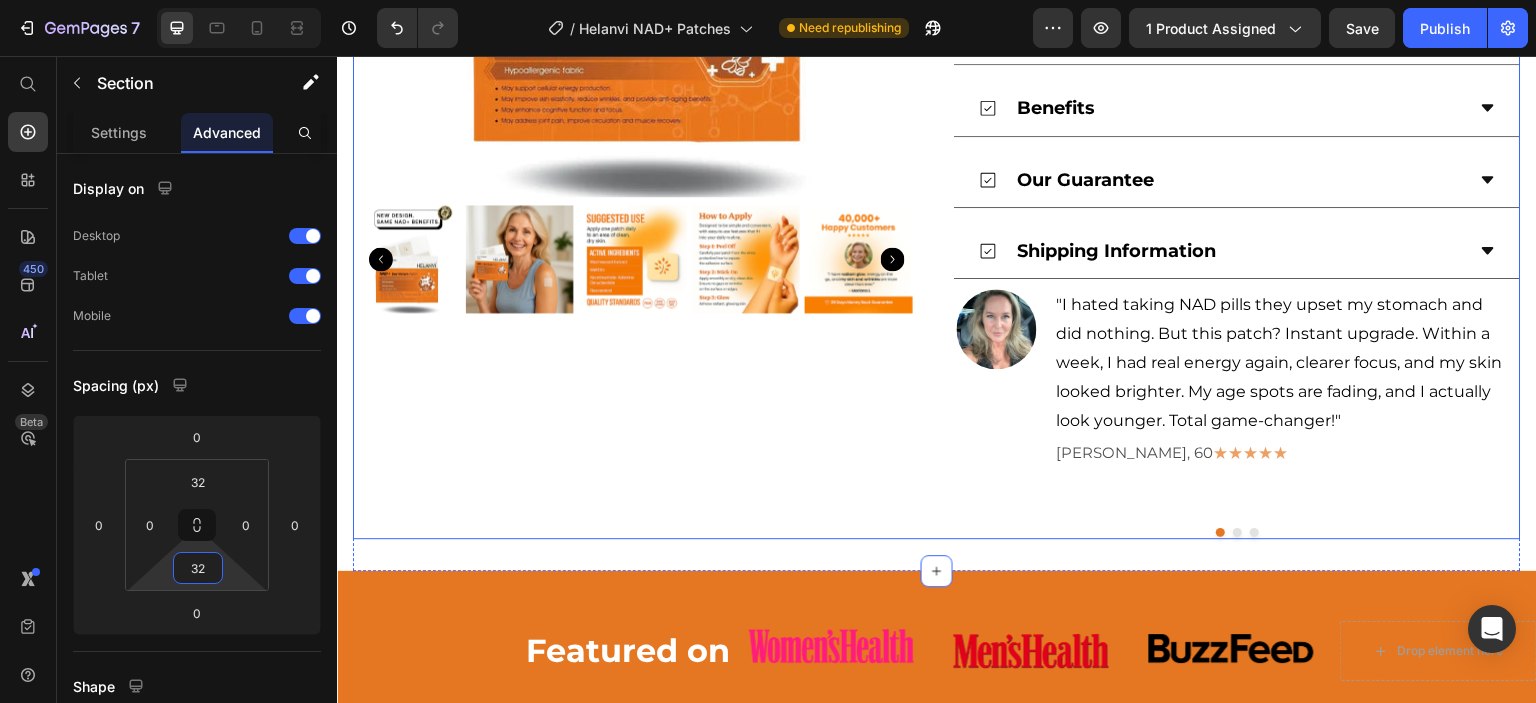 scroll, scrollTop: 700, scrollLeft: 0, axis: vertical 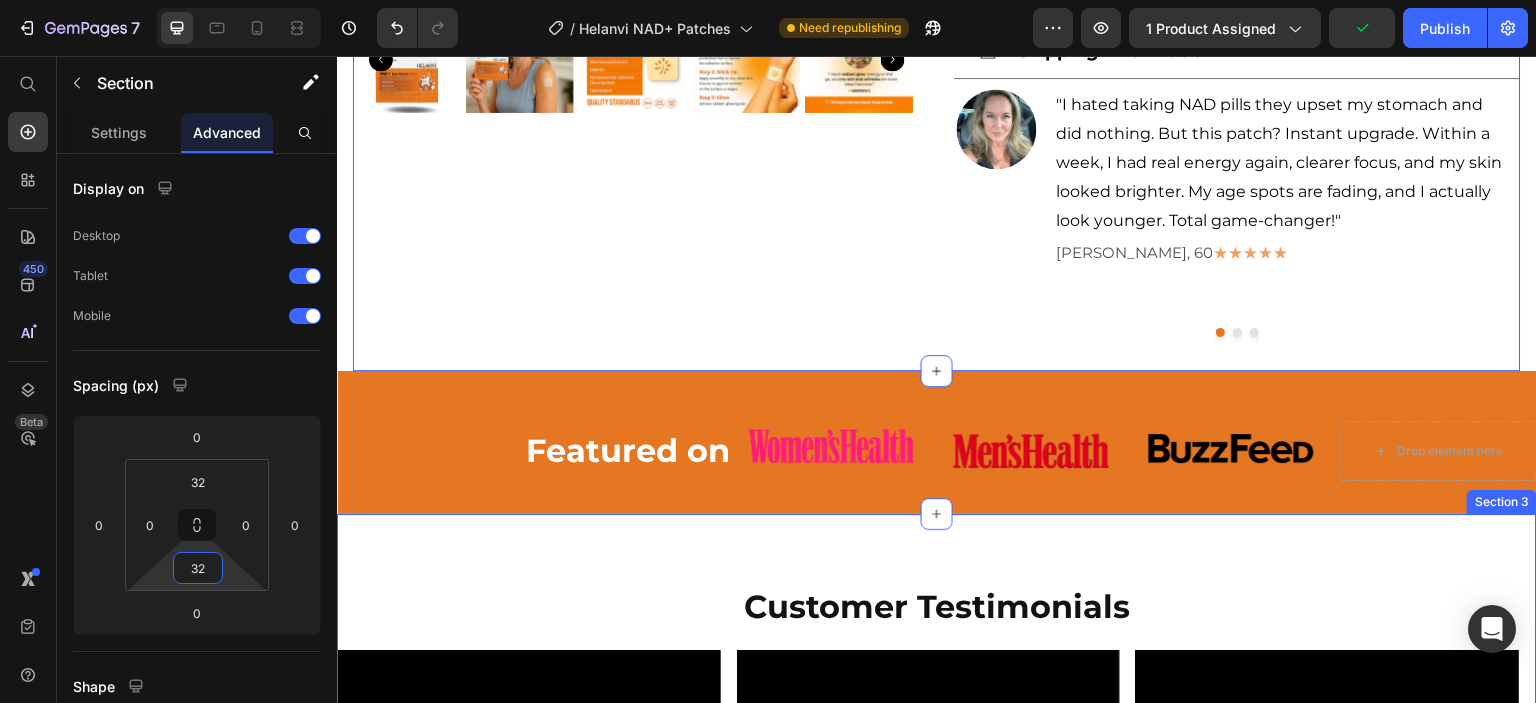 click on "Customer Testimonials Heading Video Video Video Carousel Section 3" at bounding box center (937, 717) 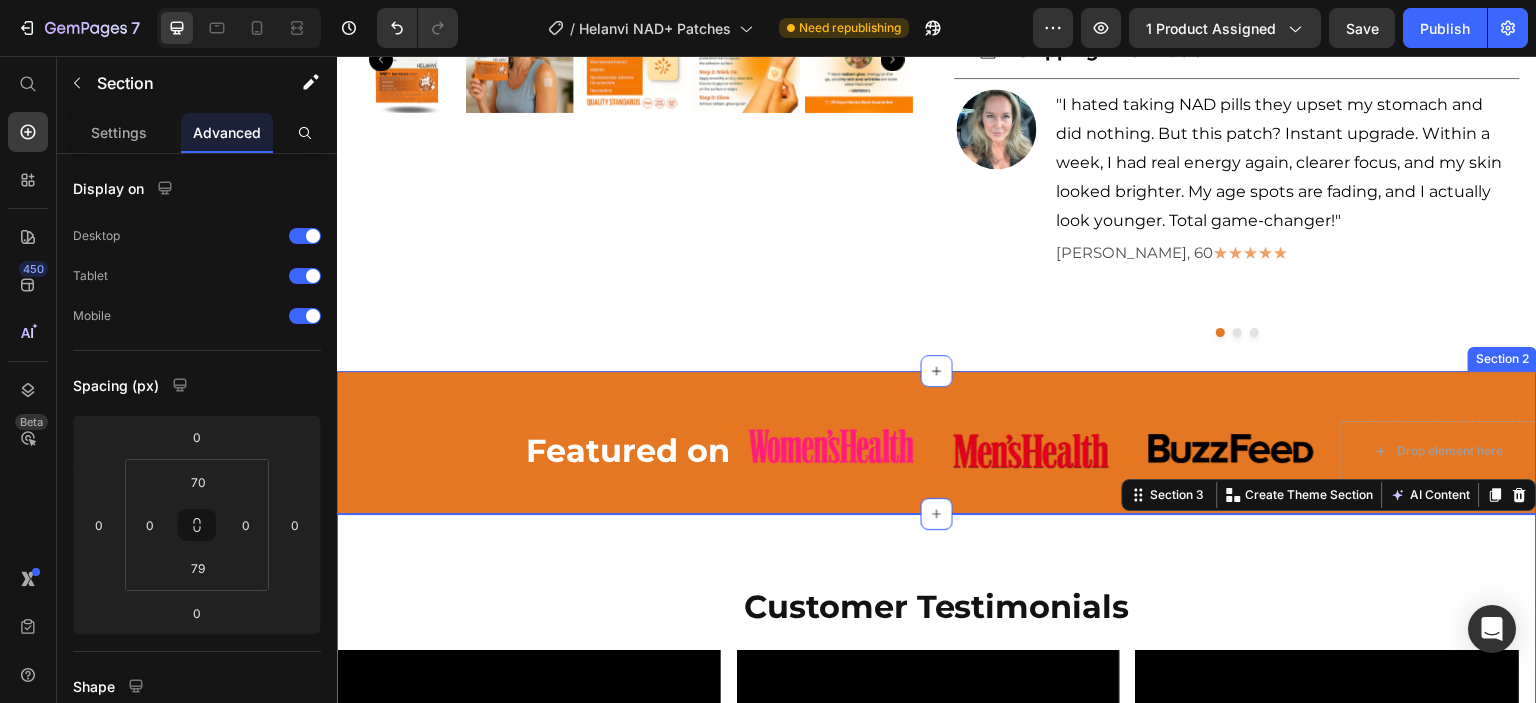 click on "Featured on Heading Image Image Image Carousel
Drop element here Row Section 2" at bounding box center [937, 442] 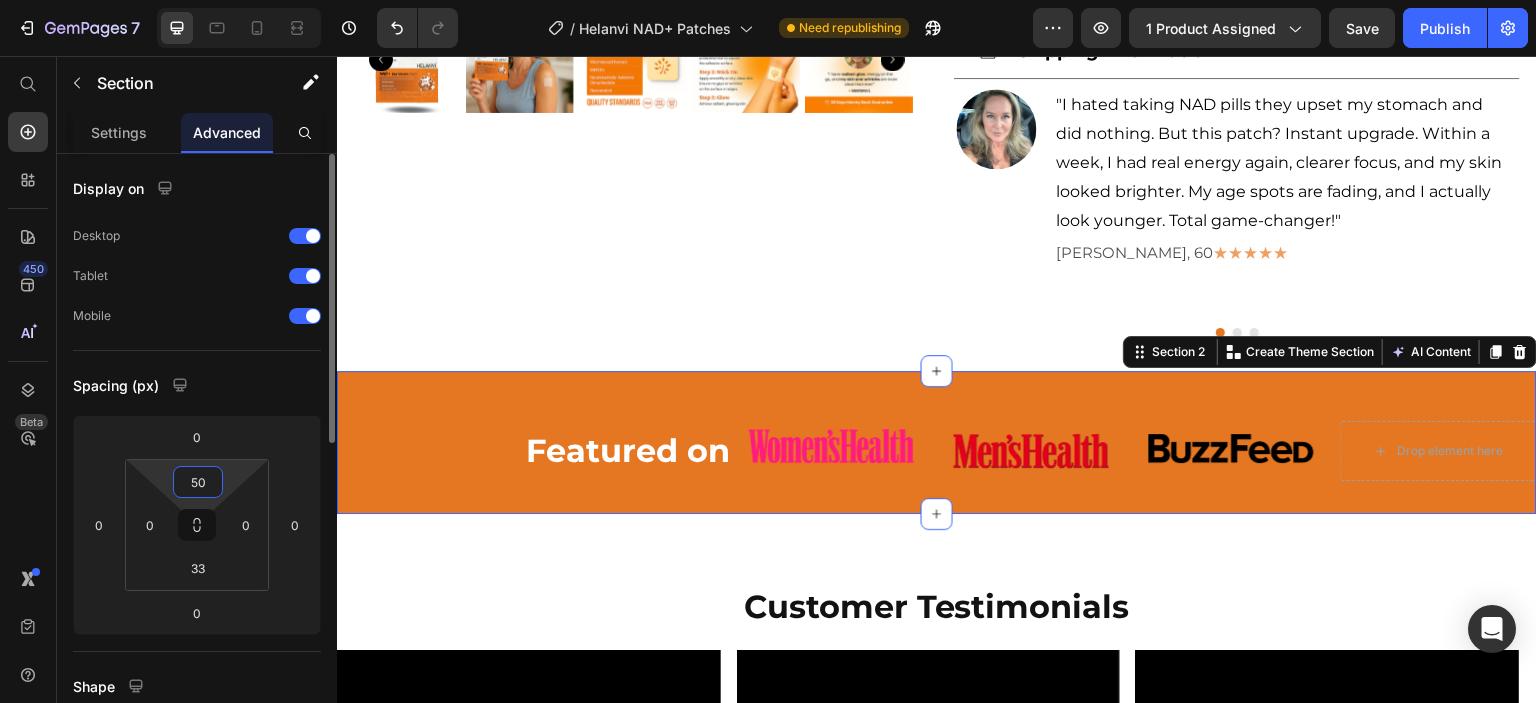 click on "50" at bounding box center [198, 482] 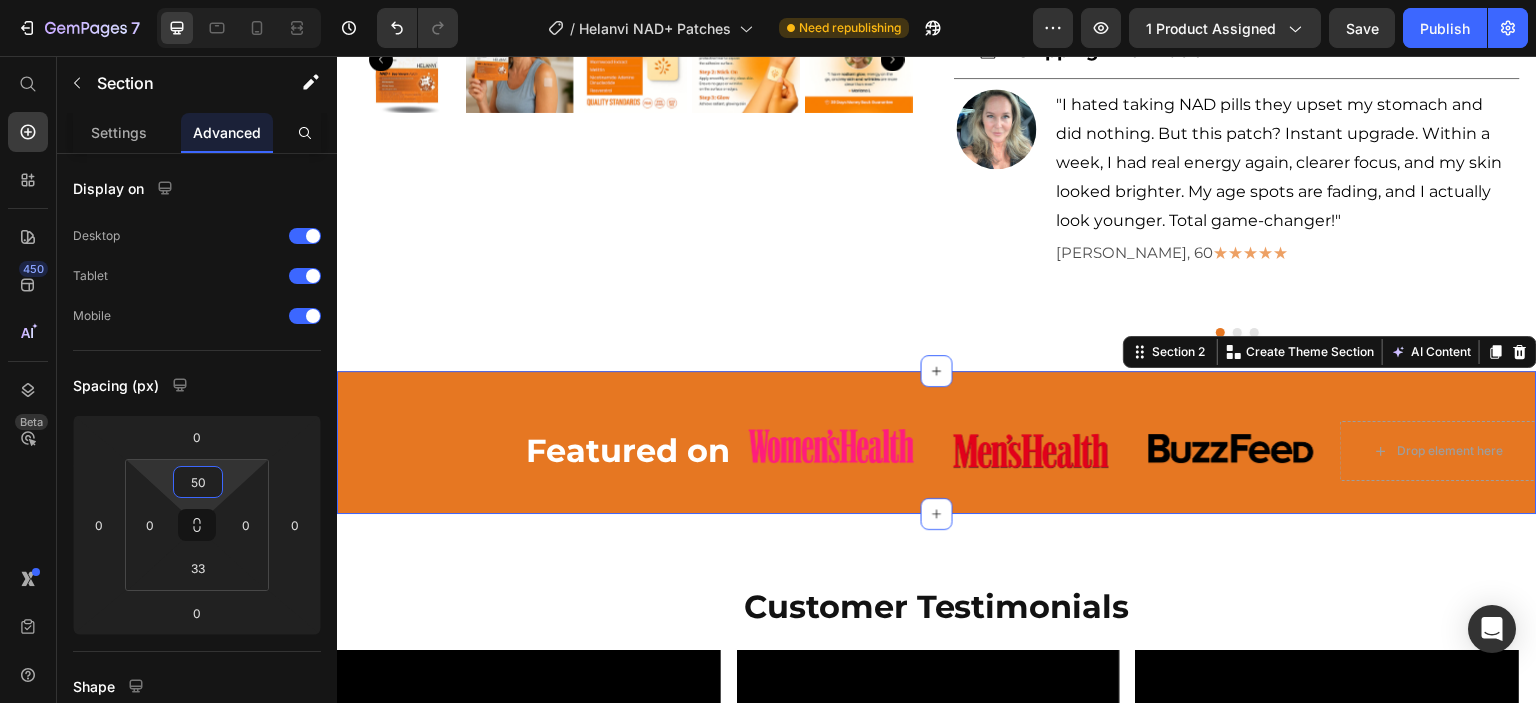 paste on "32" 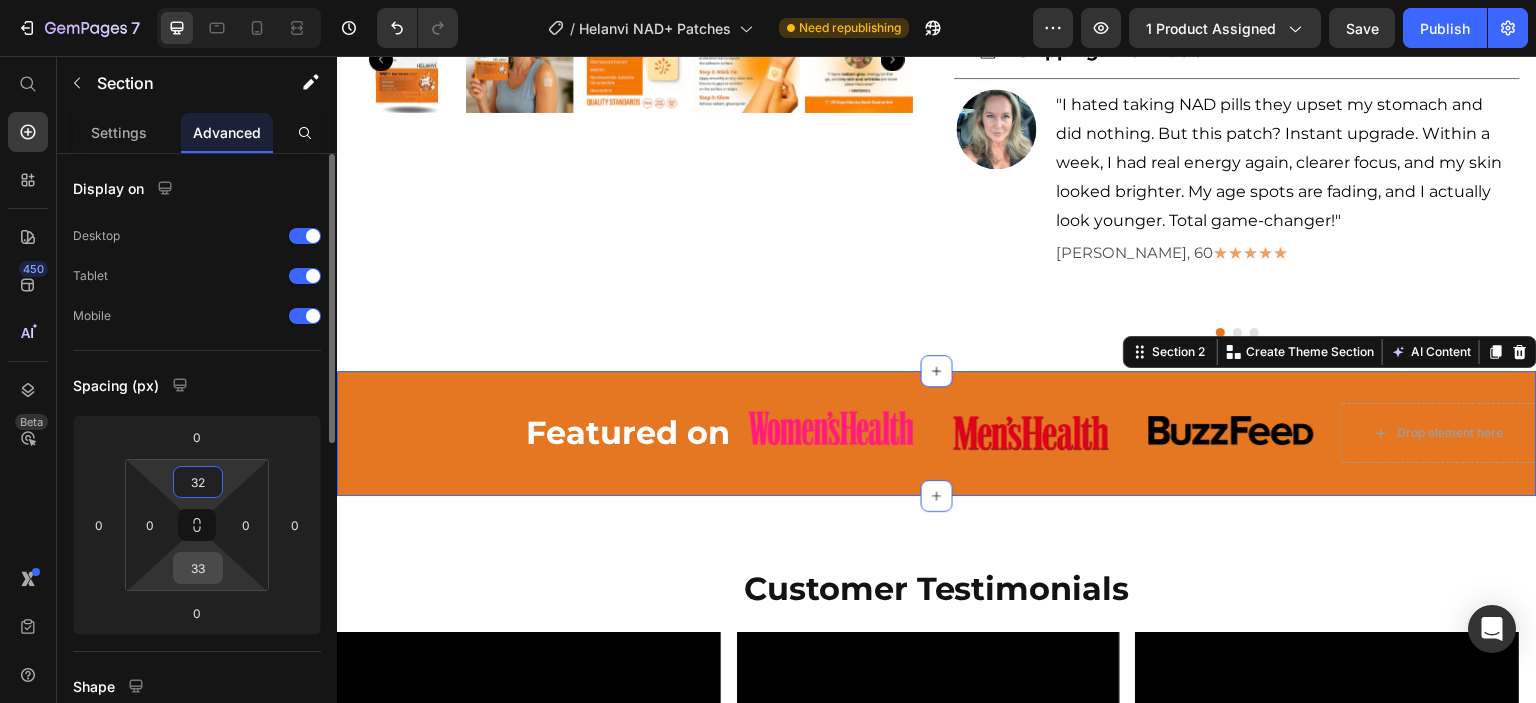type on "32" 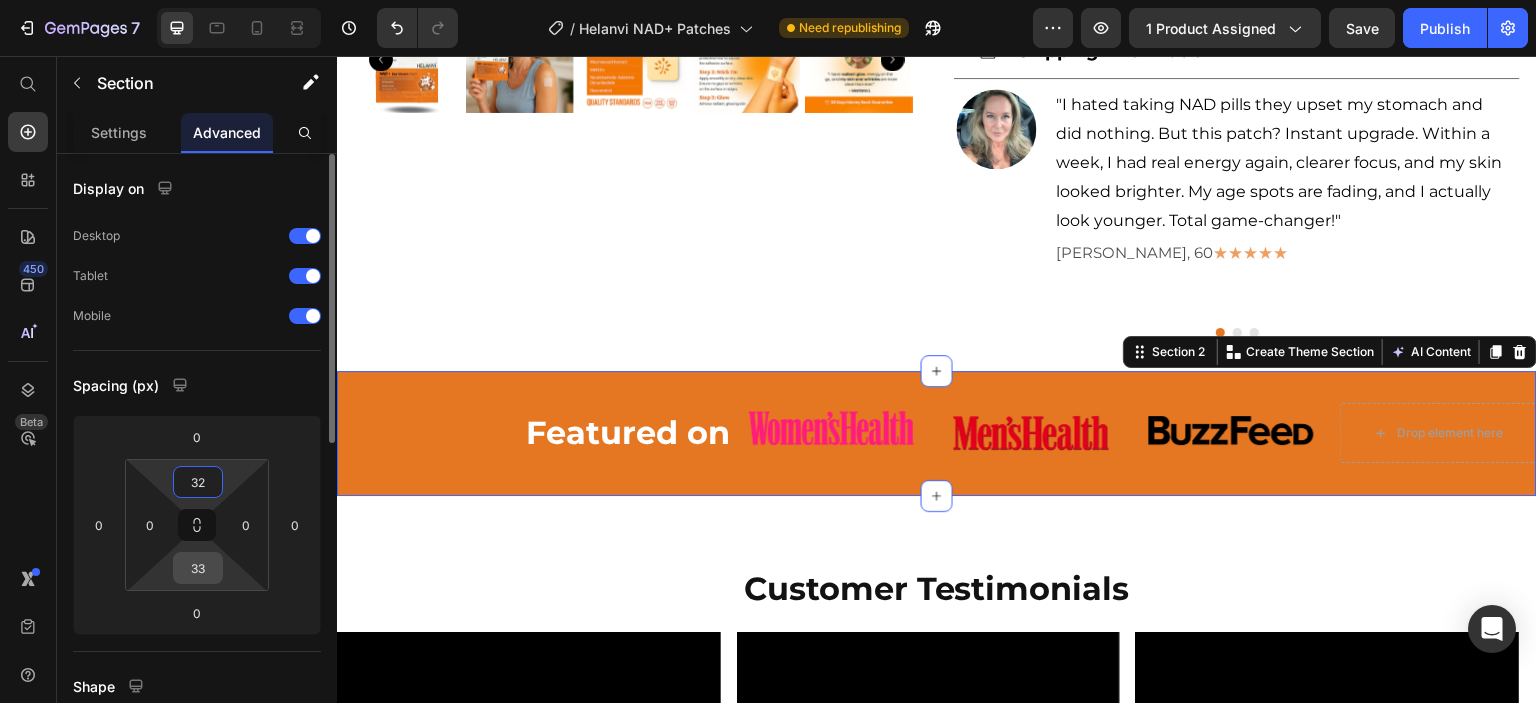 click on "33" at bounding box center (198, 568) 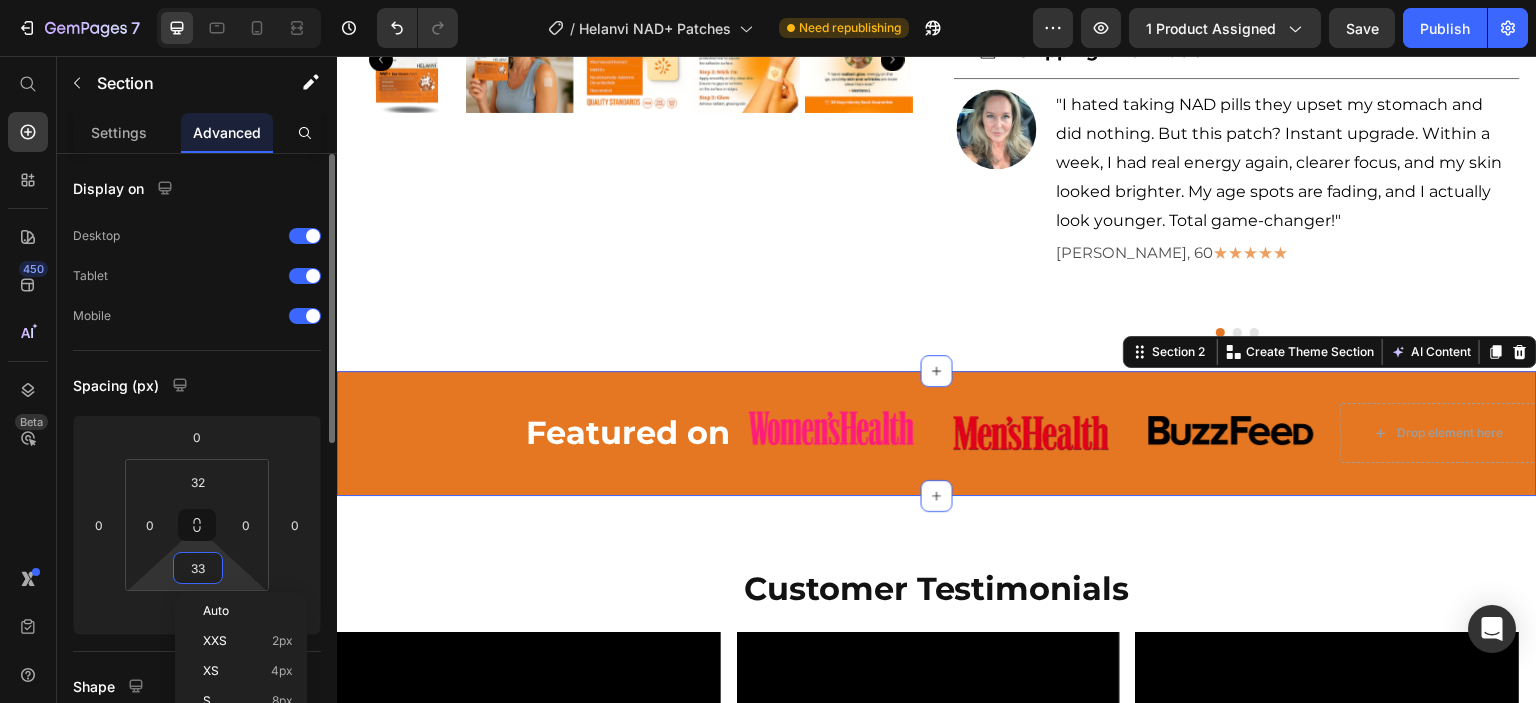 paste on "2" 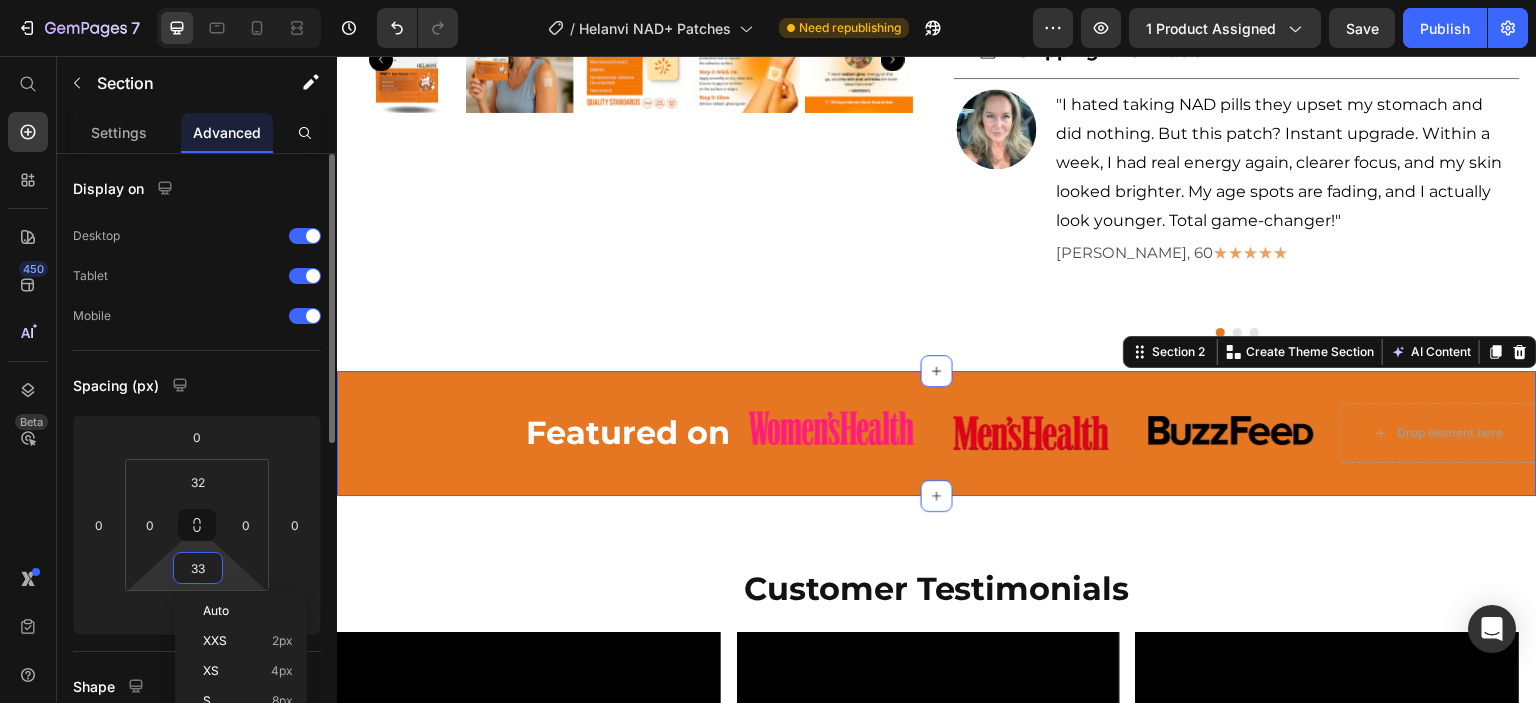 type on "32" 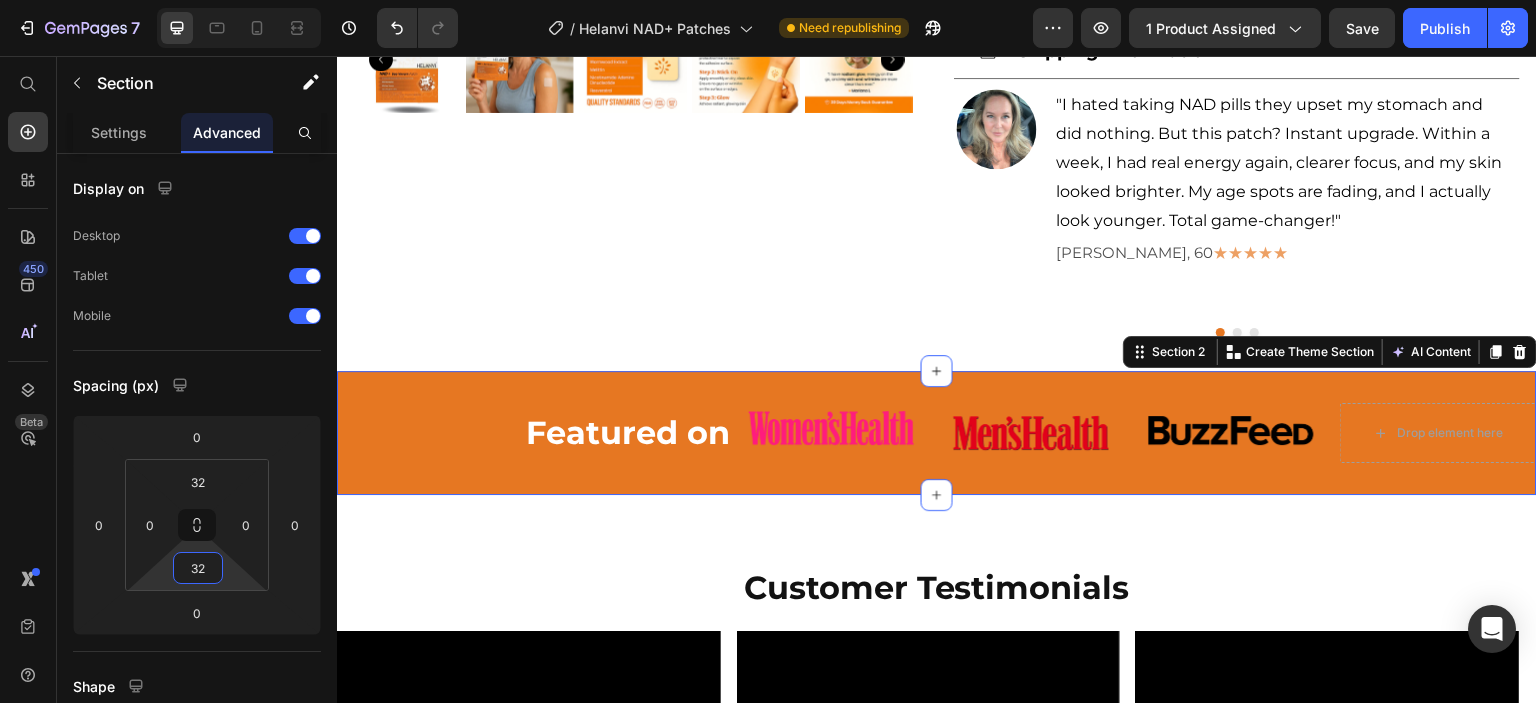scroll, scrollTop: 900, scrollLeft: 0, axis: vertical 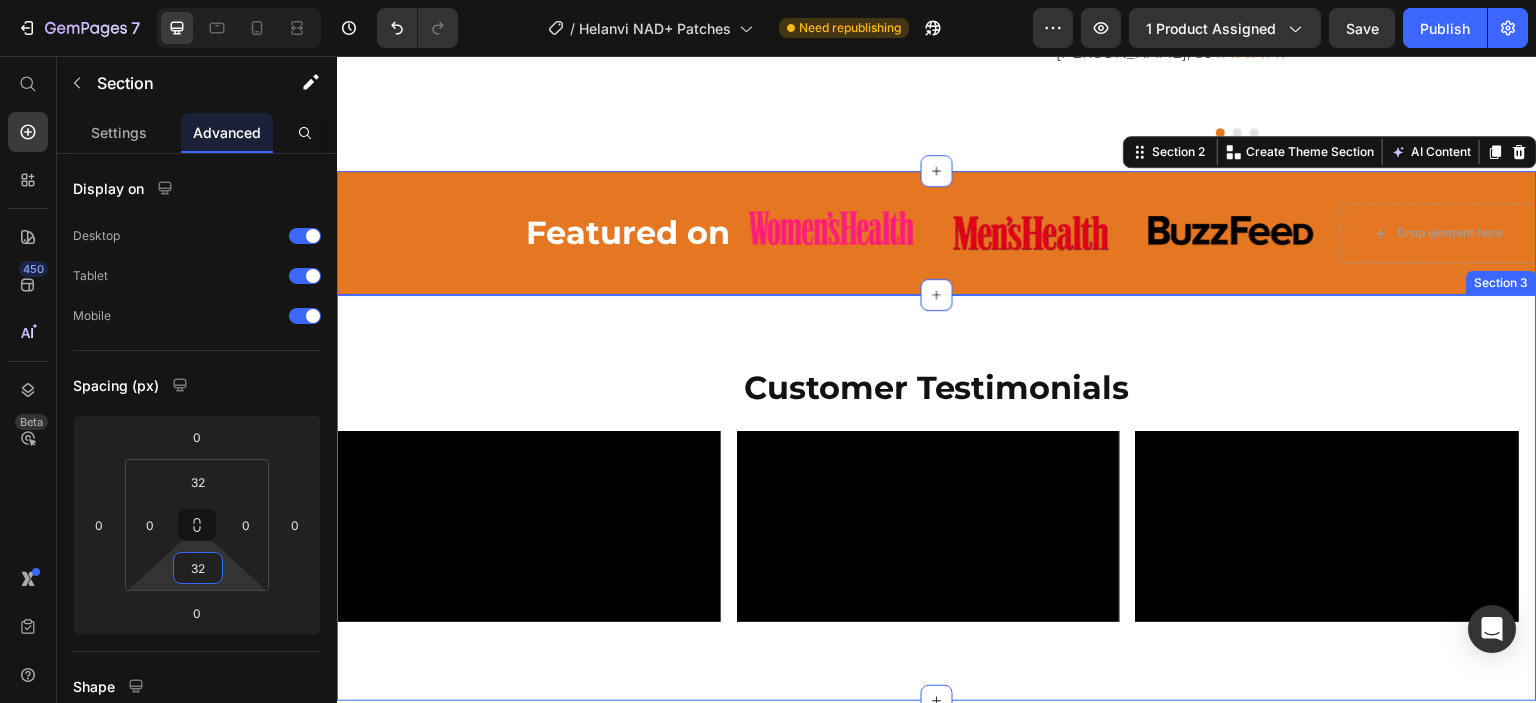 click on "Customer Testimonials Heading Video Video Video Carousel Section 3" at bounding box center [937, 498] 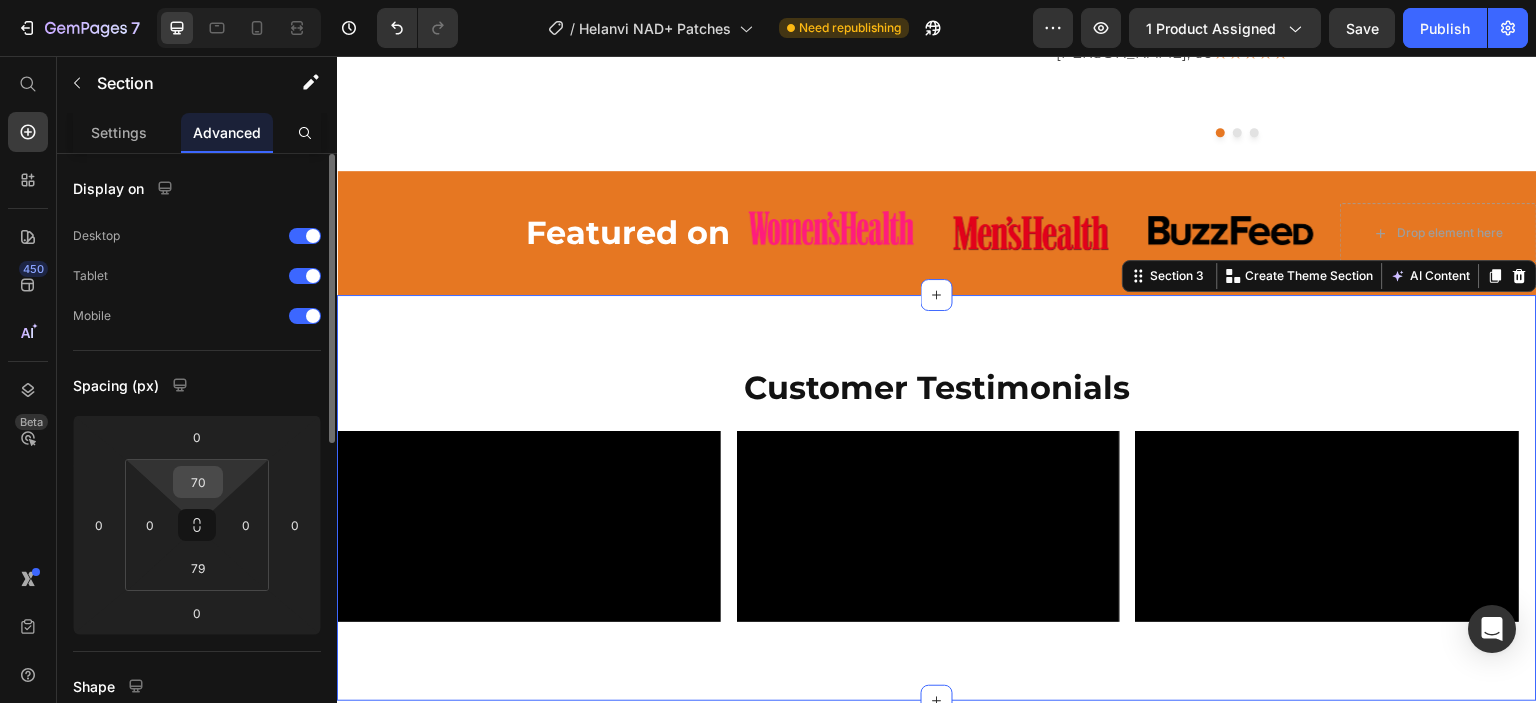 click on "70" at bounding box center (198, 482) 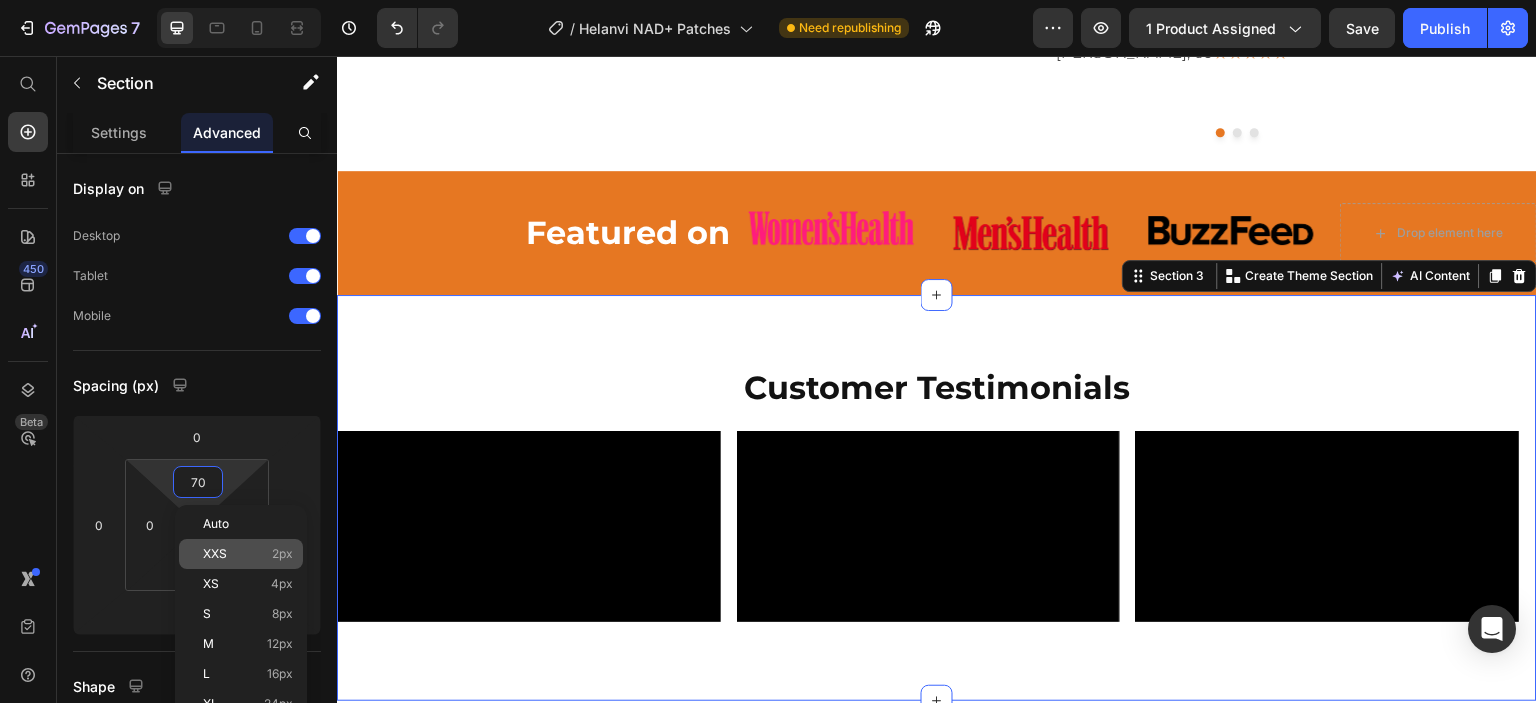 paste on "32" 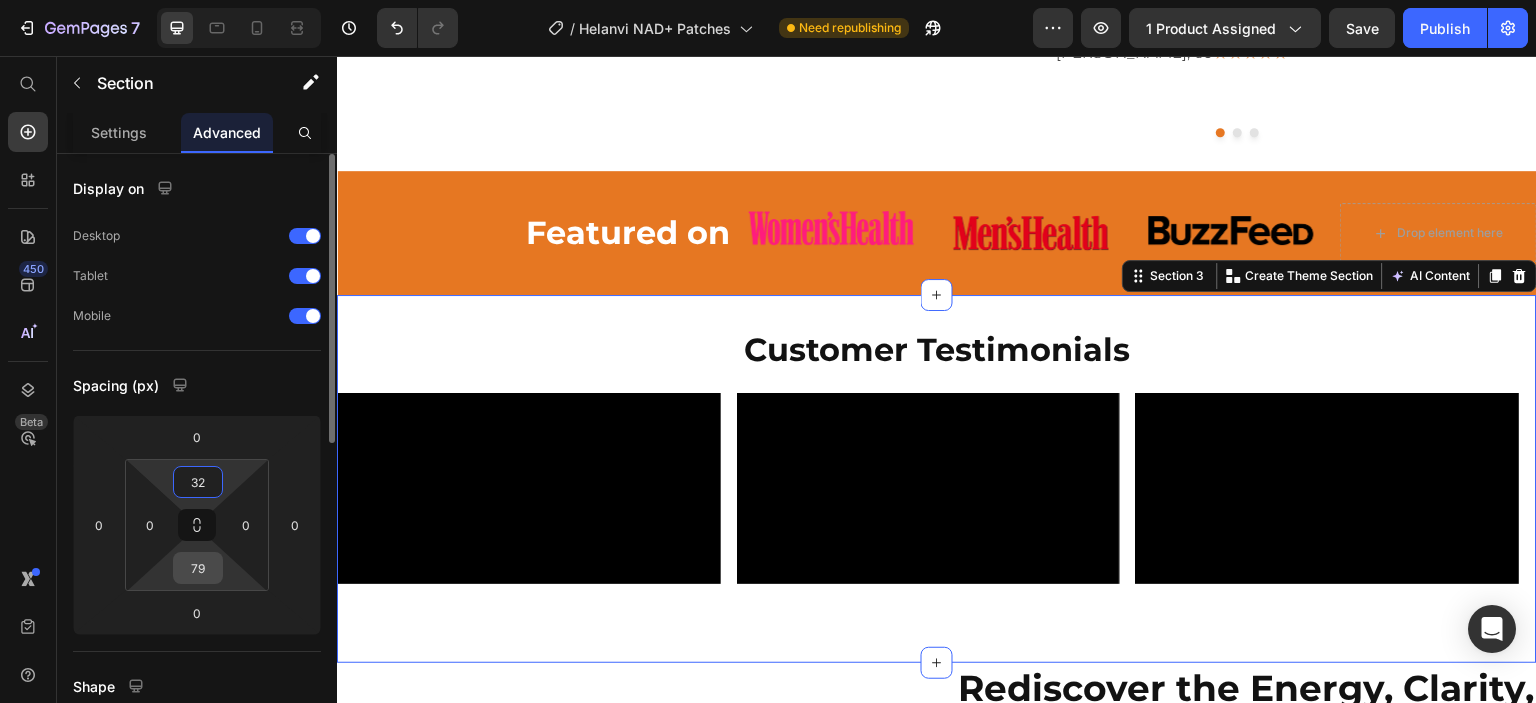 type on "32" 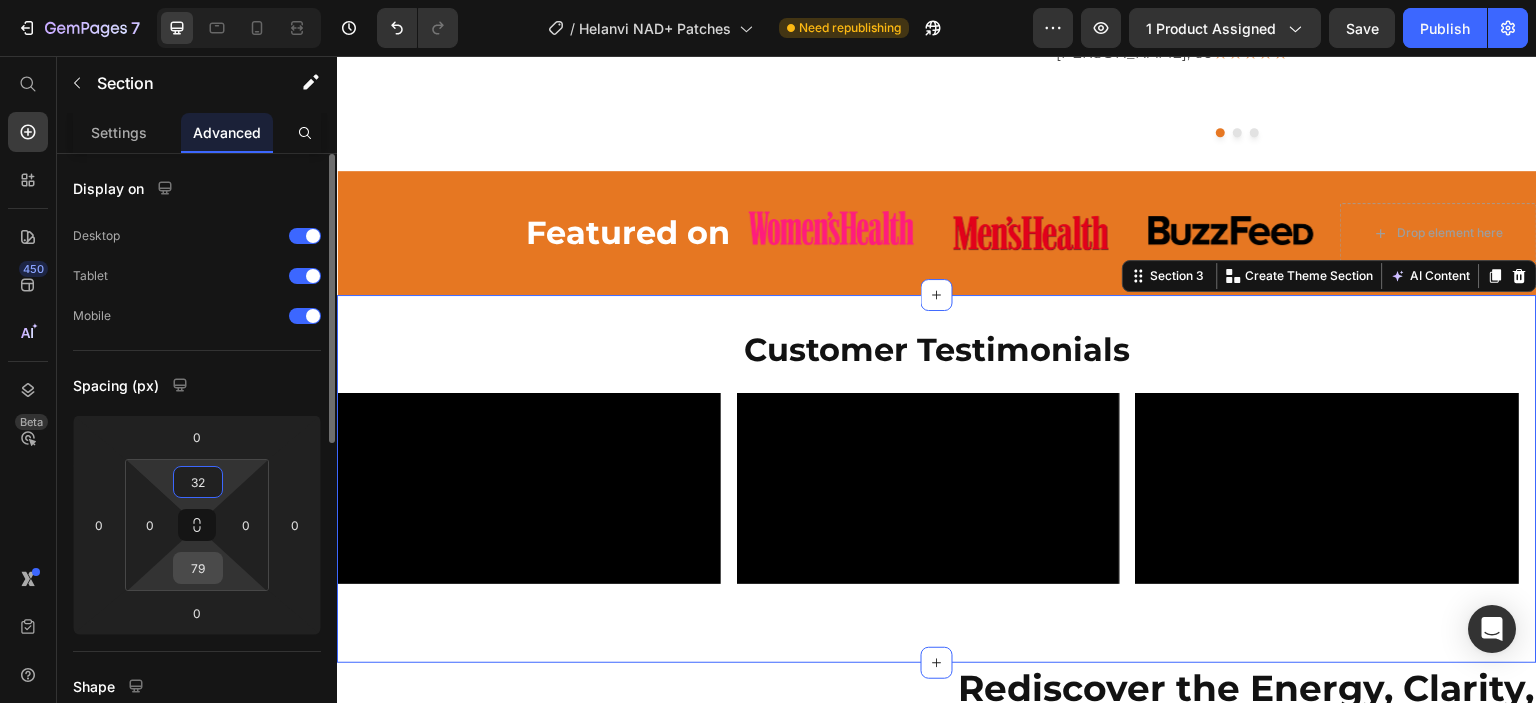 click on "79" at bounding box center (198, 568) 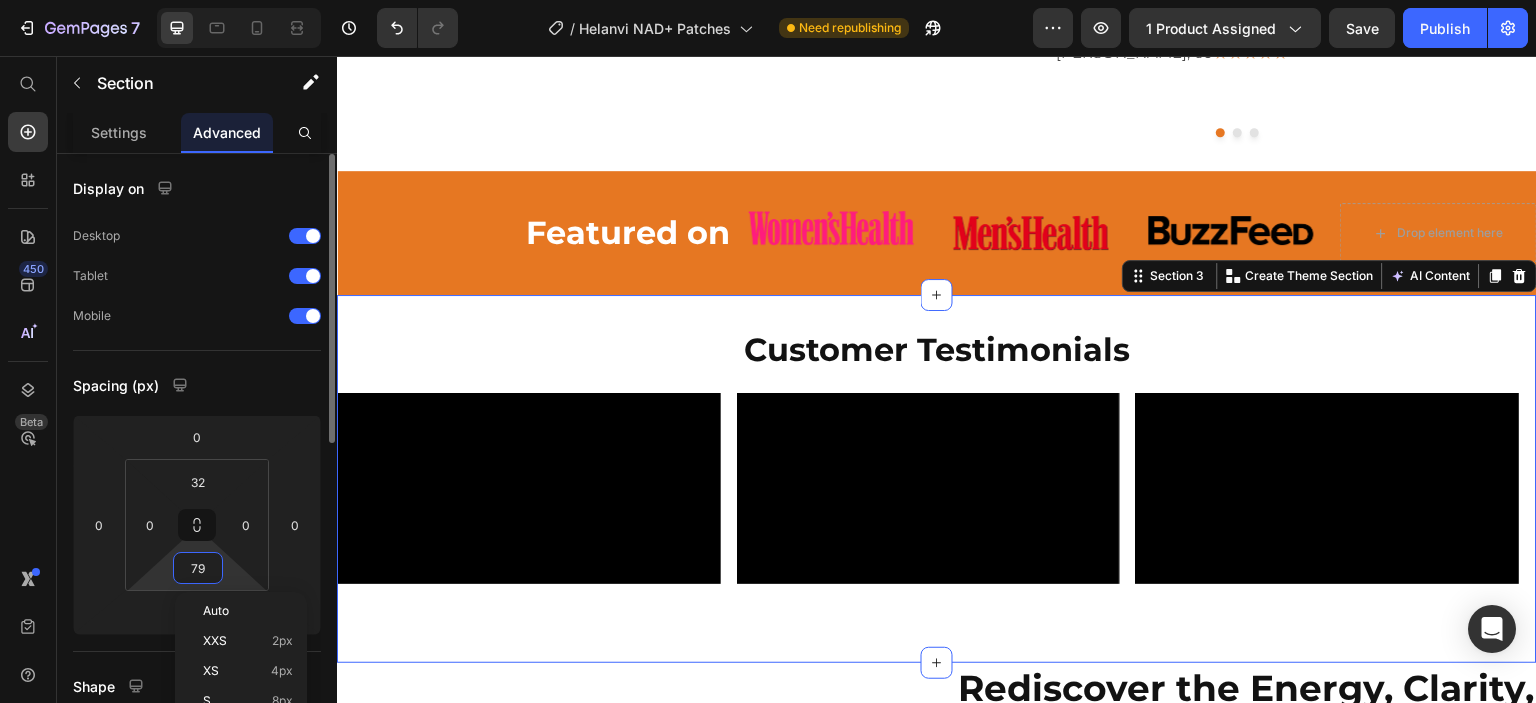 paste on "32" 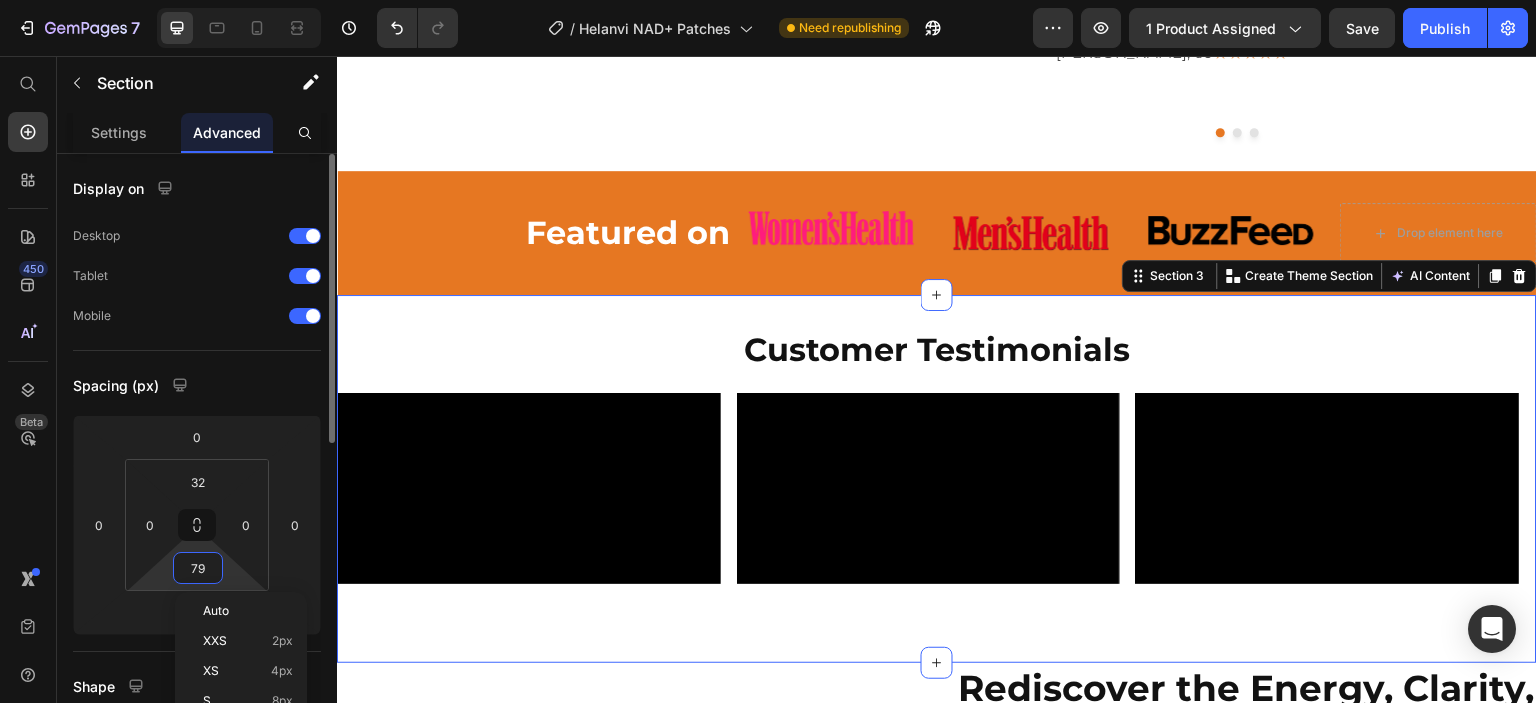 type on "32" 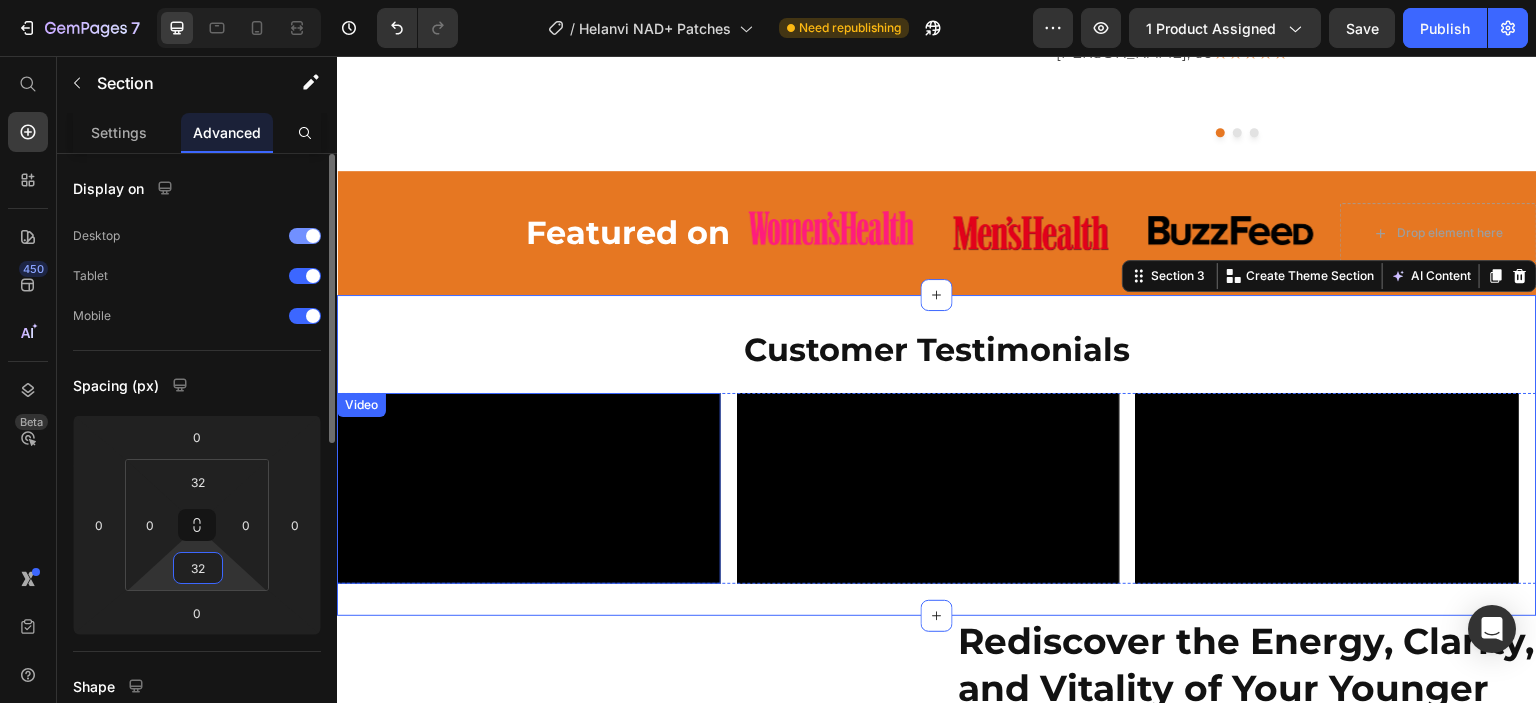 scroll, scrollTop: 1300, scrollLeft: 0, axis: vertical 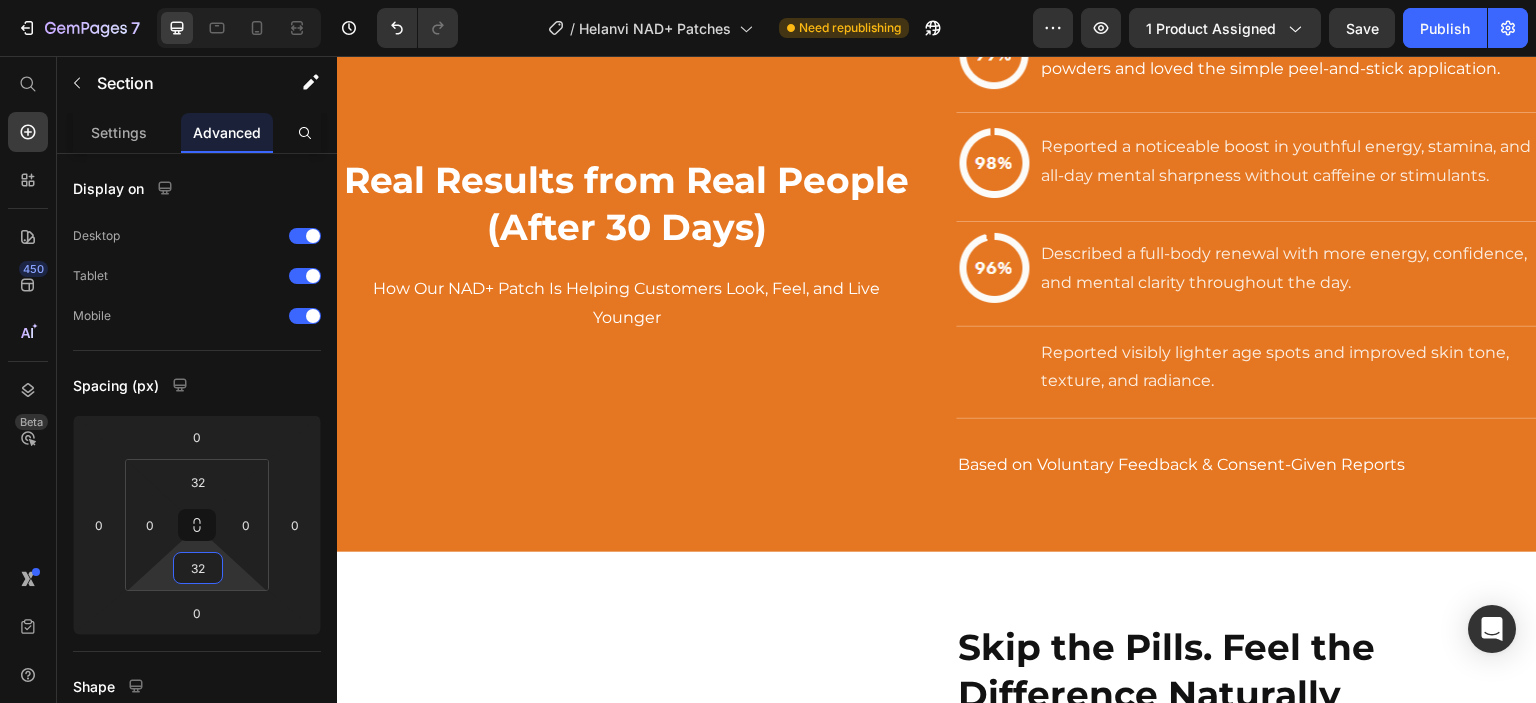 click on "Image Rediscover the Energy, Clarity, and Vitality of Your Younger Years Heading As we age, our NAD+ levels drop, leading to fatigue, [MEDICAL_DATA], and visible signs of aging. But this breakthrough NAD+ patch helps restore what time takes away.   Unlike pills, it delivers NAD+ directly [MEDICAL_DATA] for fast, effective absorption. Just peel, stick, and go. Users report: Text Block ✔ Steady all-day energy   ✔ Fewer age spots and brighter skin   ✔ Sharper focus and a youthful glow   ✔ Support for cellular repair, detox, and resilience Text Block It’s the easiest way to feel like your younger self again naturally. Text Block Row Section 4" at bounding box center [937, -422] 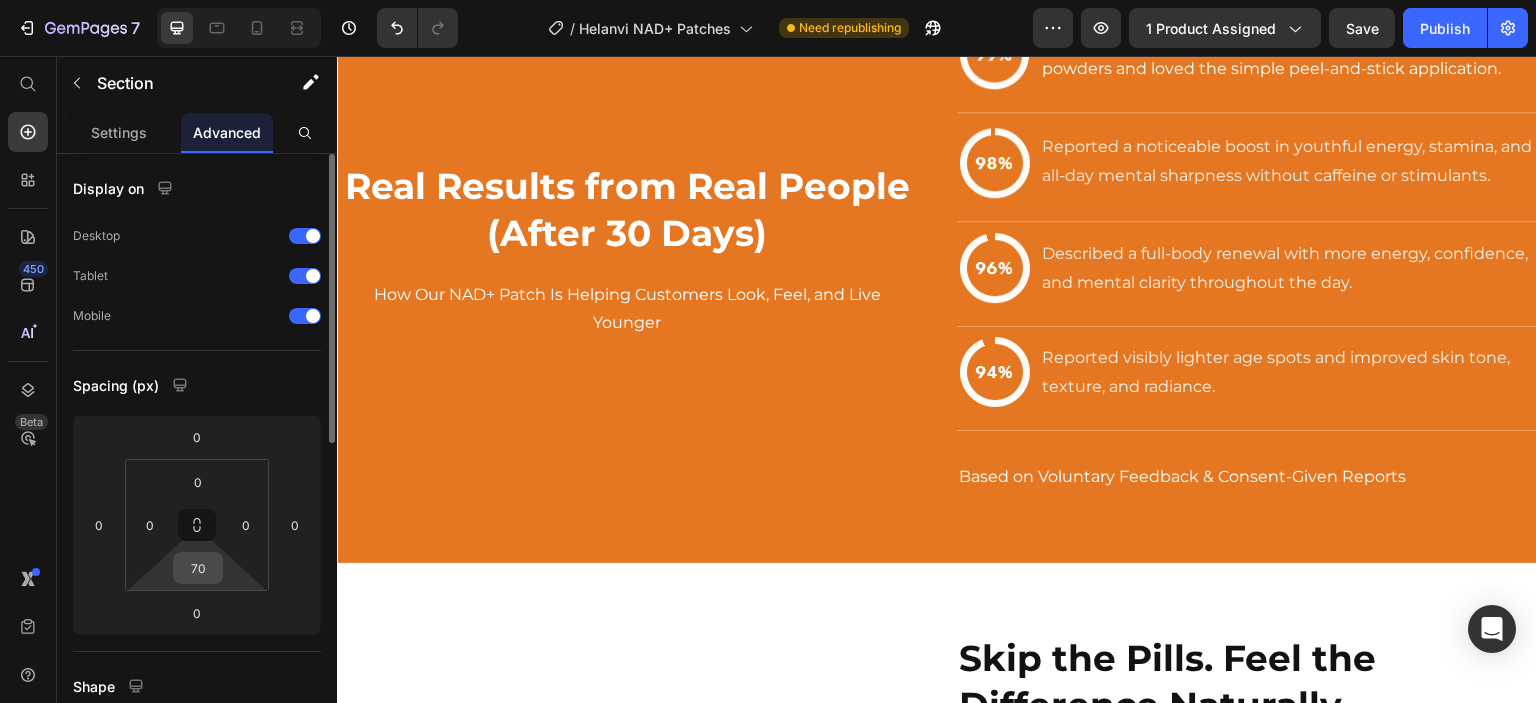click on "70" at bounding box center [198, 568] 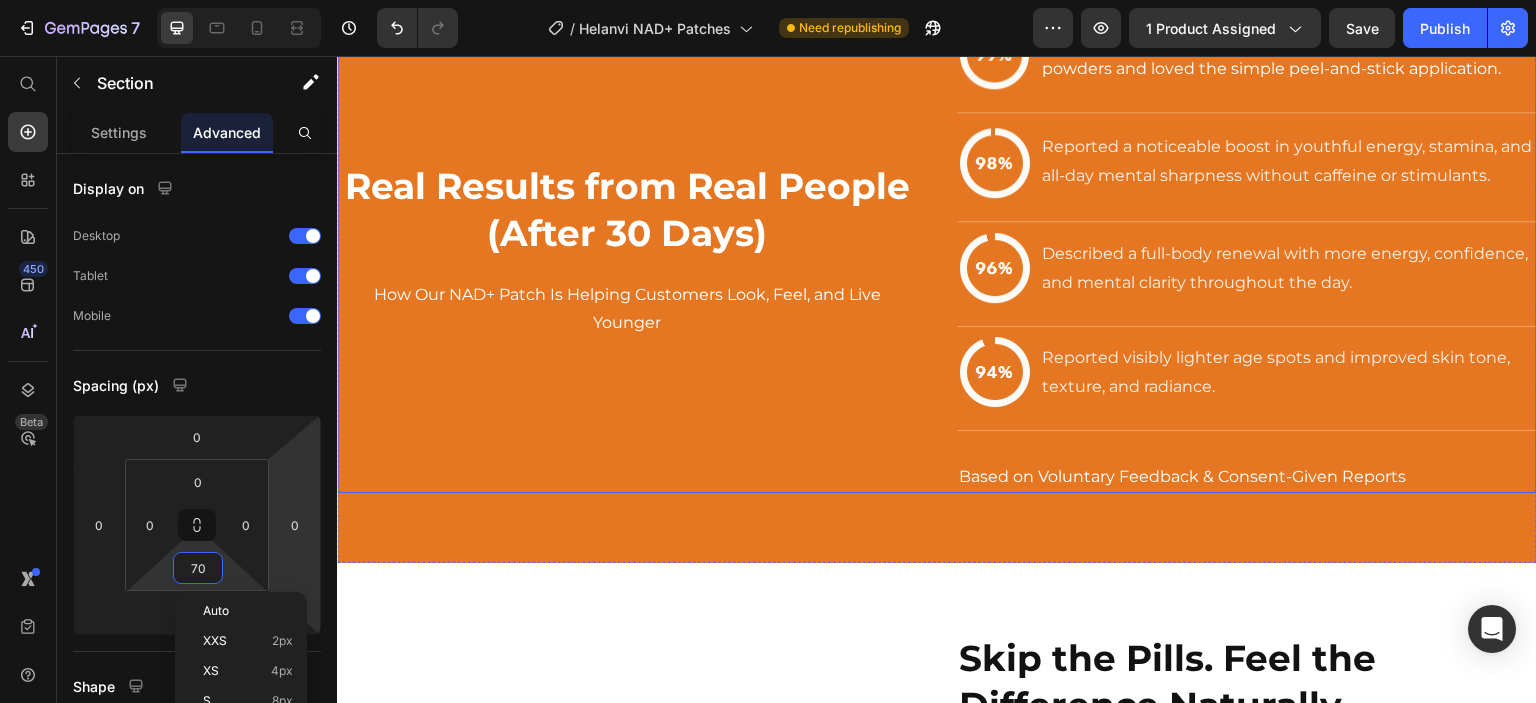 paste on "32" 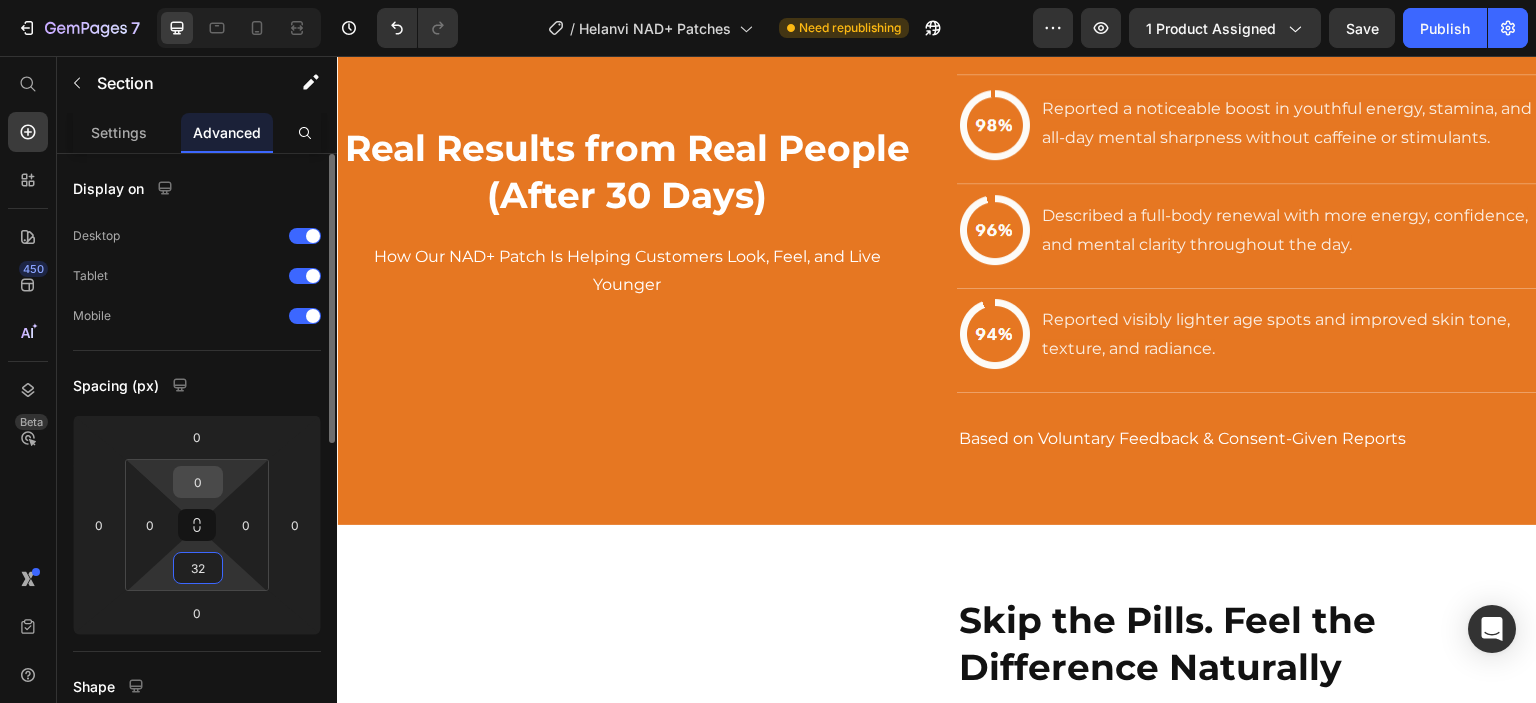 type on "32" 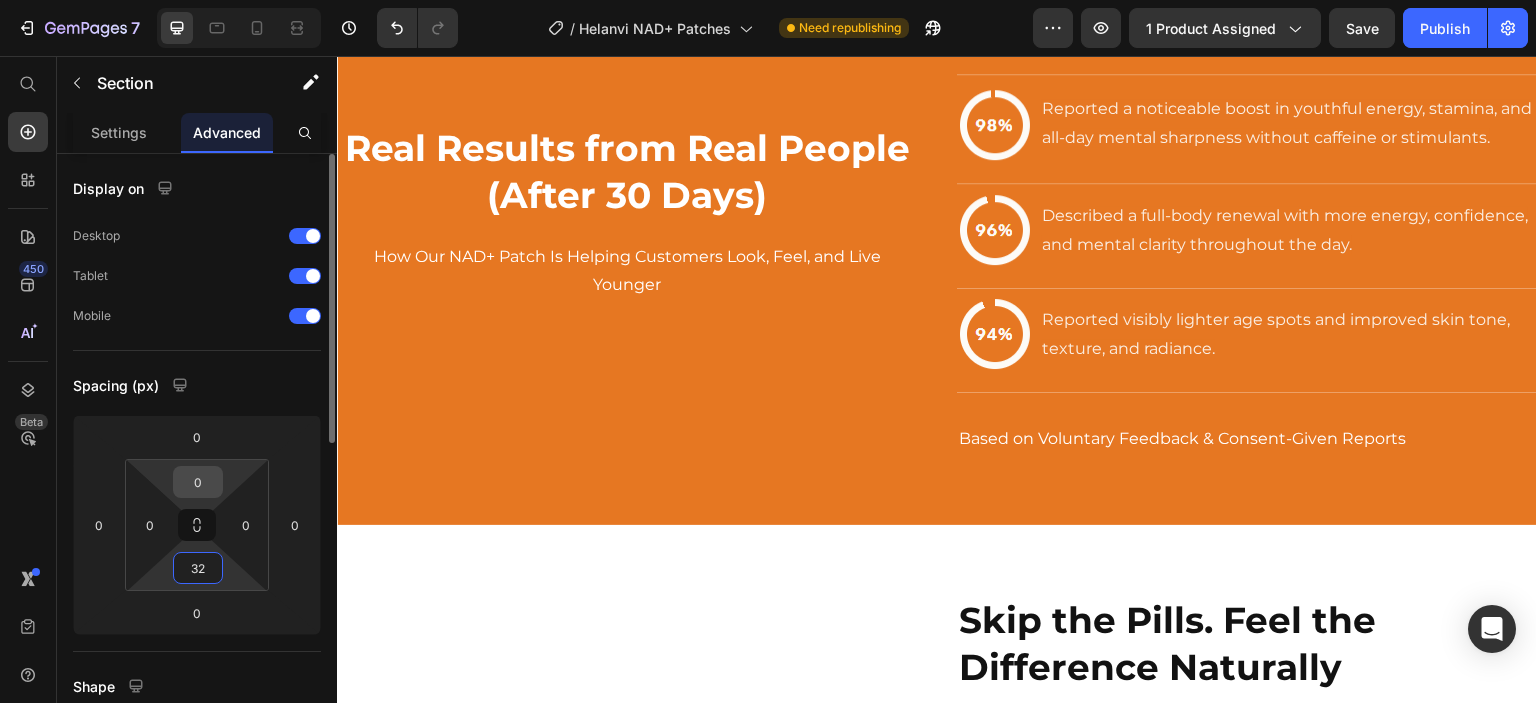click on "0" at bounding box center [198, 482] 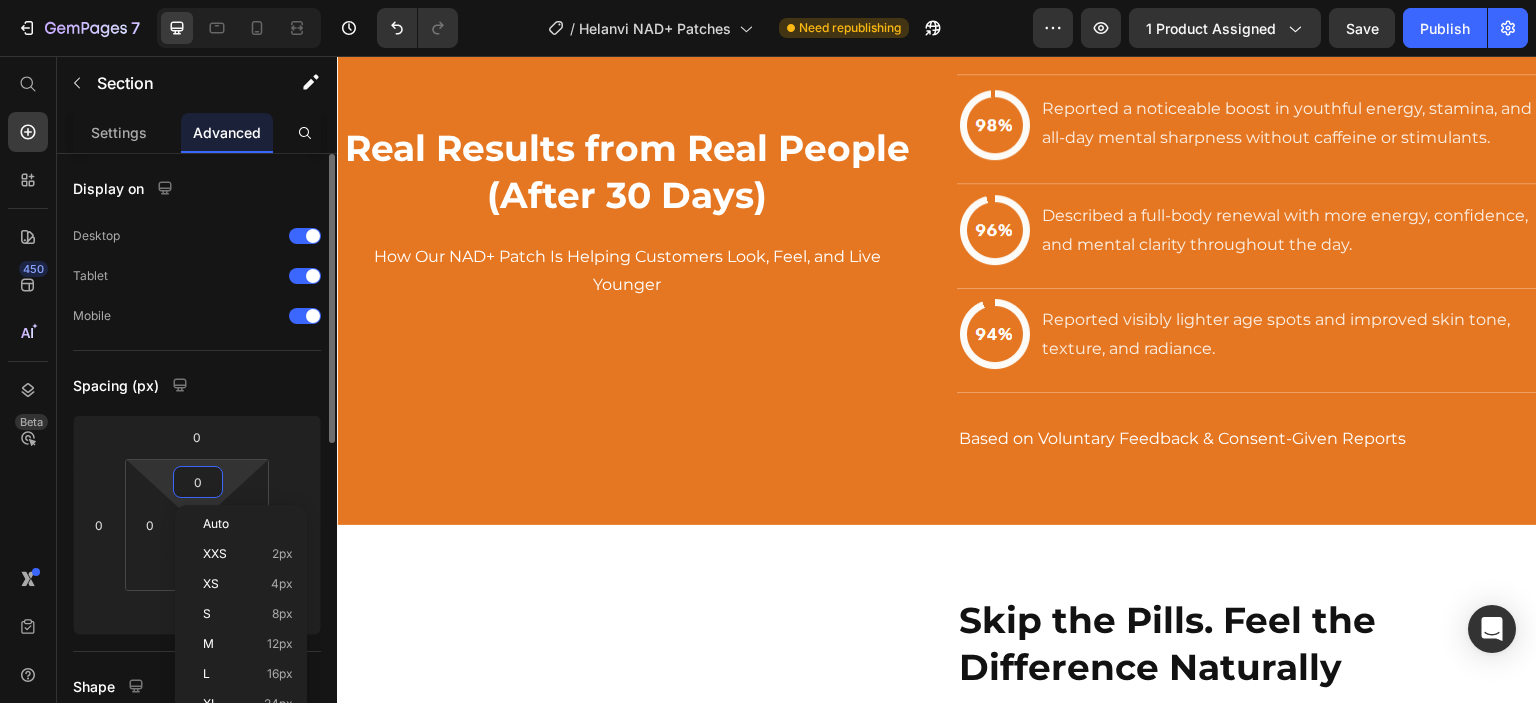 paste on "32" 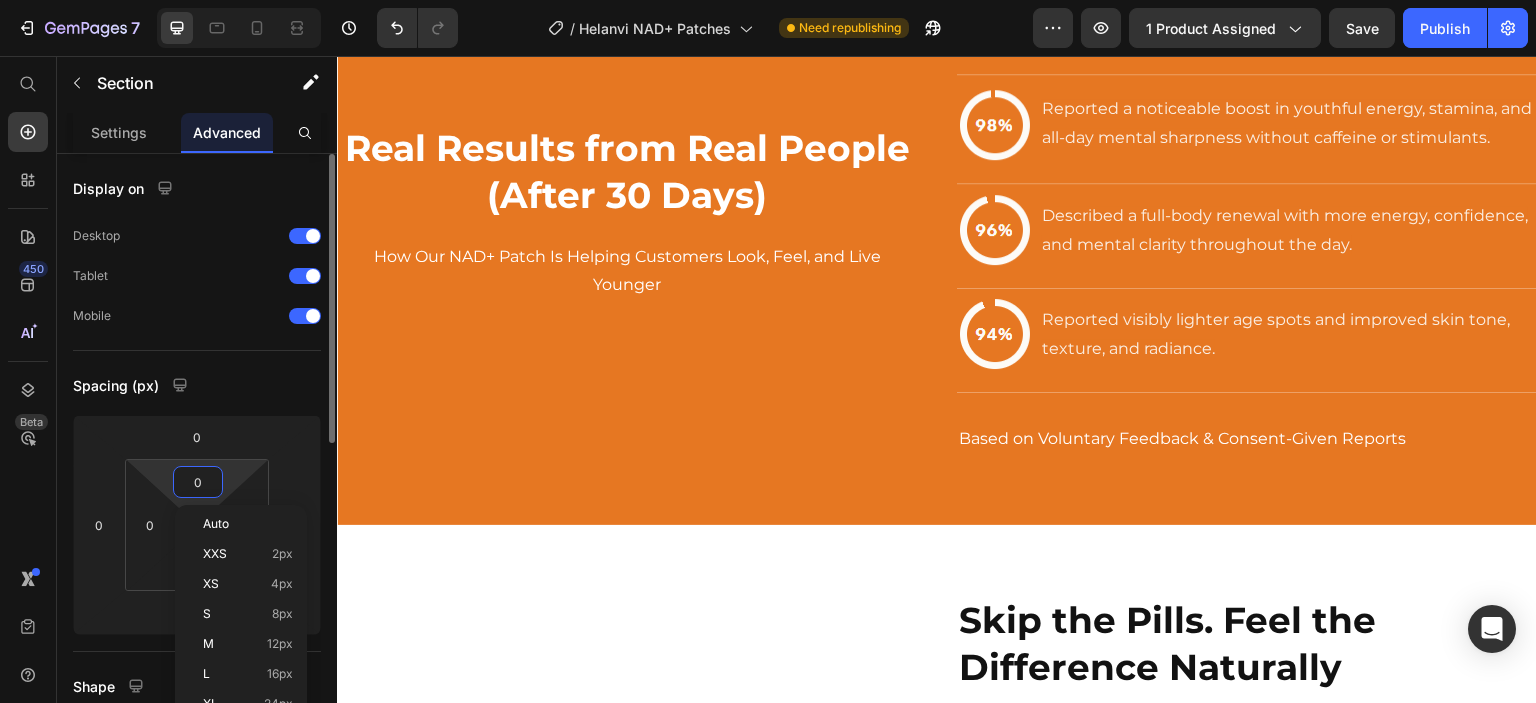 type on "32" 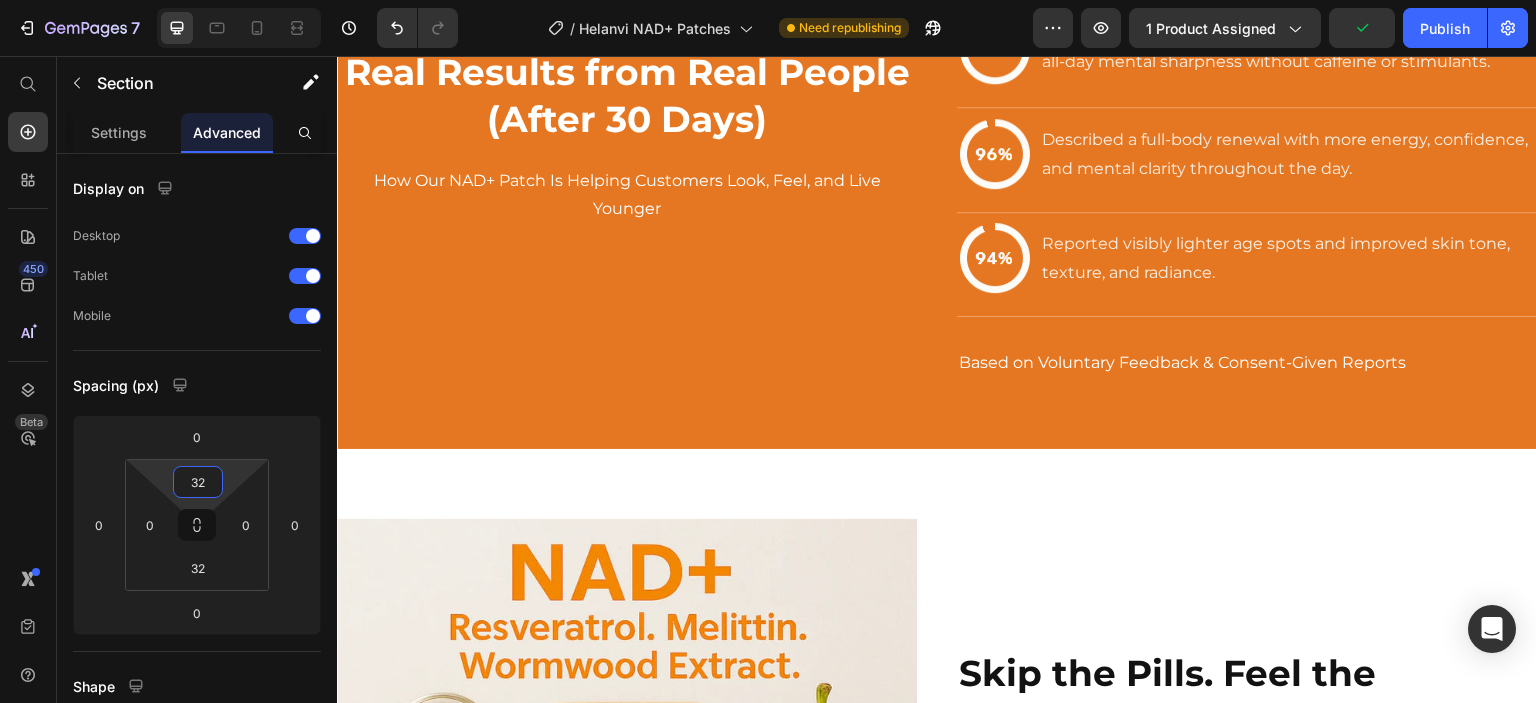scroll, scrollTop: 3100, scrollLeft: 0, axis: vertical 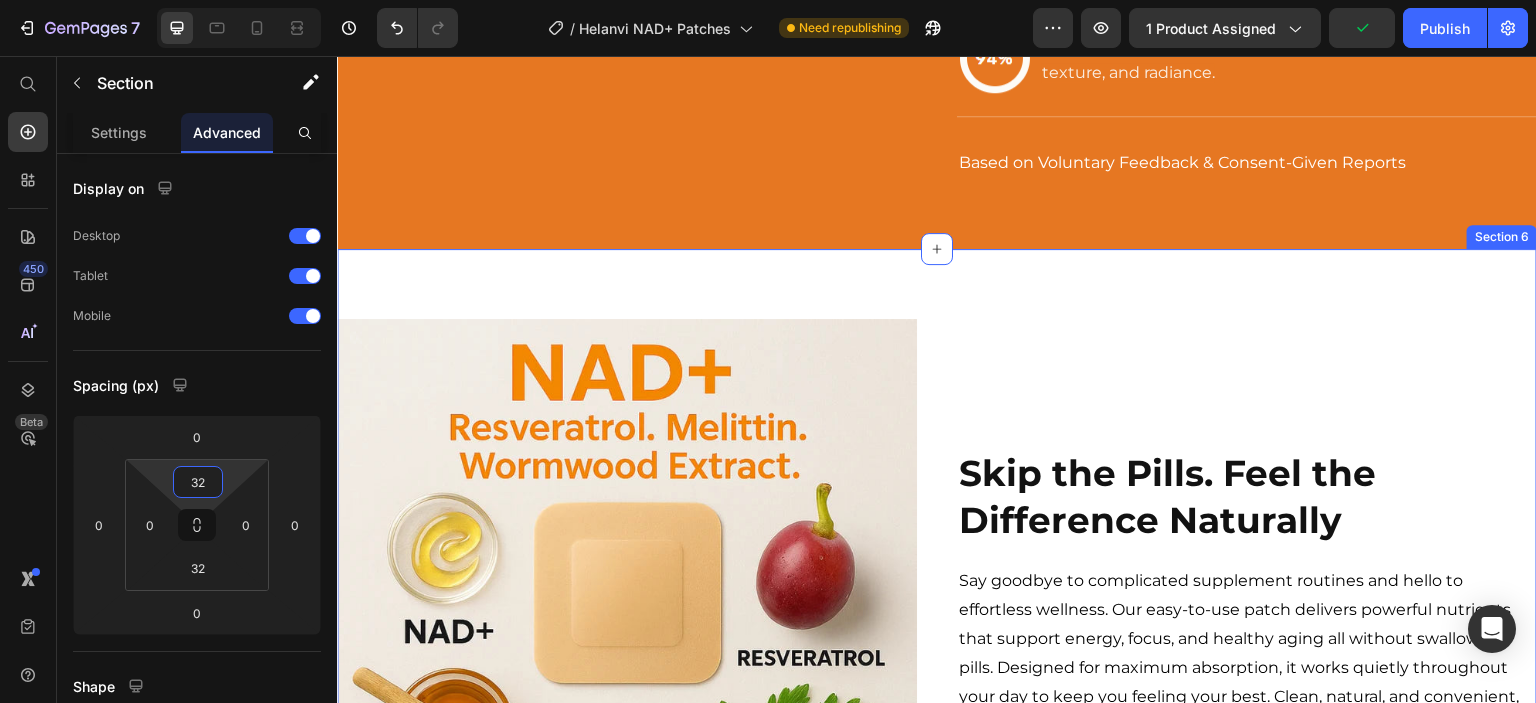 drag, startPoint x: 1031, startPoint y: 291, endPoint x: 1043, endPoint y: 265, distance: 28.635643 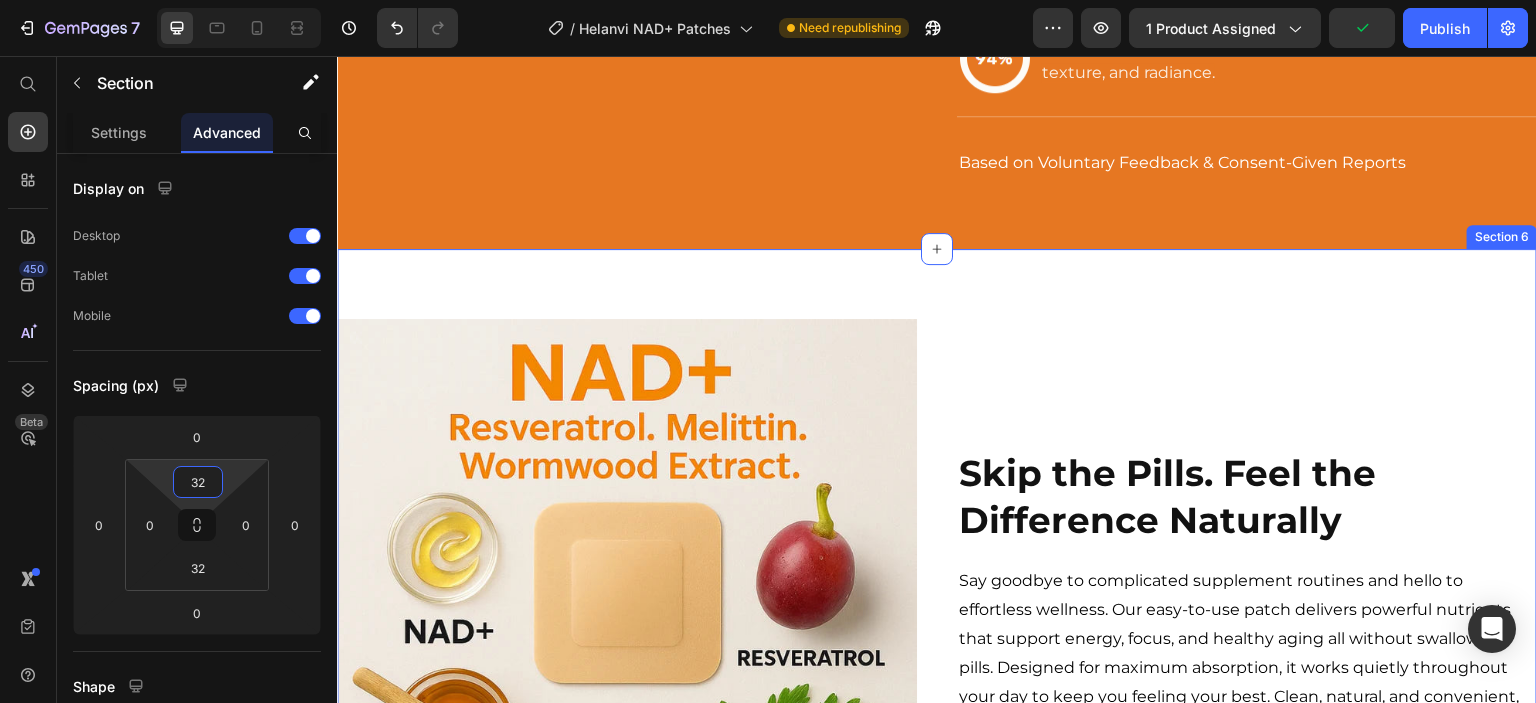 click on "Image Skip the Pills. Feel the Difference Naturally Heading Say goodbye to complicated supplement routines and hello to effortless wellness. Our easy-to-use patch delivers powerful nutrients that support energy, focus, and healthy aging all without swallowing pills. Designed for maximum absorption, it works quietly throughout your day to keep you feeling your best. Clean, natural, and convenient, it’s the smarter way to nourish your body from the inside out. Try it [DATE] and experience the difference! Text Block Row Section 6" at bounding box center [937, 609] 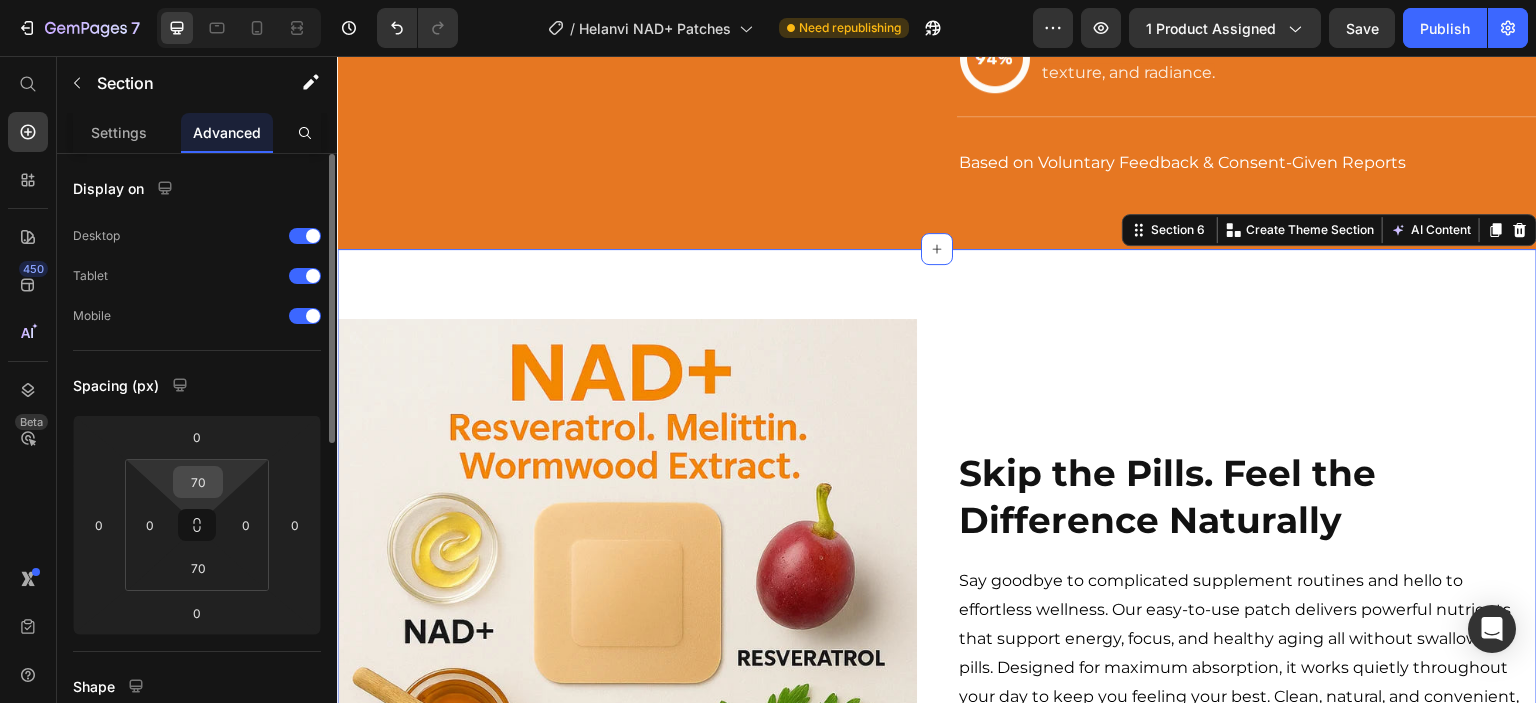 click on "70" at bounding box center [198, 482] 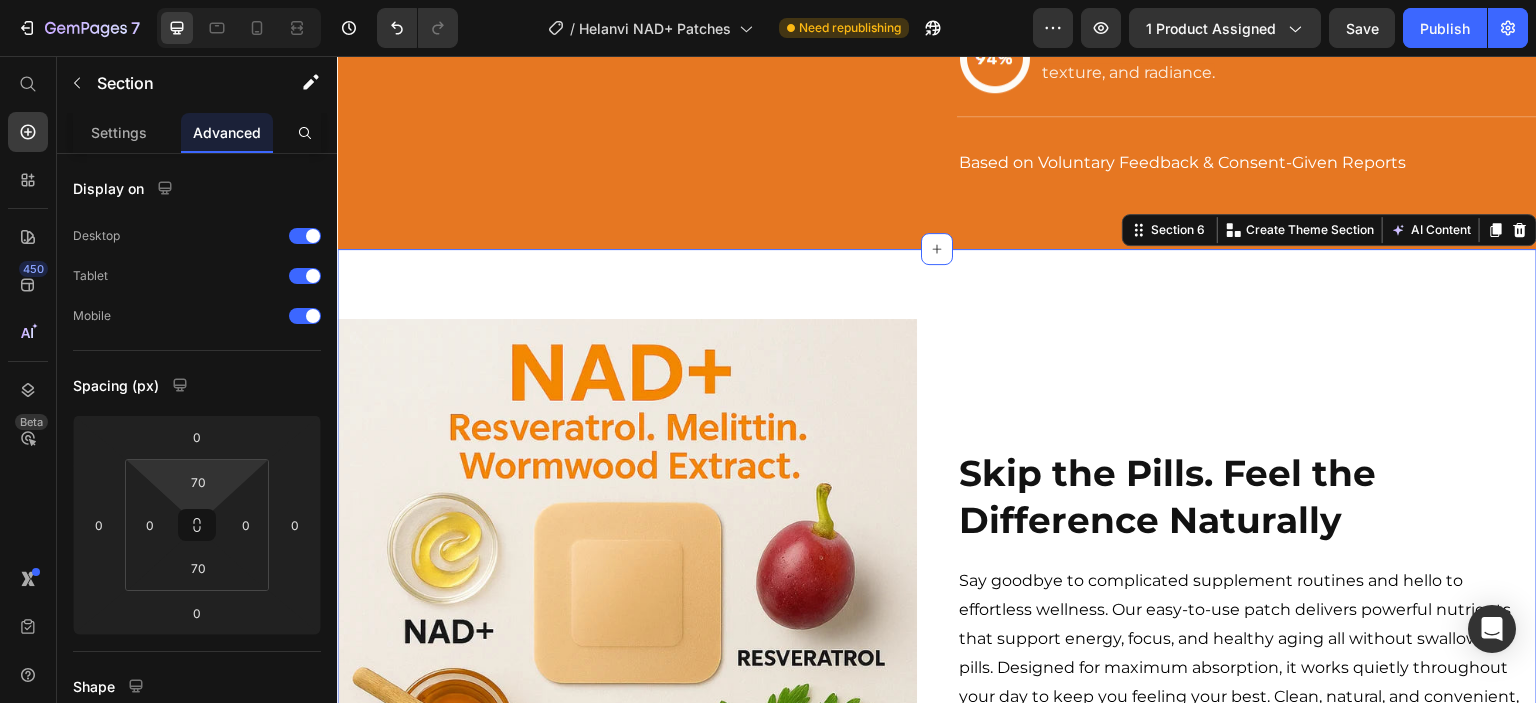 paste on "32" 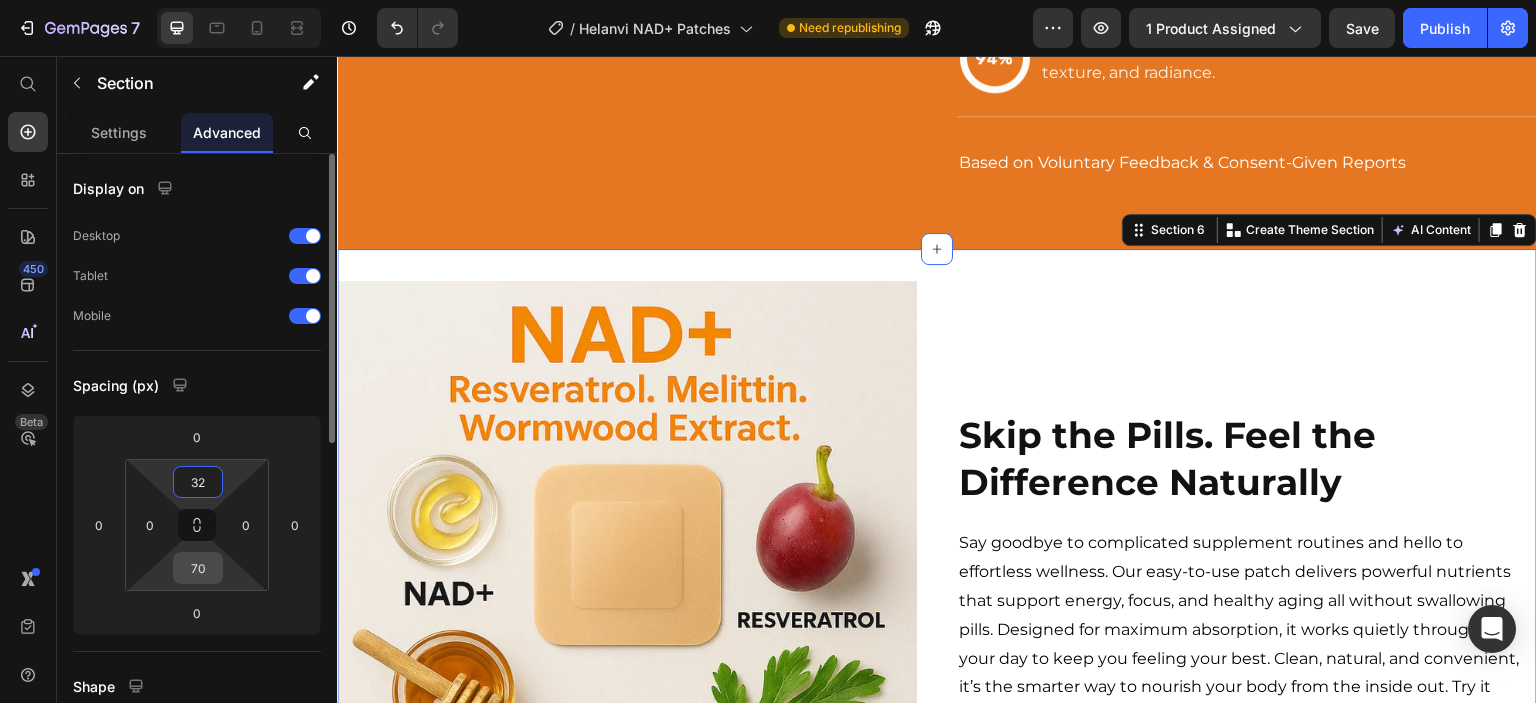 type on "32" 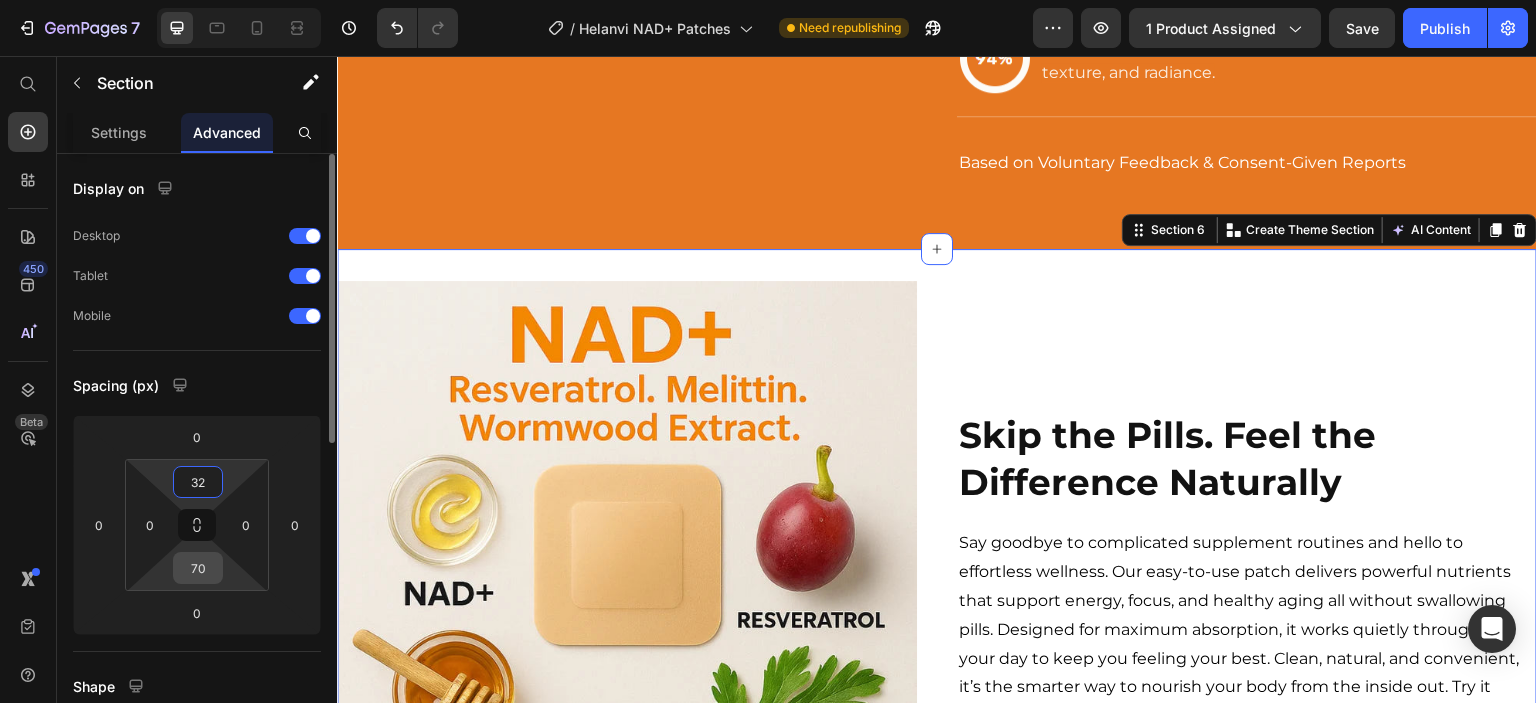click on "70" at bounding box center [198, 568] 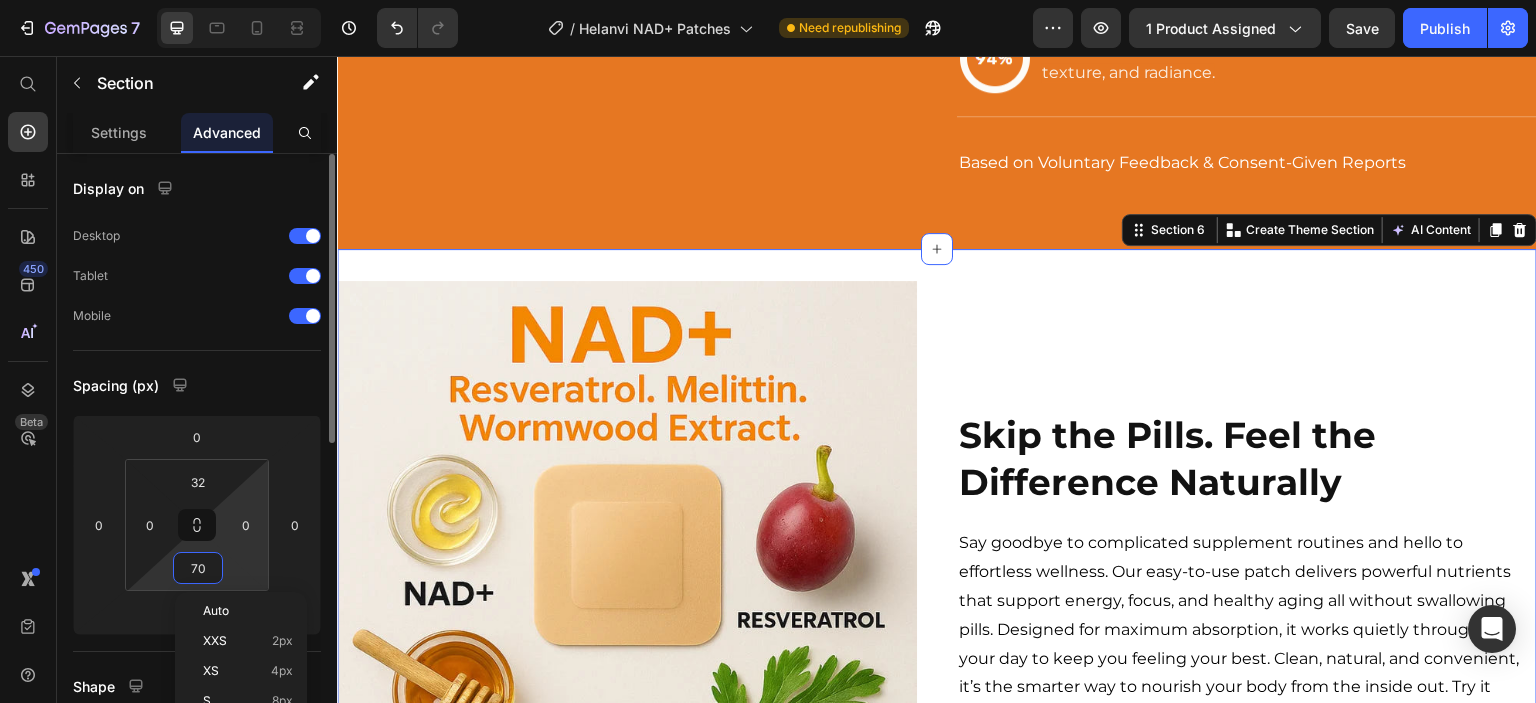 paste on "32" 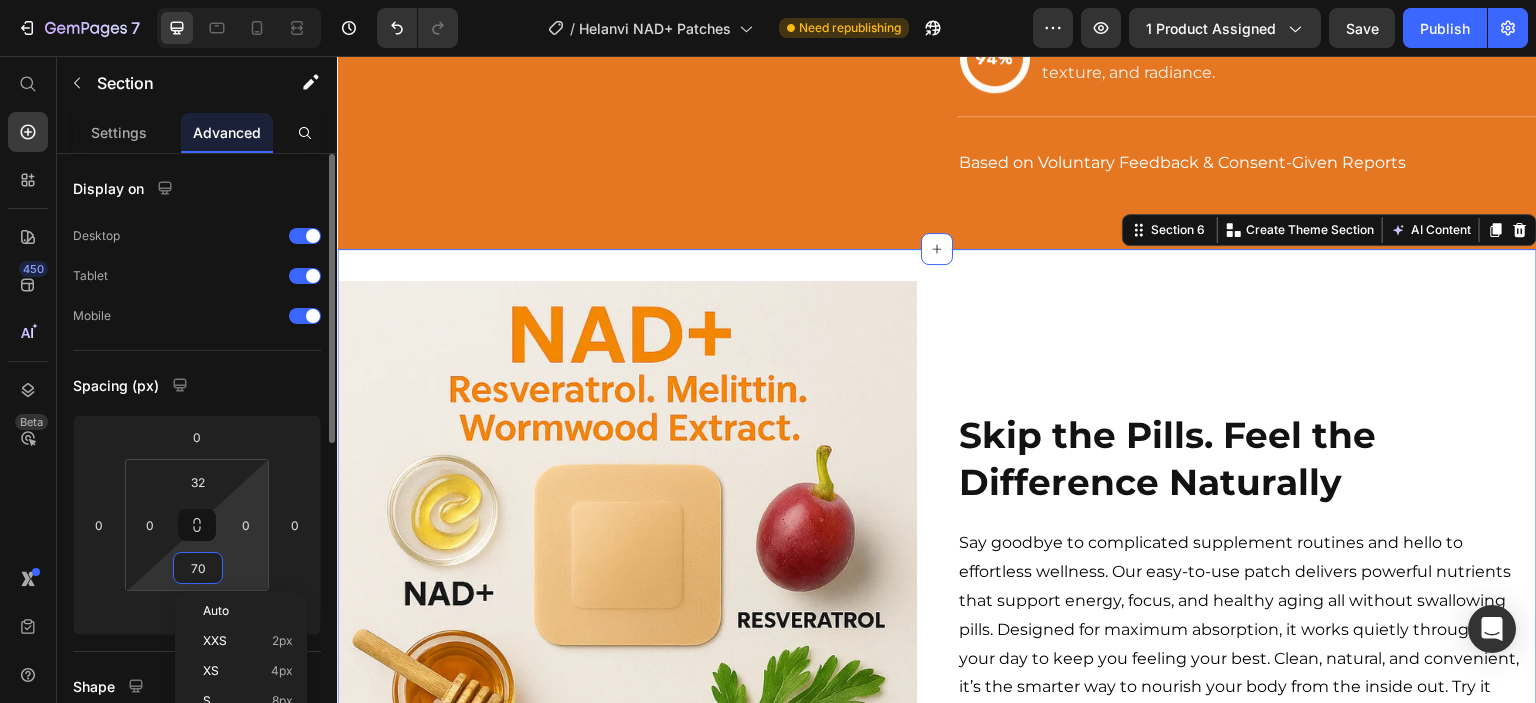 type on "32" 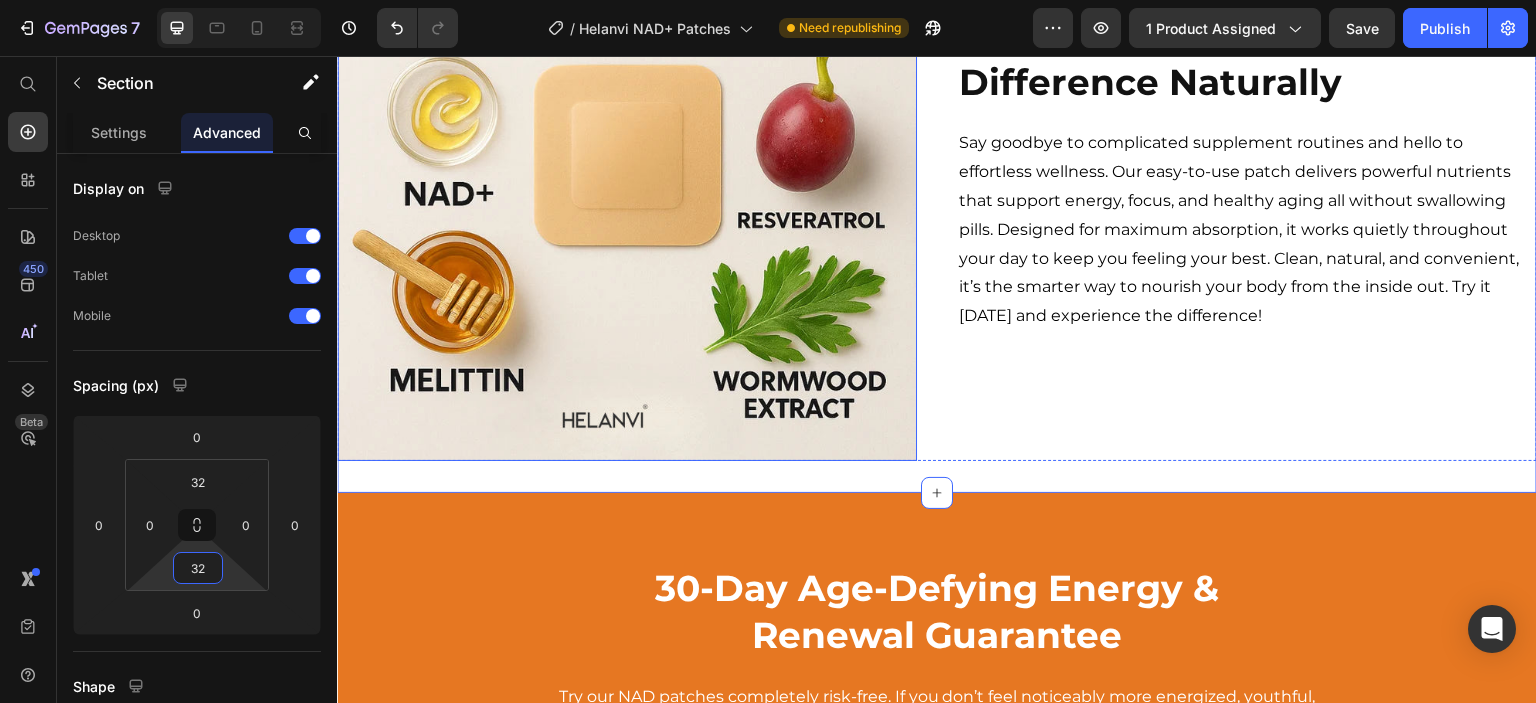 scroll, scrollTop: 3800, scrollLeft: 0, axis: vertical 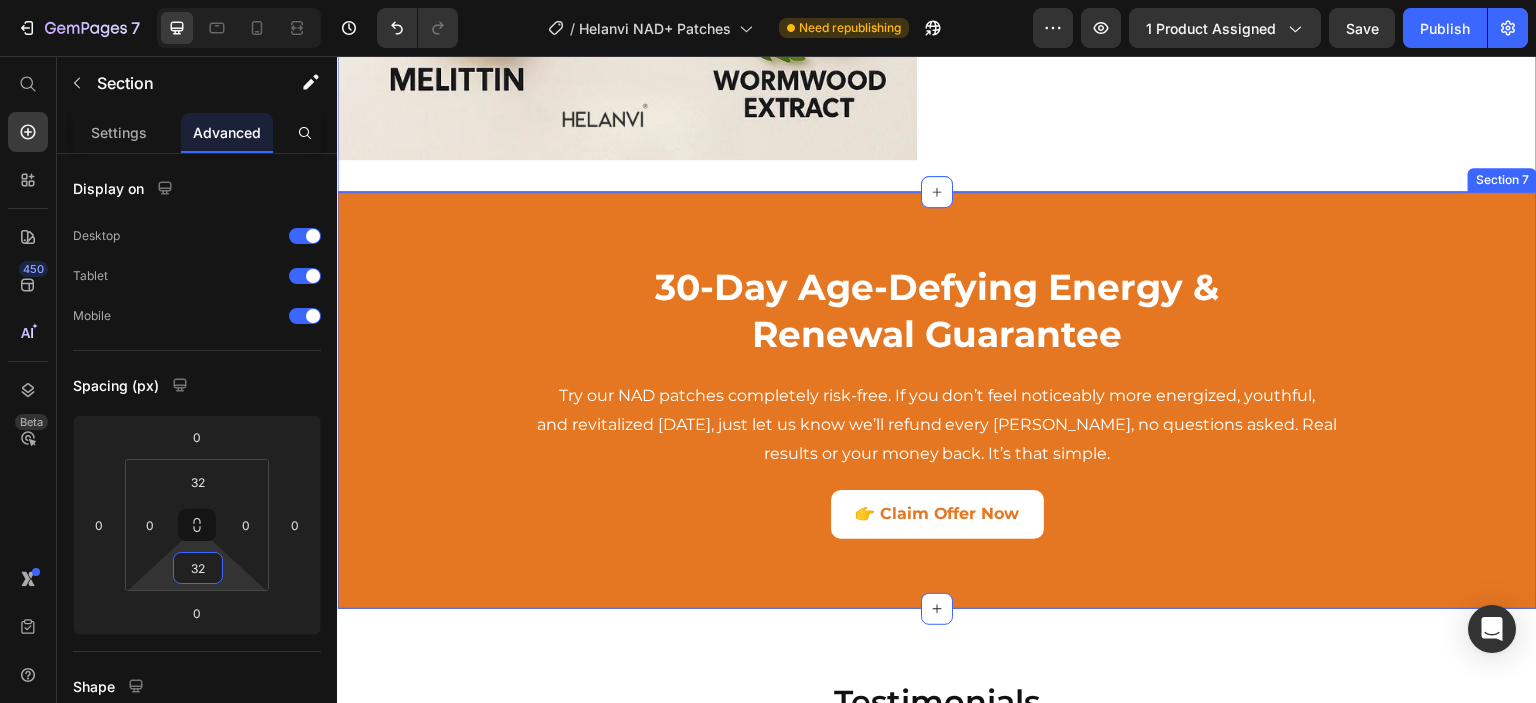 click on "30-Day Age-Defying Energy &  Renewal Guarantee Heading Try our NAD patches completely risk-free. If you don’t feel noticeably more energized, youthful,  and revitalized [DATE], just let us know we’ll refund every [PERSON_NAME], no questions asked. Real  results or your money back. It’s that simple. Text Block 👉 Claim Offer Now Button Row Section 7" at bounding box center [937, 400] 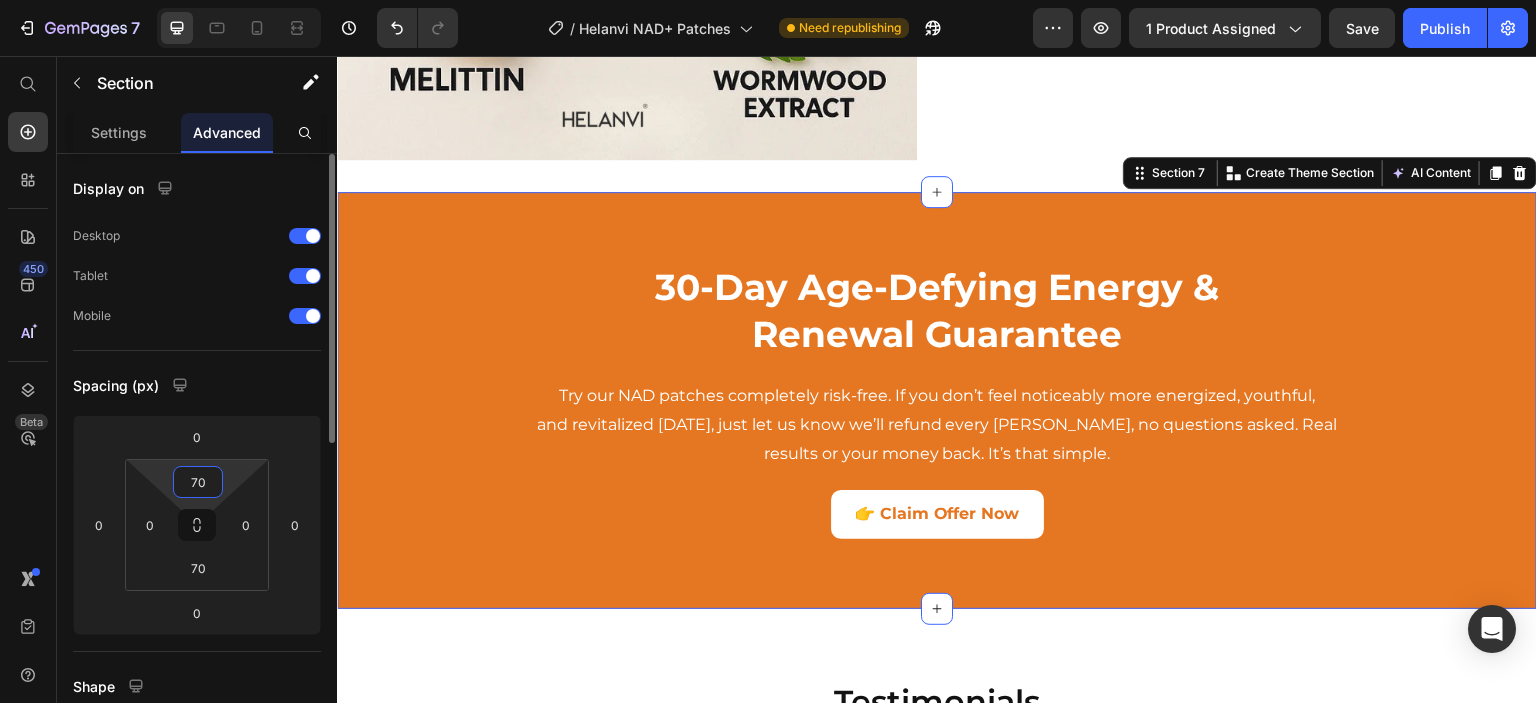 click on "70" at bounding box center (198, 482) 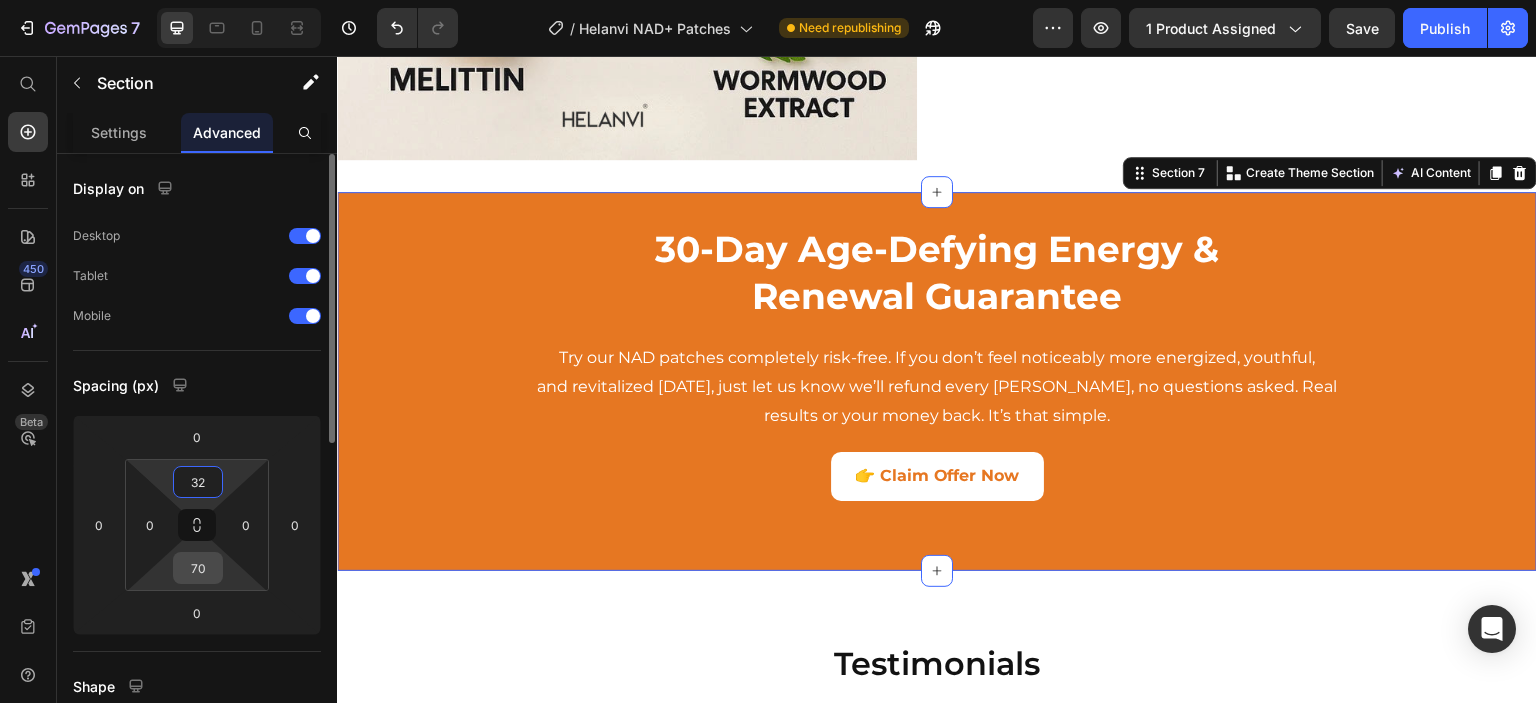 type on "32" 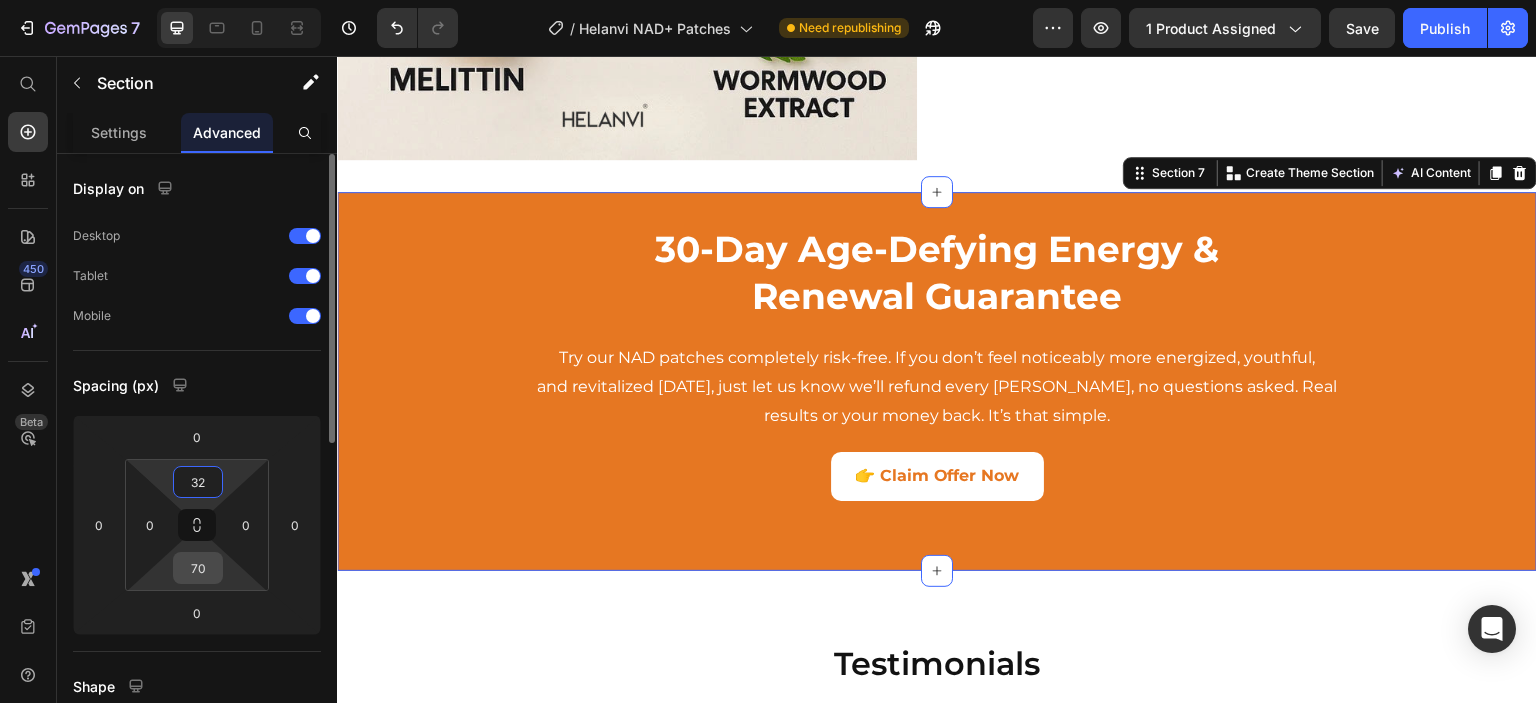 click on "70" at bounding box center (198, 568) 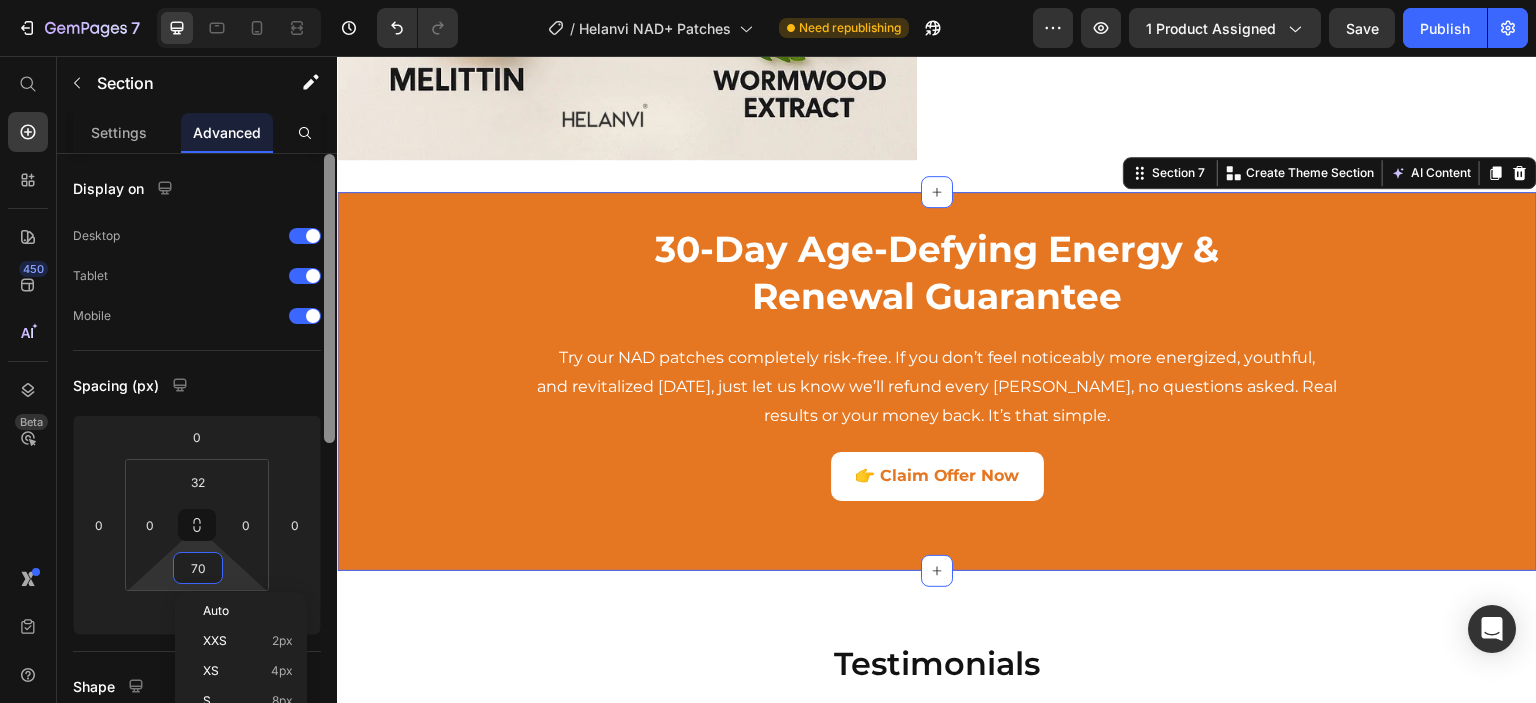 paste on "32" 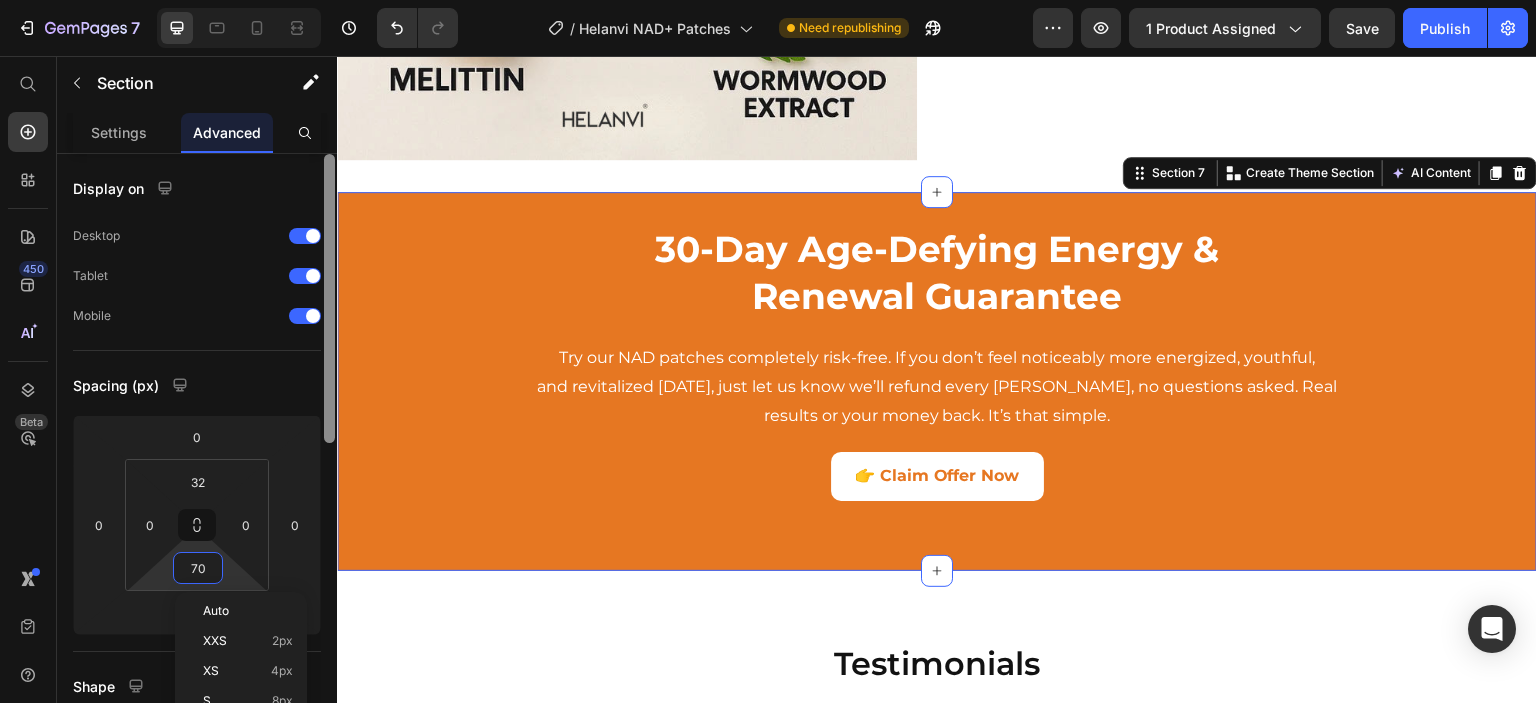 type on "32" 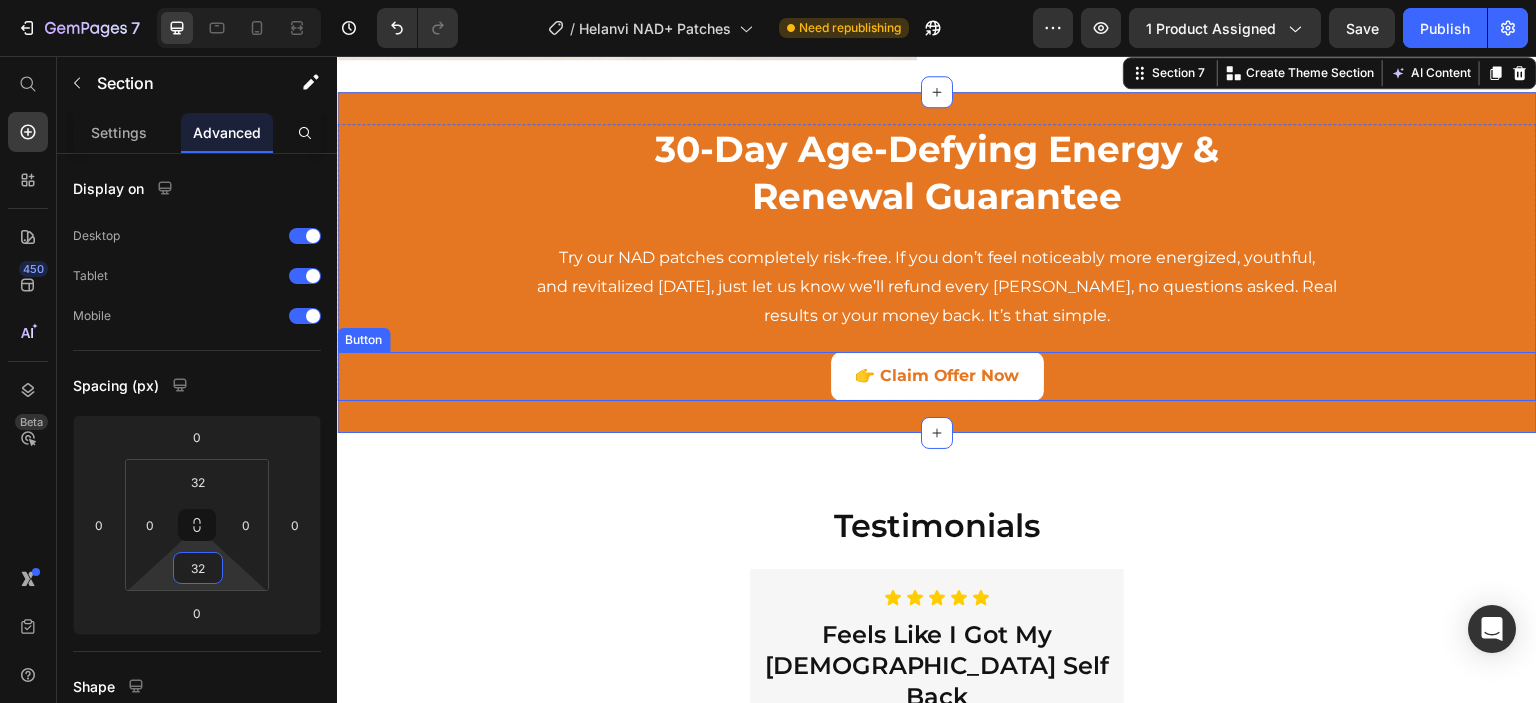 scroll, scrollTop: 4100, scrollLeft: 0, axis: vertical 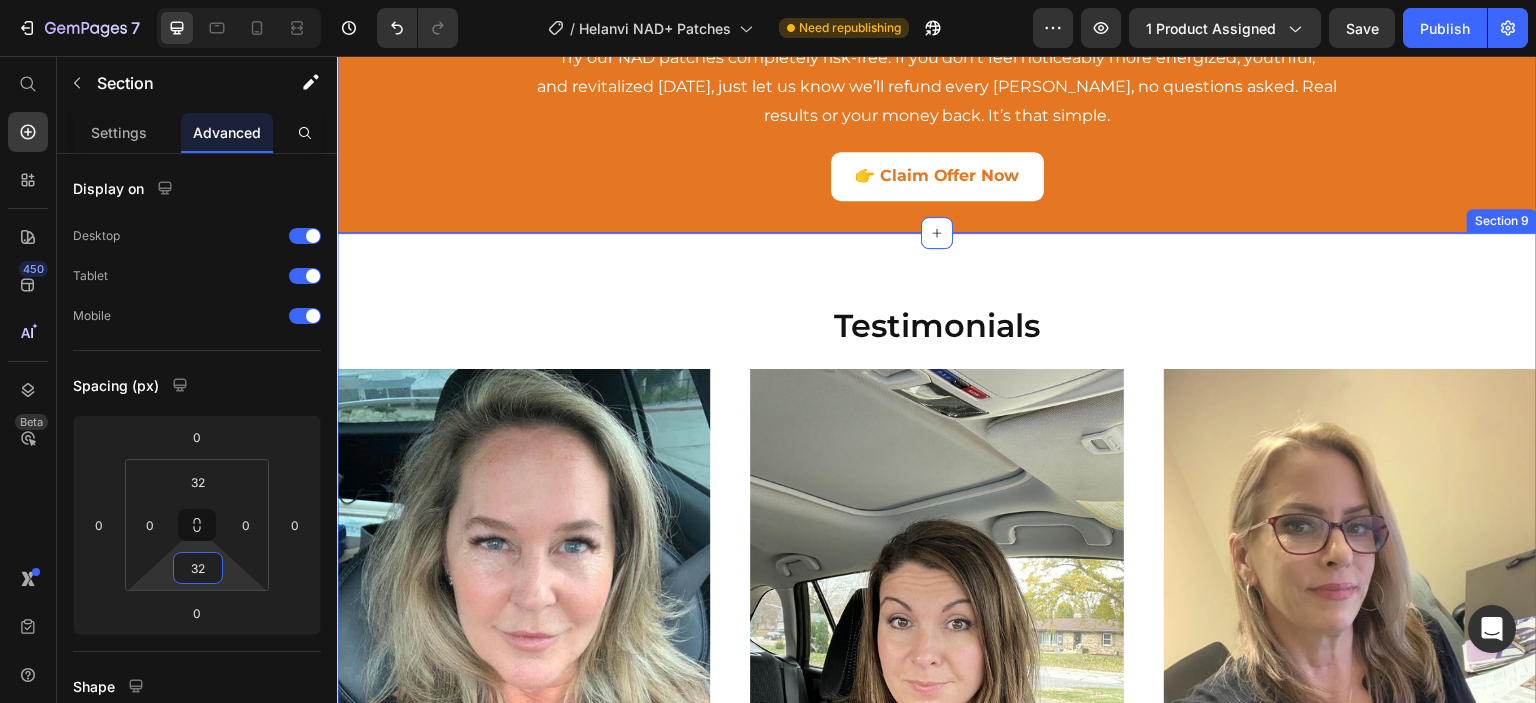 click on "Testimonials Heading Image Icon Icon Icon Icon Icon Icon List People Keep Asking If I Got [MEDICAL_DATA]! Heading I’ve tried every “anti-aging” pill out there and nothing ever made a real difference. But after 3 weeks with these NAD patches, my skin looks brighter, my age spots have faded, and I honestly look 10 years younger. I’m not kidding my sister asked if I secretly got [MEDICAL_DATA]! Text Block [PERSON_NAME] - Verified Customer Text Block Row Image Icon Icon Icon Icon Icon Icon List Feels Like I Got My [DEMOGRAPHIC_DATA] Self Back Heading I didn’t expect much, but after a few days of using the NAD patch, I felt a buzz of natural energy I hadn’t felt in decades. I wake up ready to move, and I’m no longer crashing in the afternoon. I honestly feel like I’m back in my 40s sharper, lighter, and more alive. Text Block [PERSON_NAME] - Verified Customer Text Block Row Image Icon Icon Icon Icon Icon Icon List Better Than Pills or Injections. I'm Never Going Back! Heading Text Block [PERSON_NAME] - Verified Customer Text Block" at bounding box center [937, 1242] 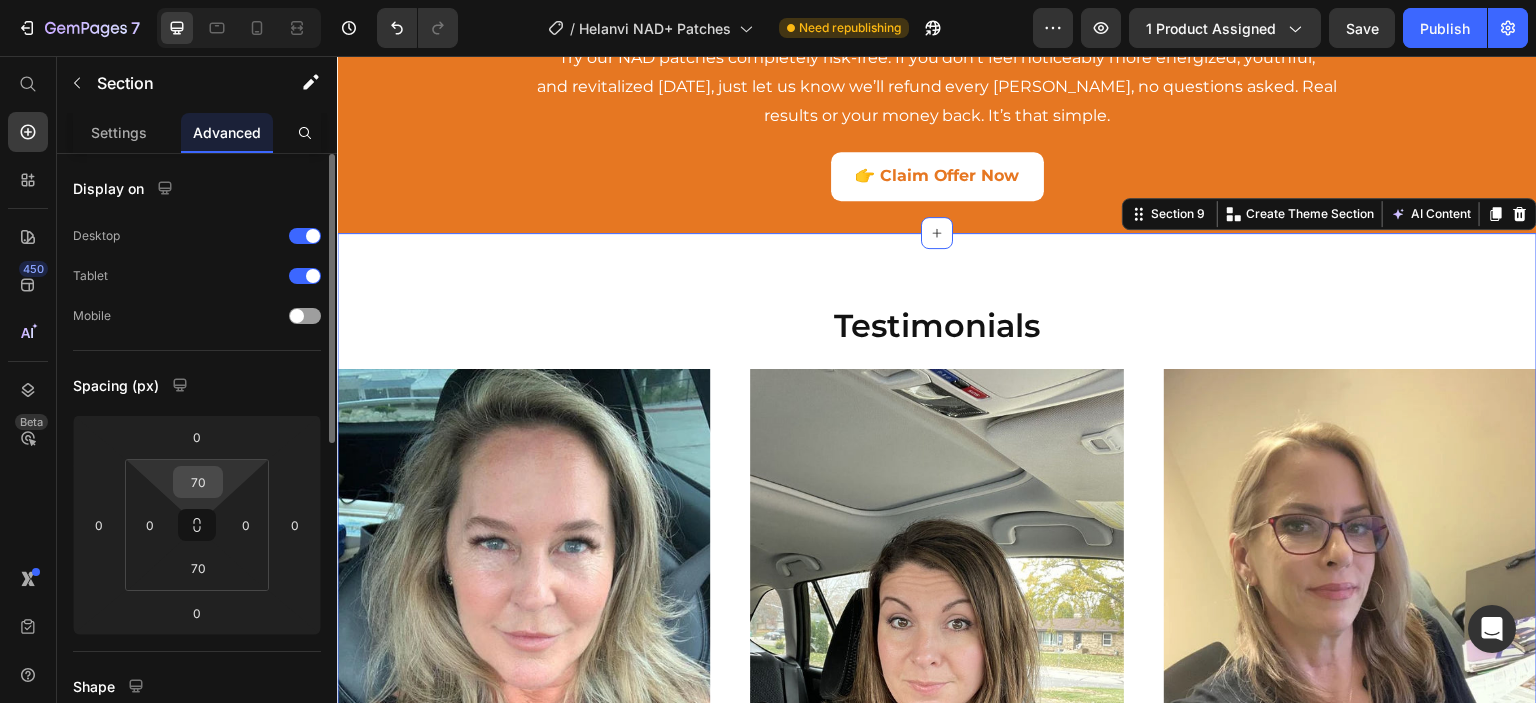 click on "70" at bounding box center (198, 482) 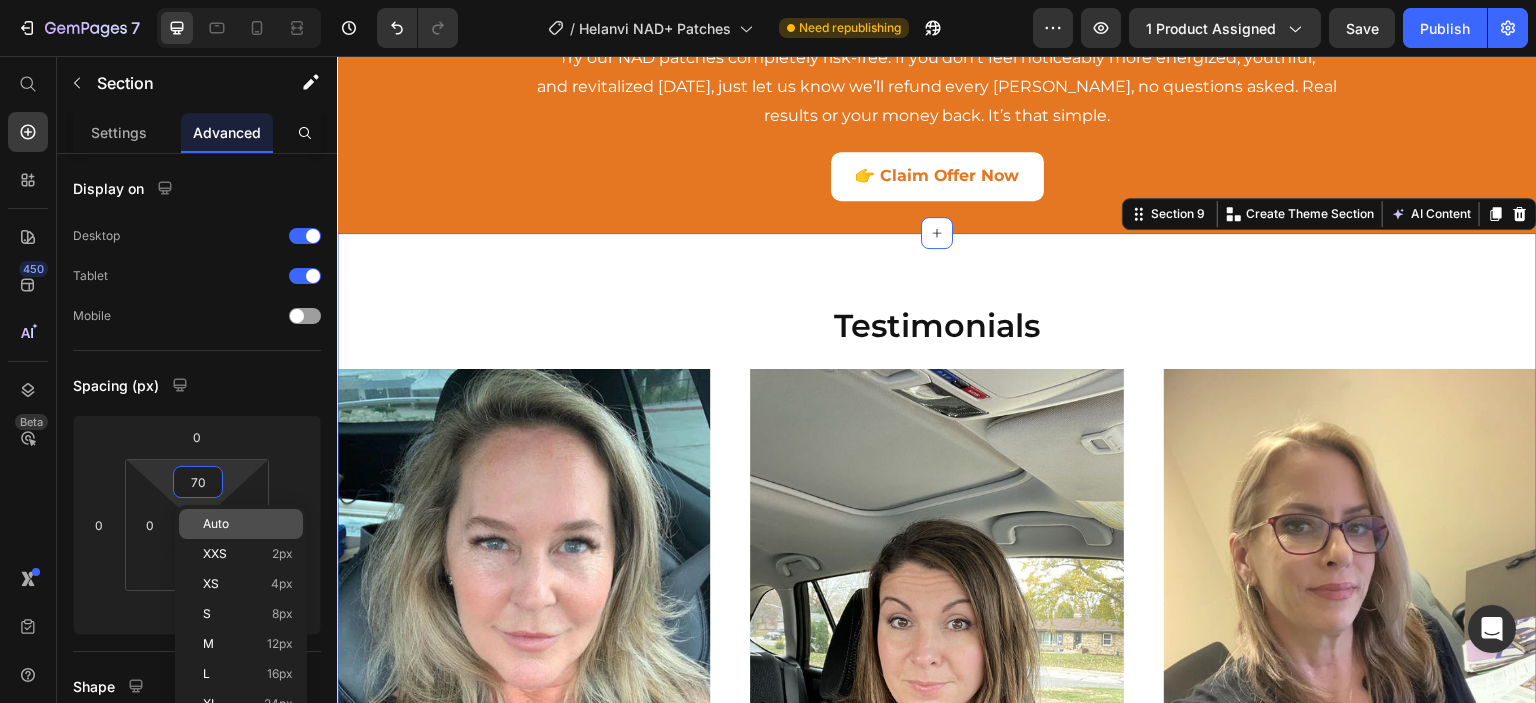 paste on "32" 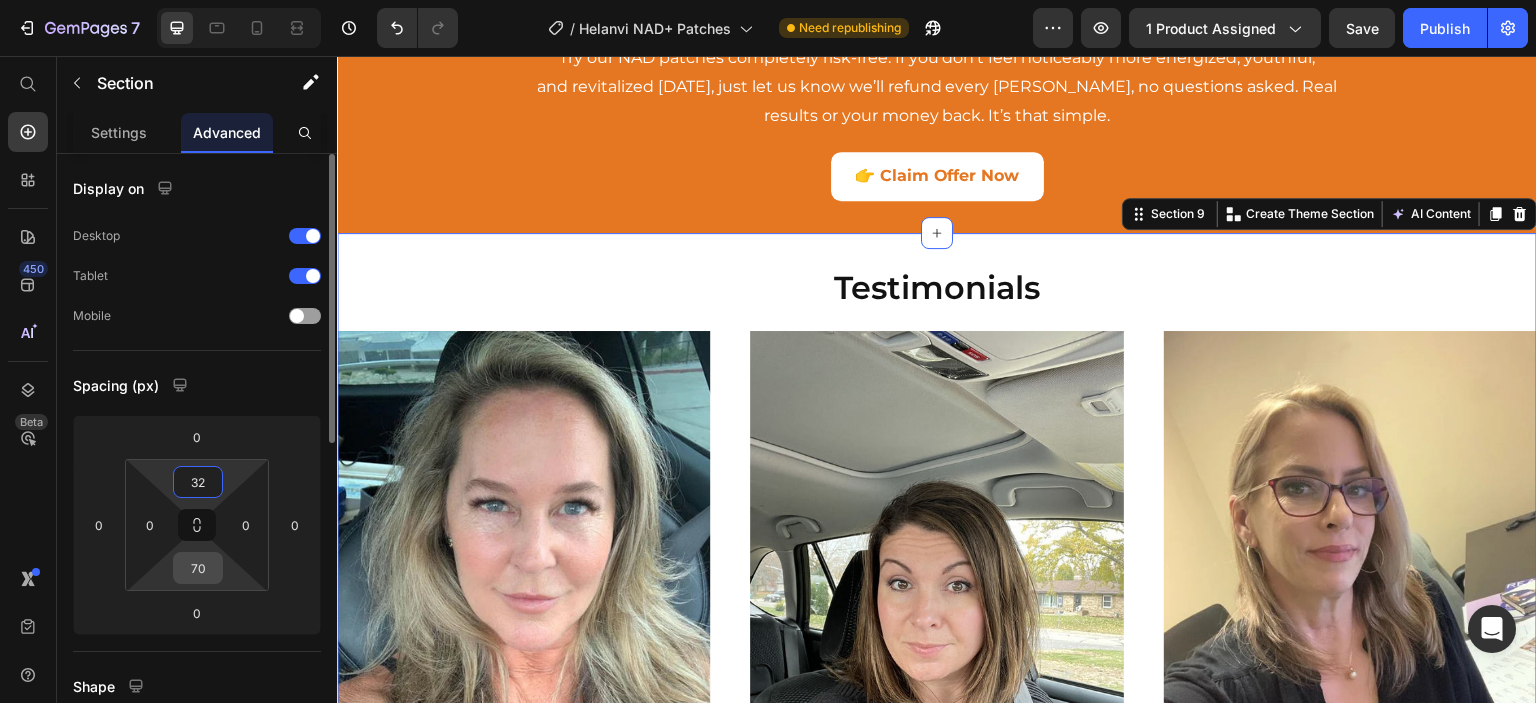 type on "32" 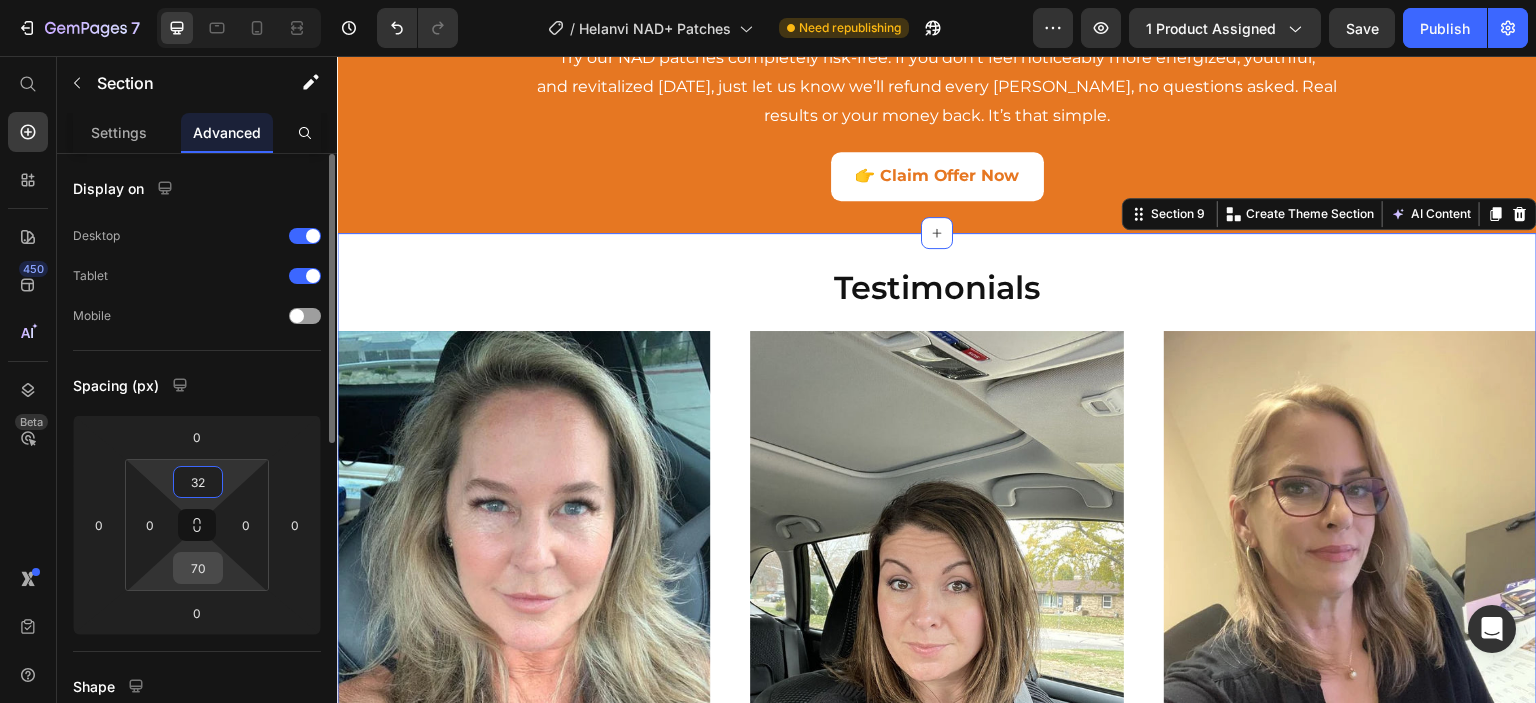 click on "70" at bounding box center (198, 568) 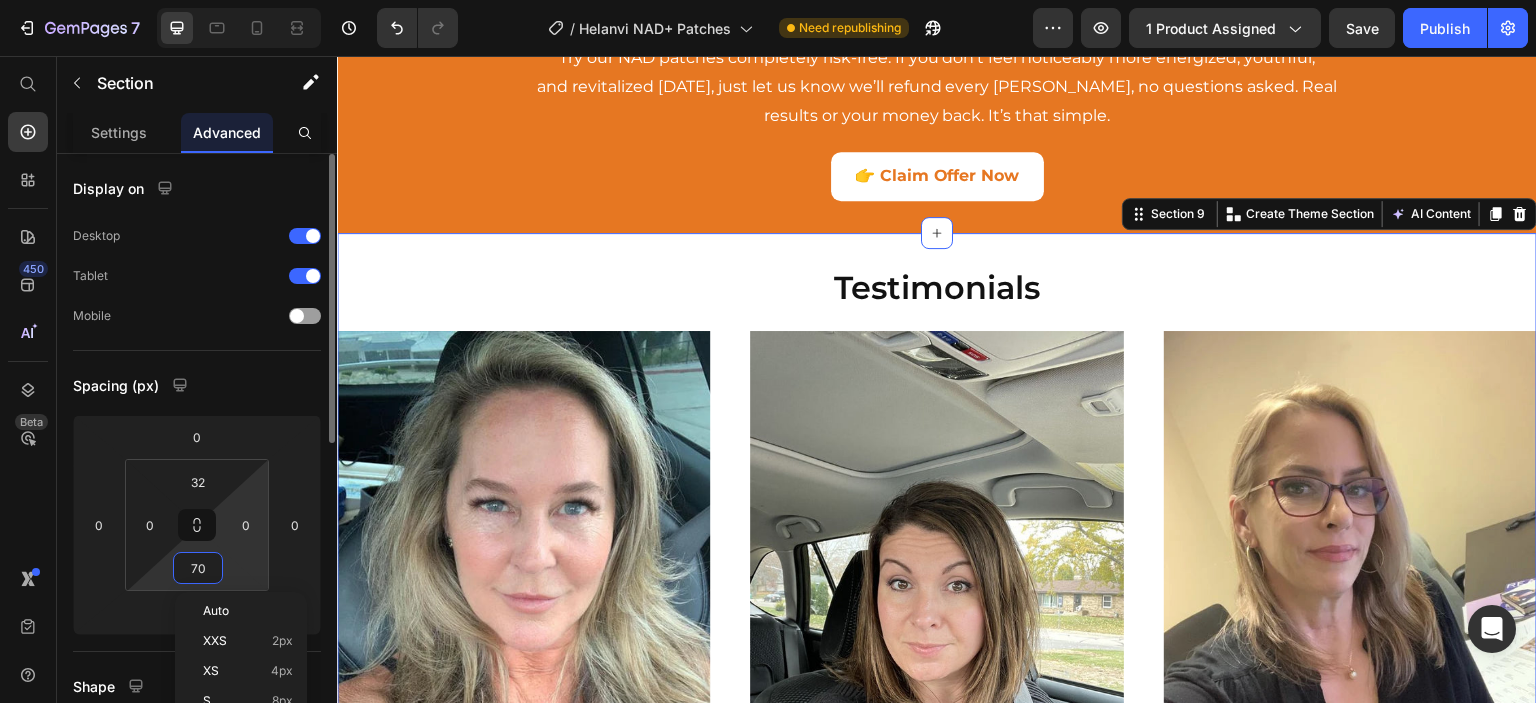 paste on "32" 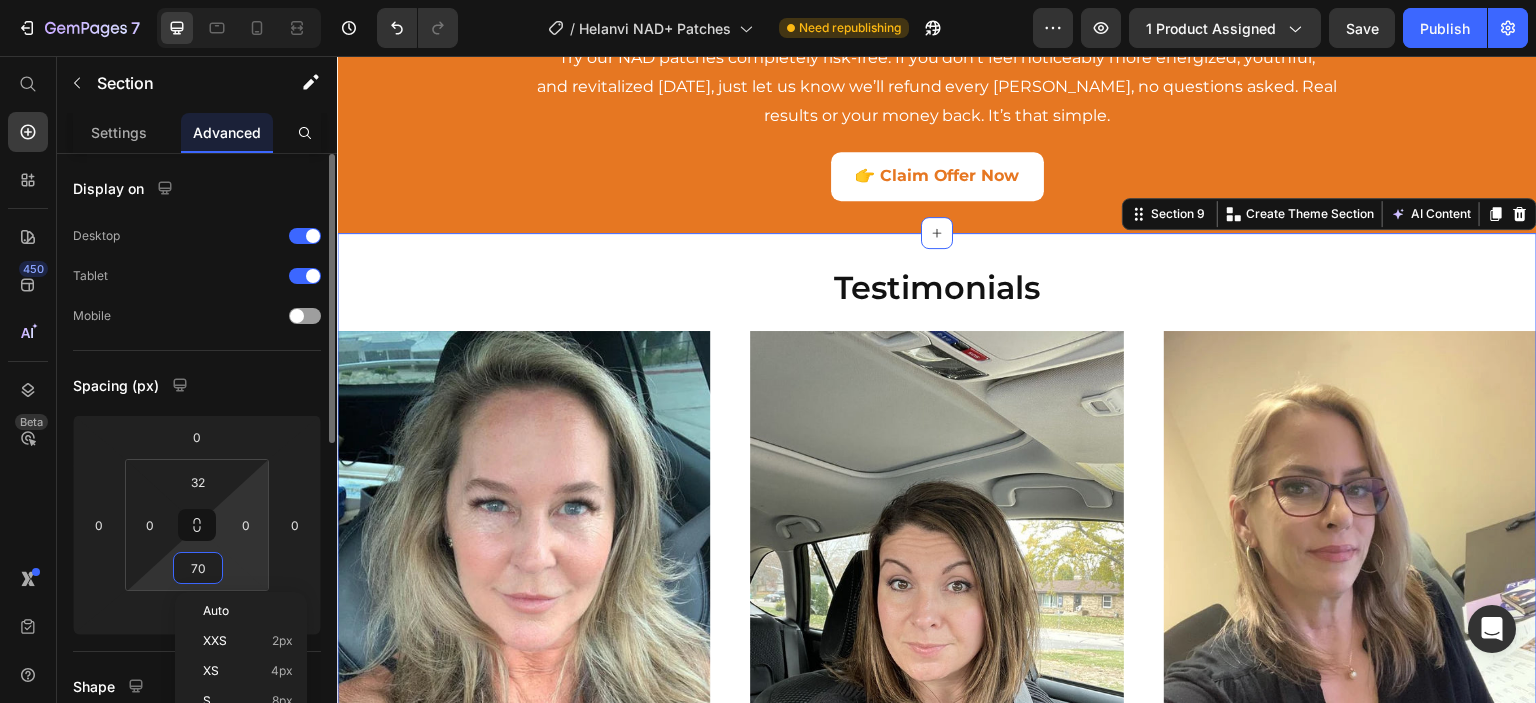 type on "32" 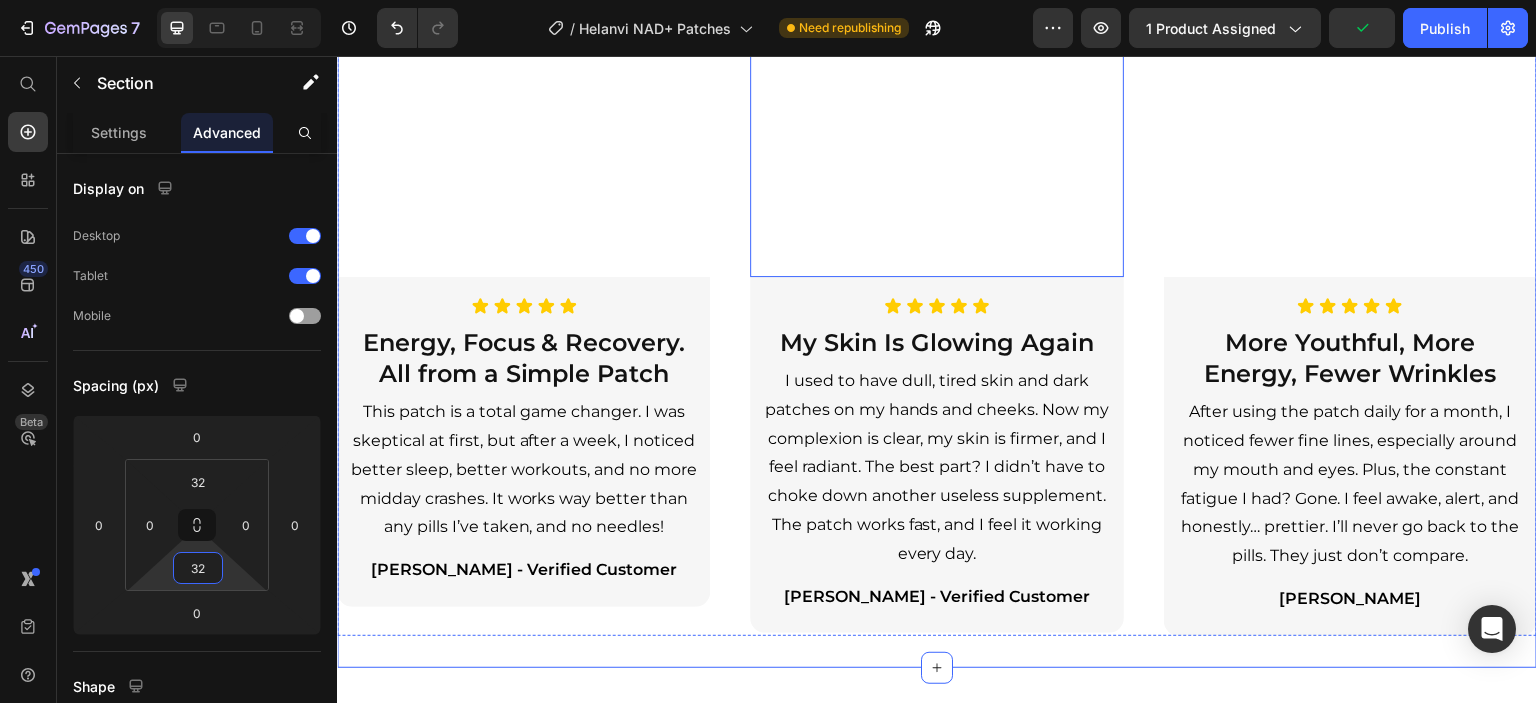 scroll, scrollTop: 5900, scrollLeft: 0, axis: vertical 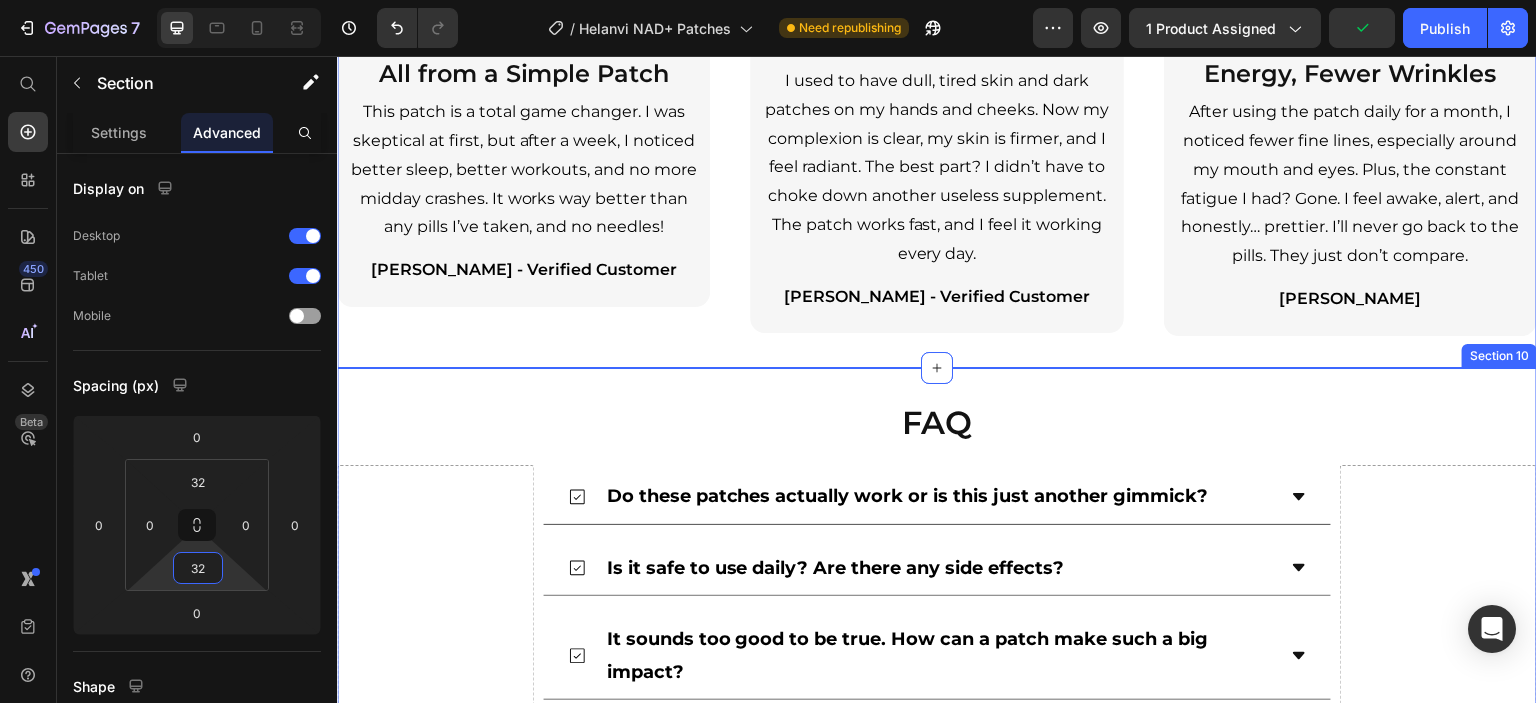 click on "FAQ Heading
Drop element here
Do these patches actually work or is this just another gimmick?
Is it safe to use daily? Are there any side effects?
It sounds too good to be true. How can a patch make such a big impact?
Can NAD+ really be absorbed [MEDICAL_DATA]?
I’ve tried other products that didn’t work. What makes this one different?
Can I use the patch if I’m already taking NAD supplements or other medications? Accordion
Drop element here Row Section 10" at bounding box center [937, 708] 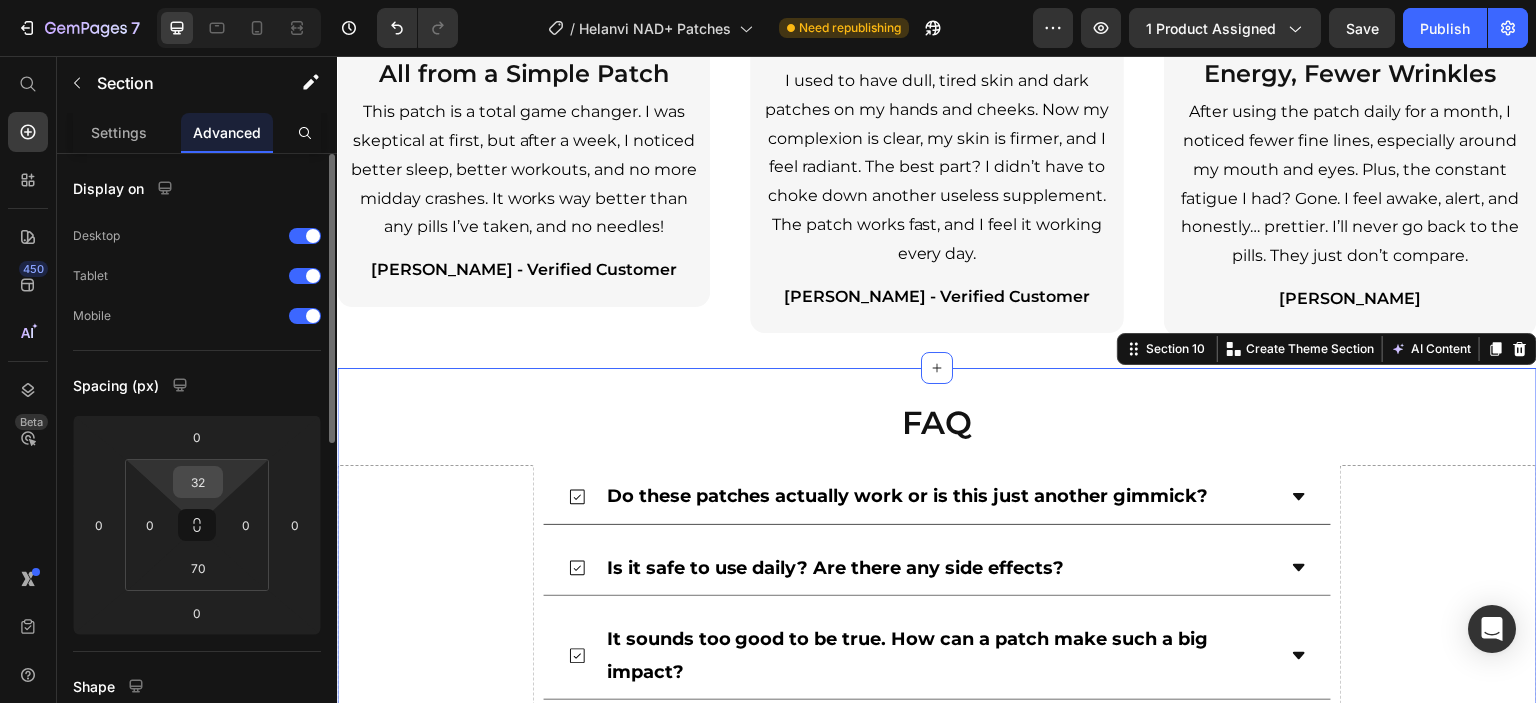 click on "32" at bounding box center (198, 482) 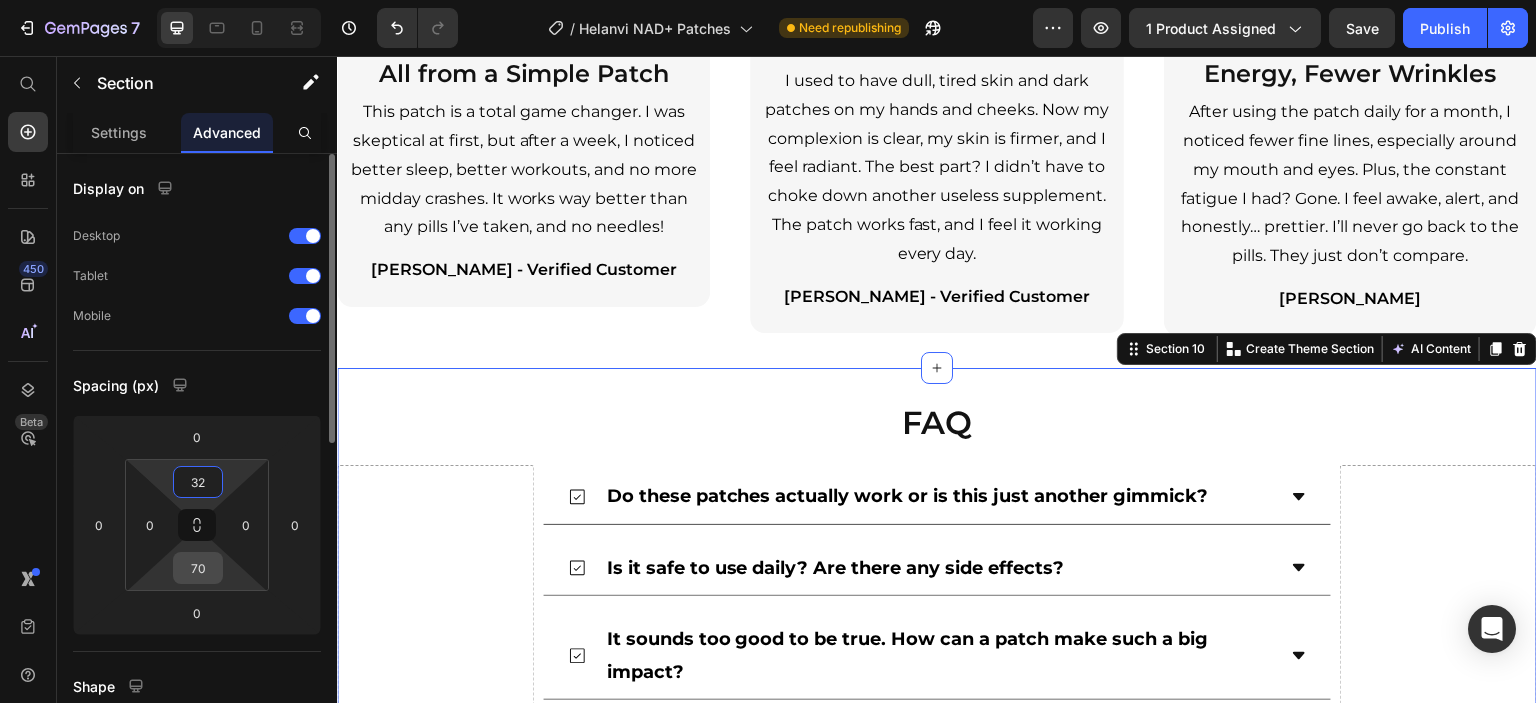 click on "70" at bounding box center [198, 568] 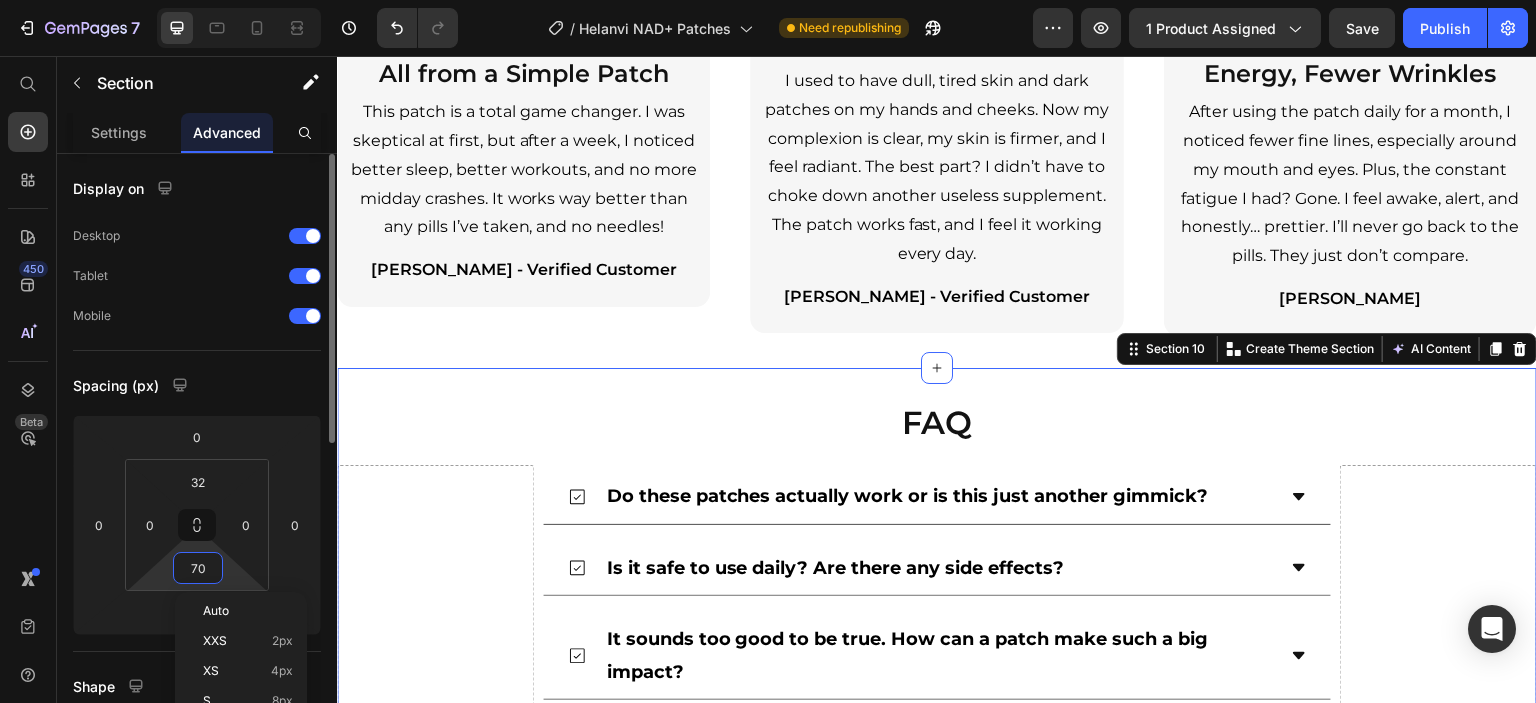 paste on "32" 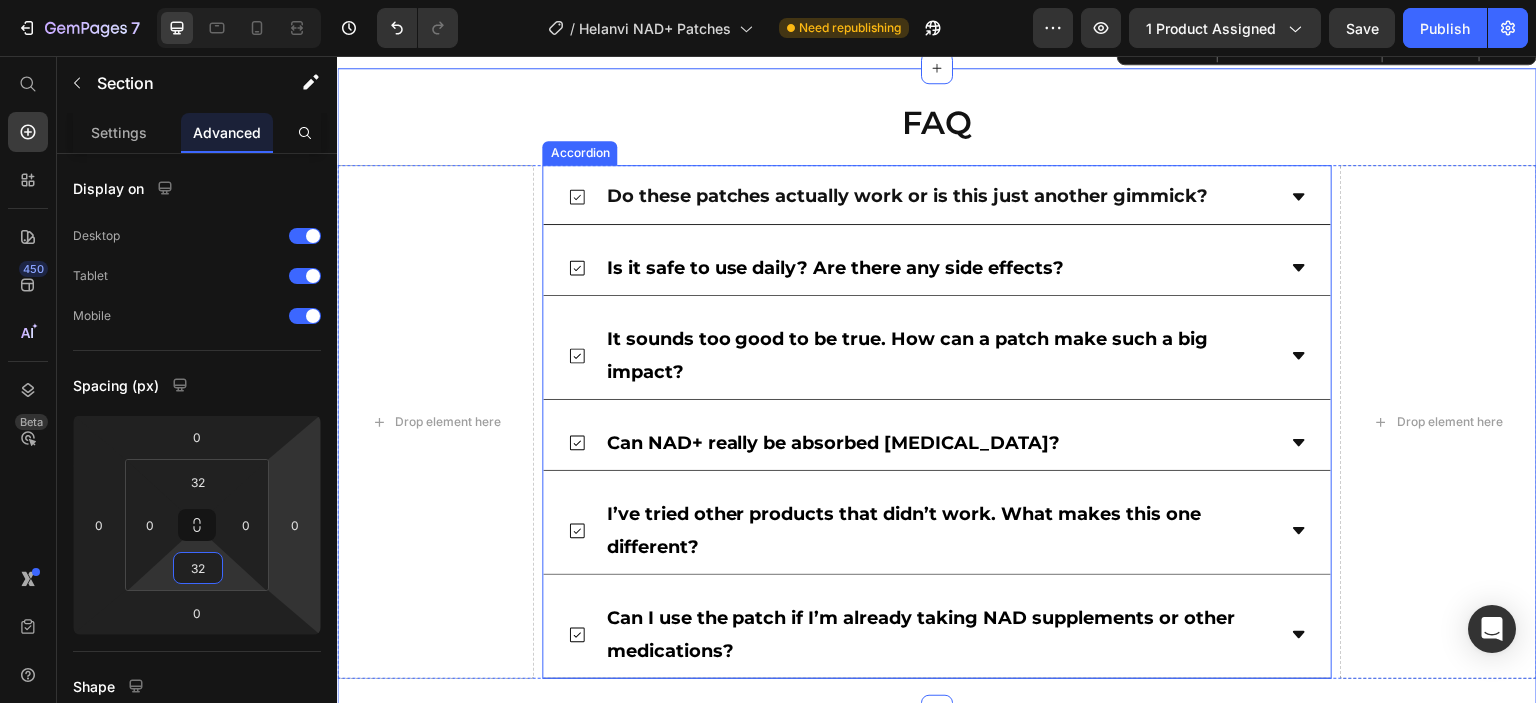 scroll, scrollTop: 6448, scrollLeft: 0, axis: vertical 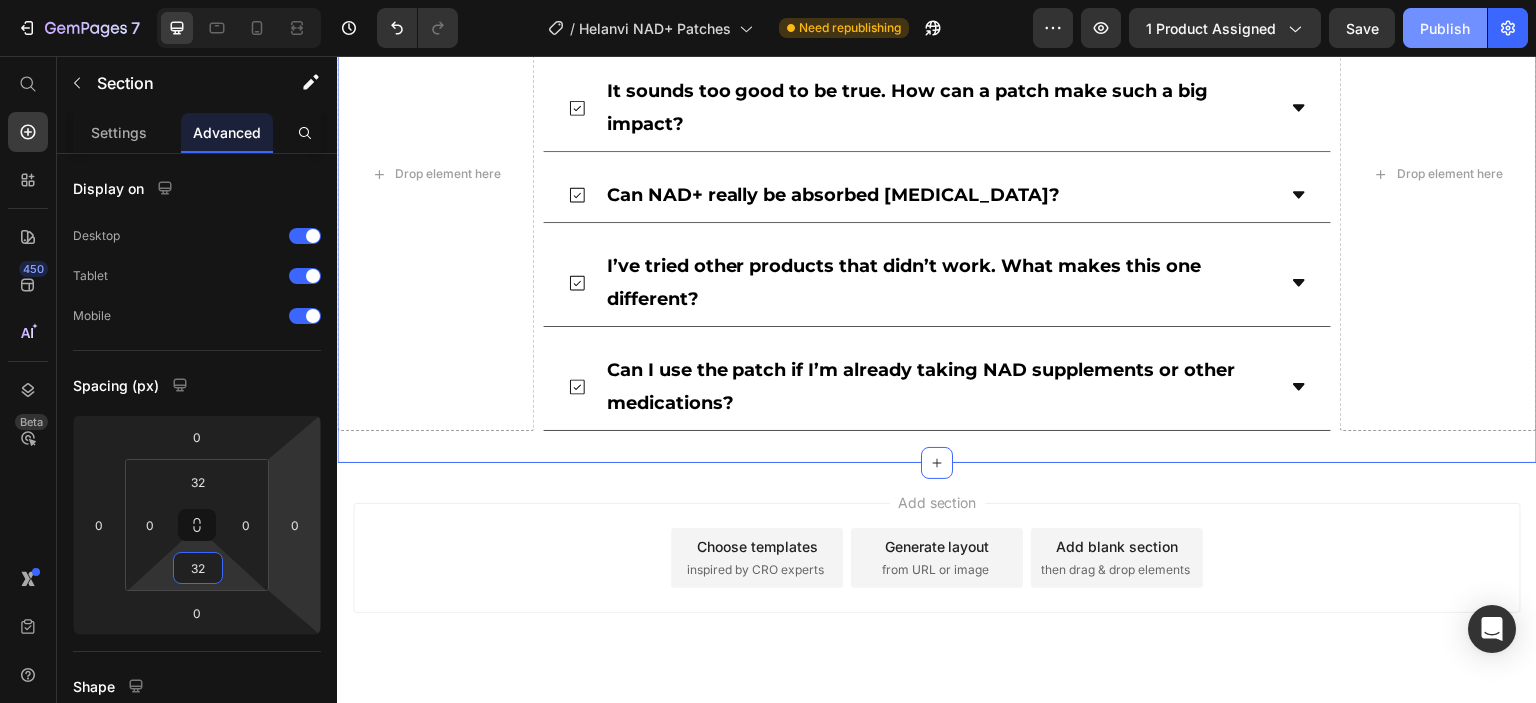 type on "32" 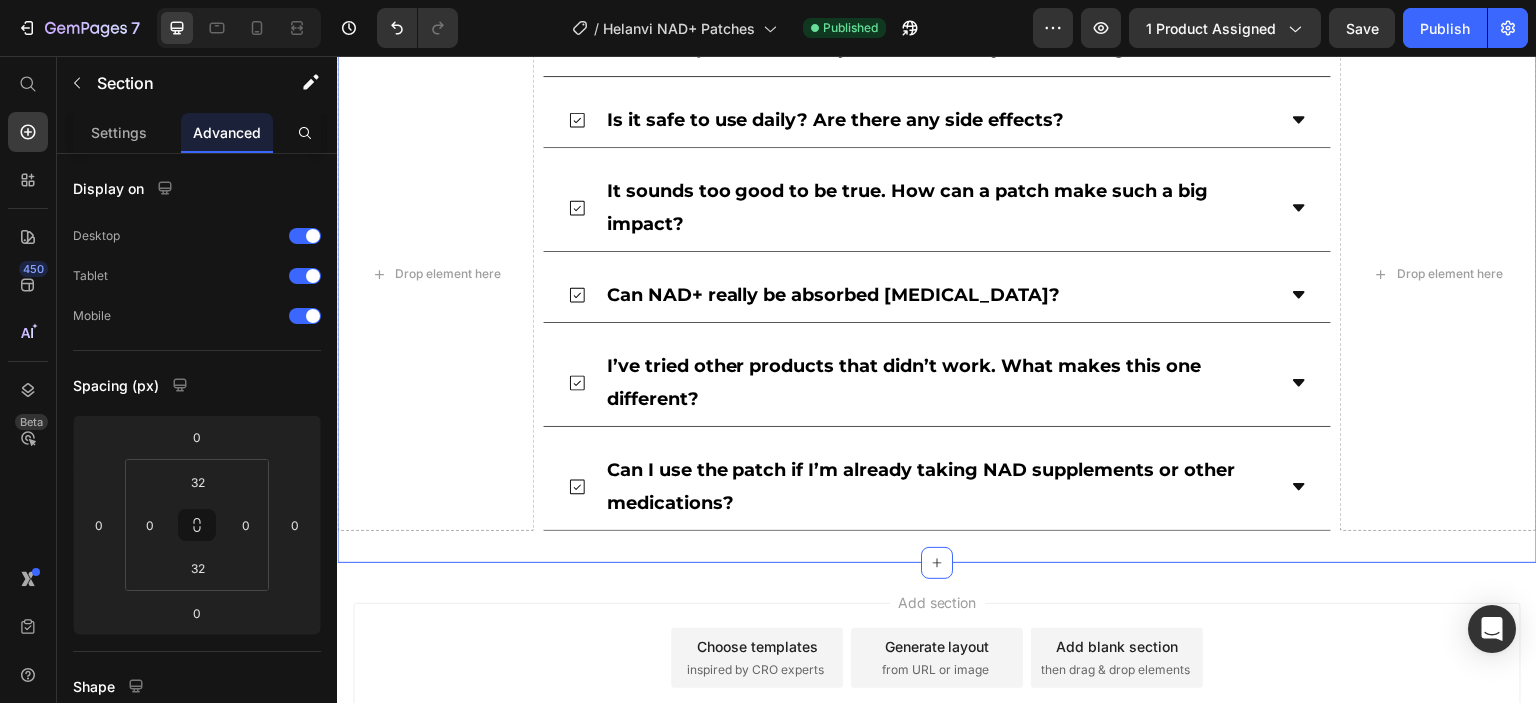 scroll, scrollTop: 6148, scrollLeft: 0, axis: vertical 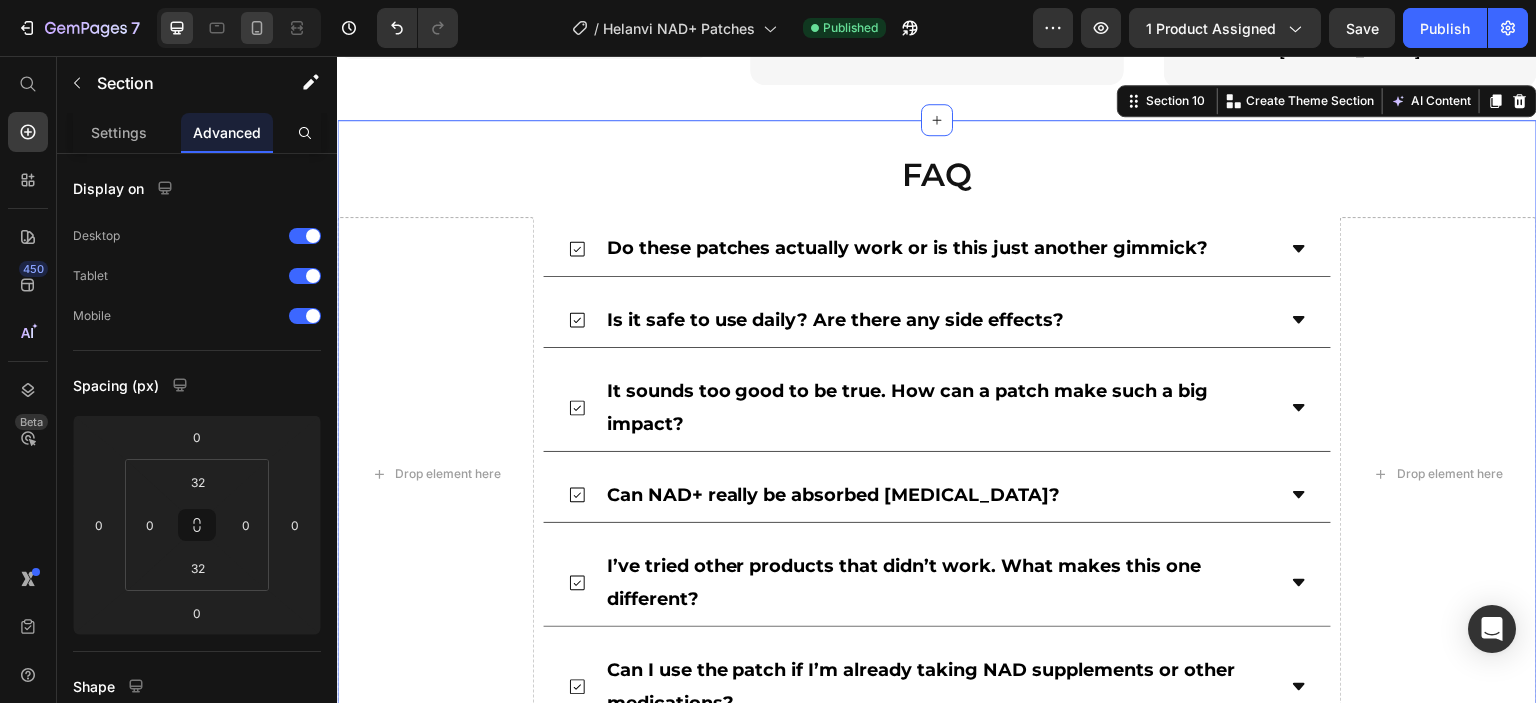 click 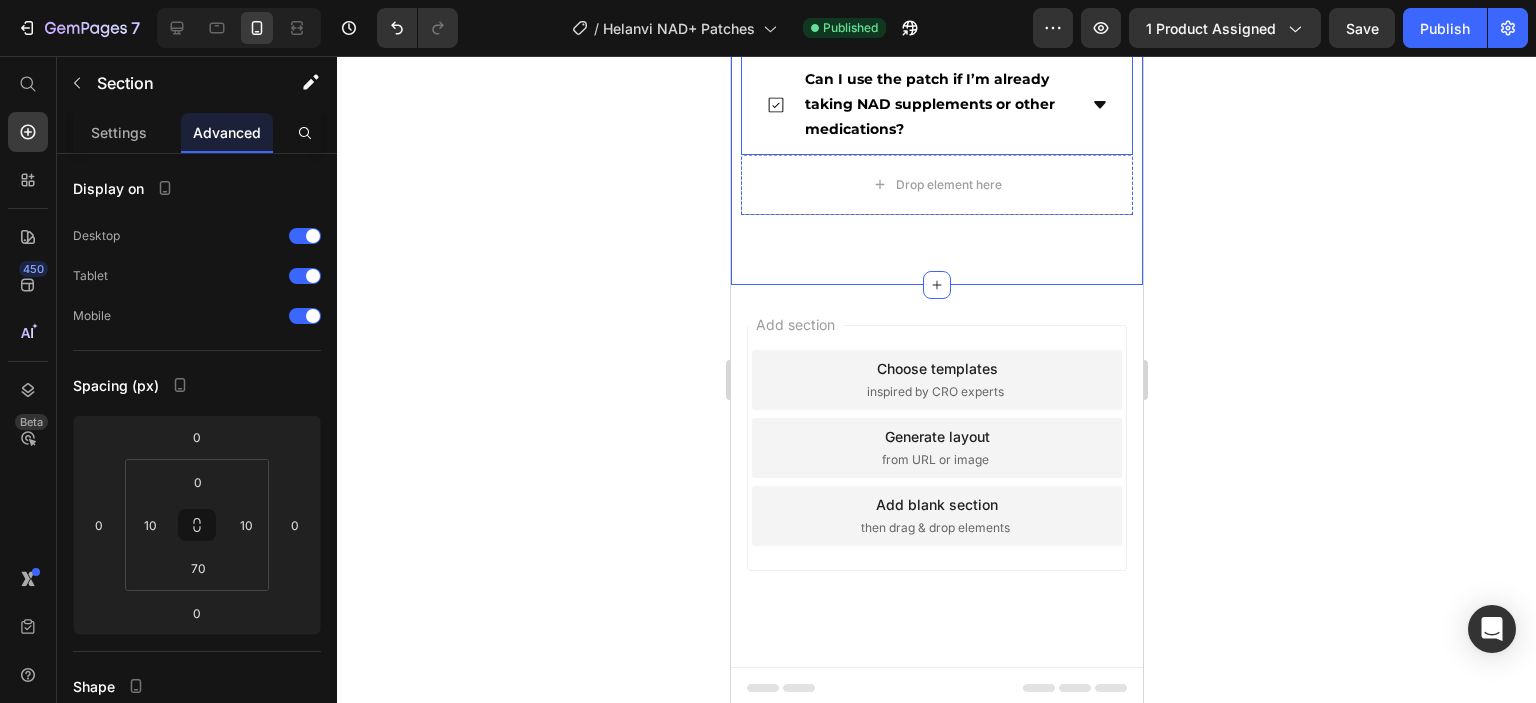 scroll, scrollTop: 5209, scrollLeft: 0, axis: vertical 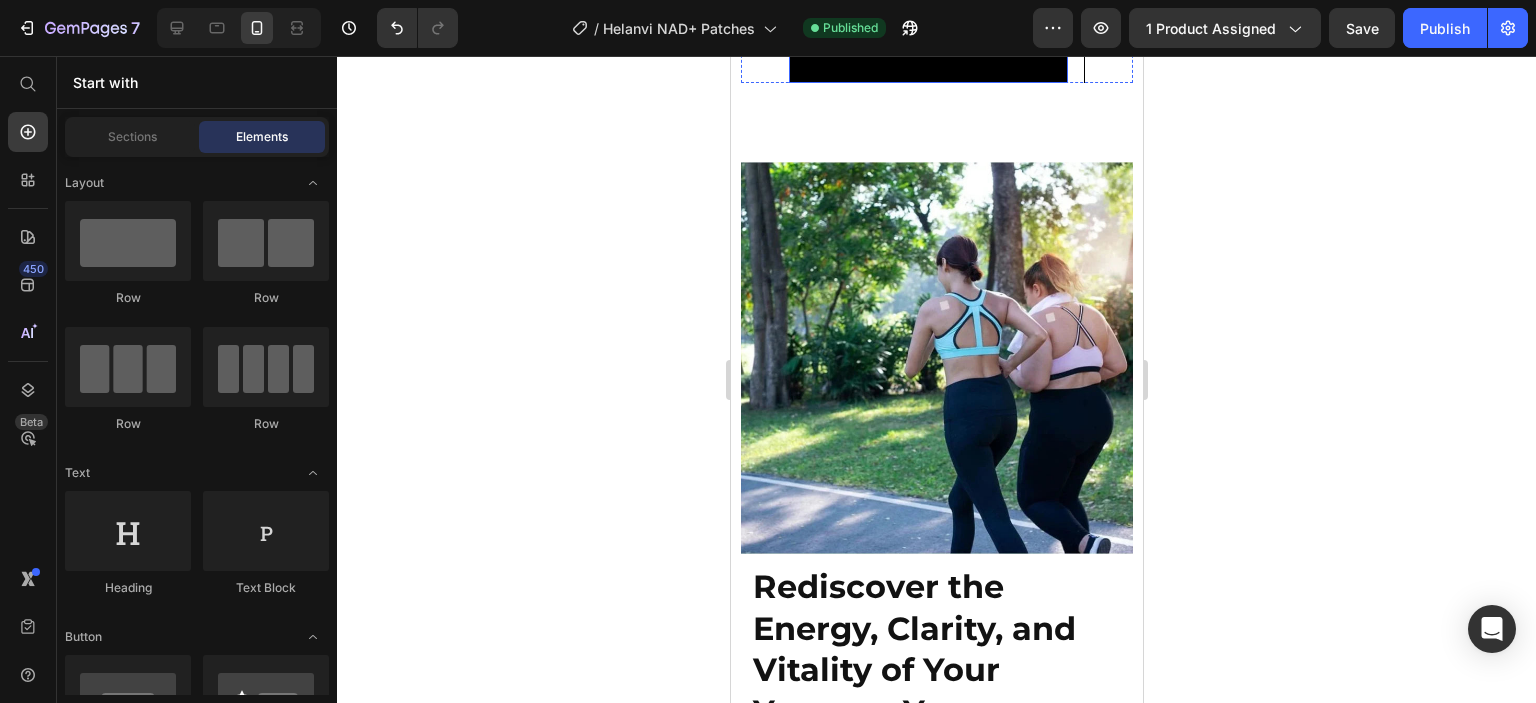 click at bounding box center (927, 14) 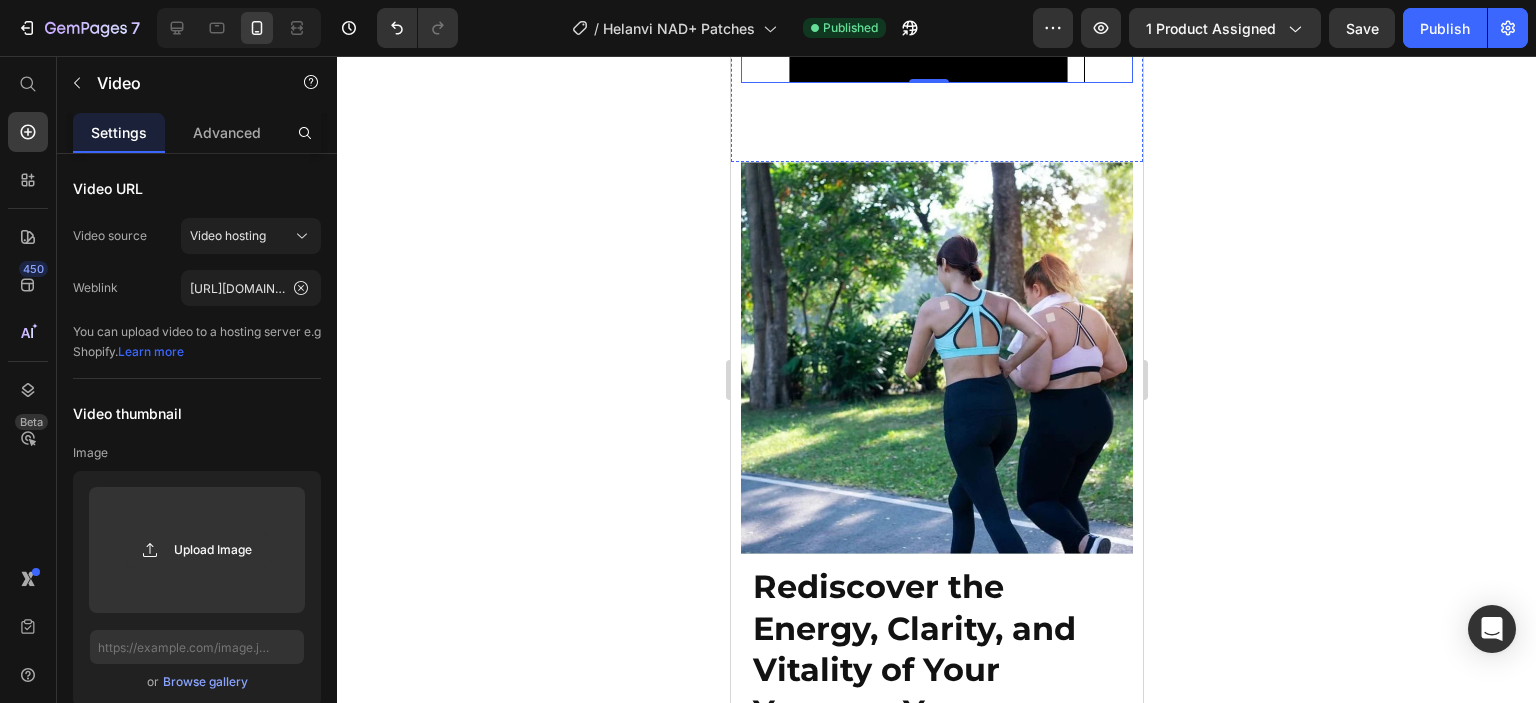 click on "Video   0 Video Video" at bounding box center (936, 14) 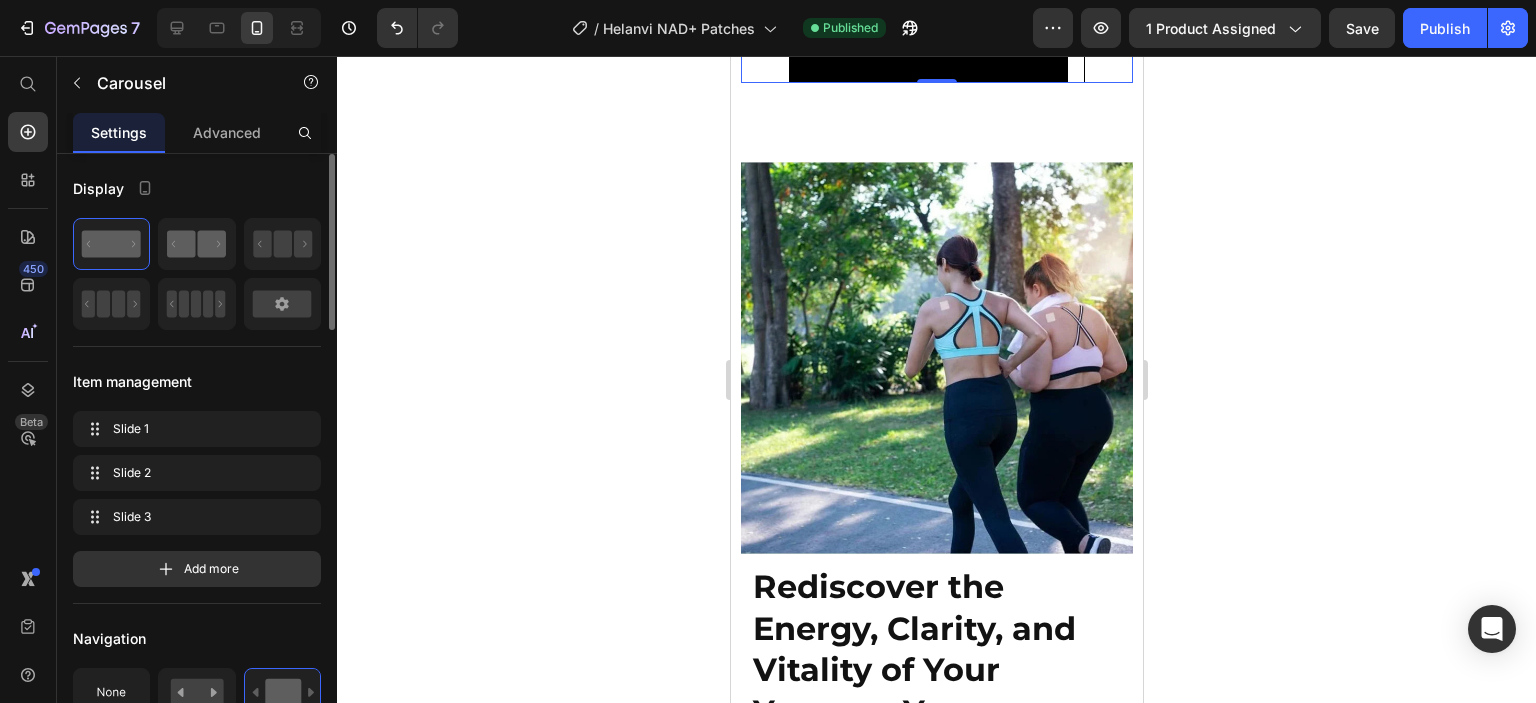 click 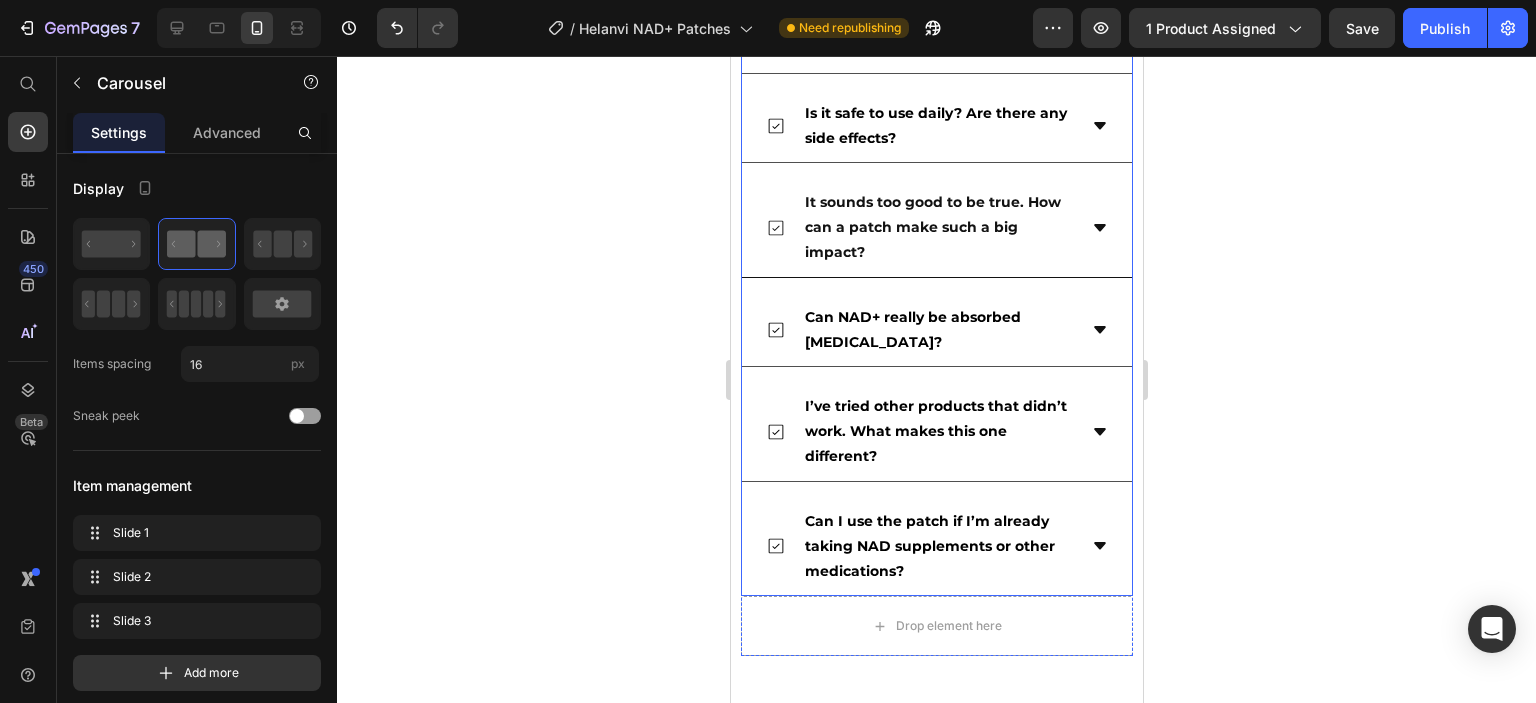 scroll, scrollTop: 6668, scrollLeft: 0, axis: vertical 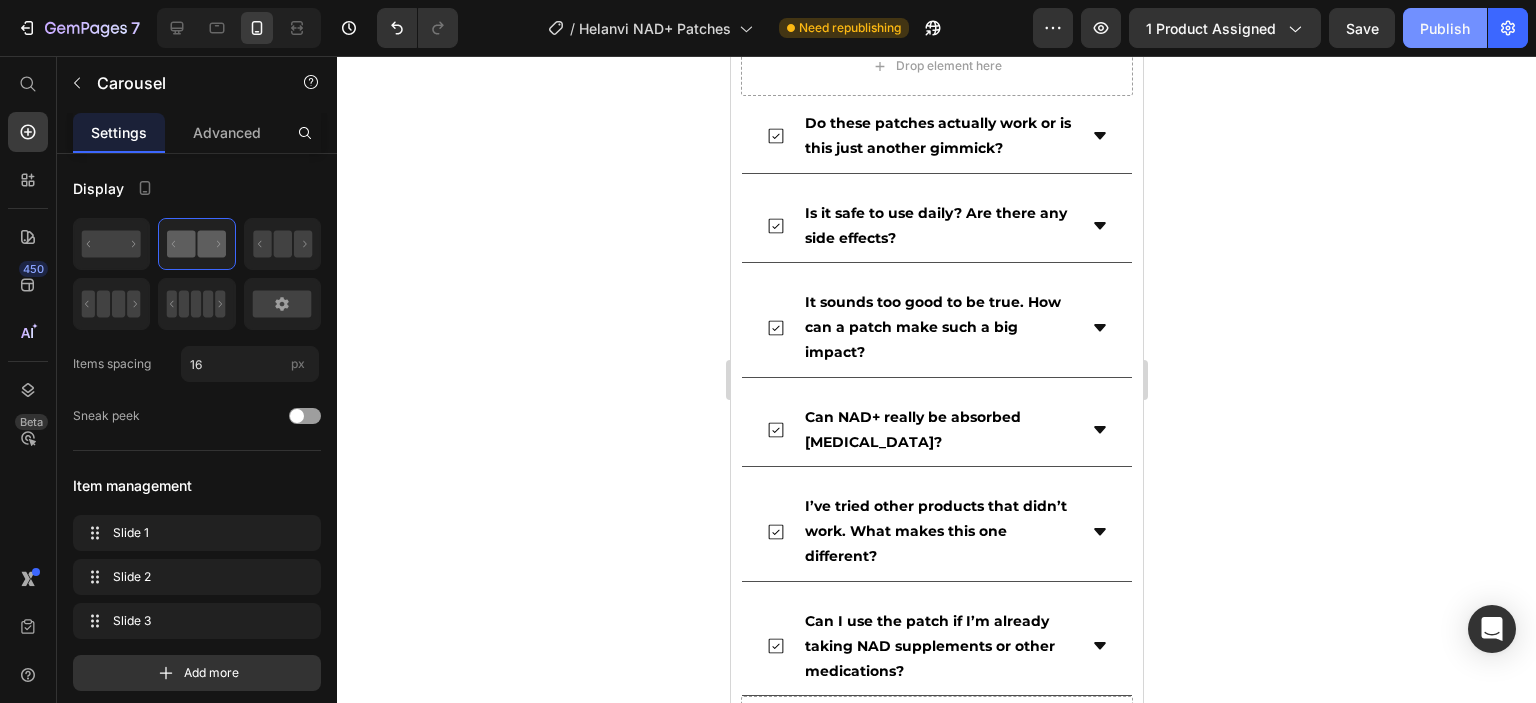 click on "Publish" 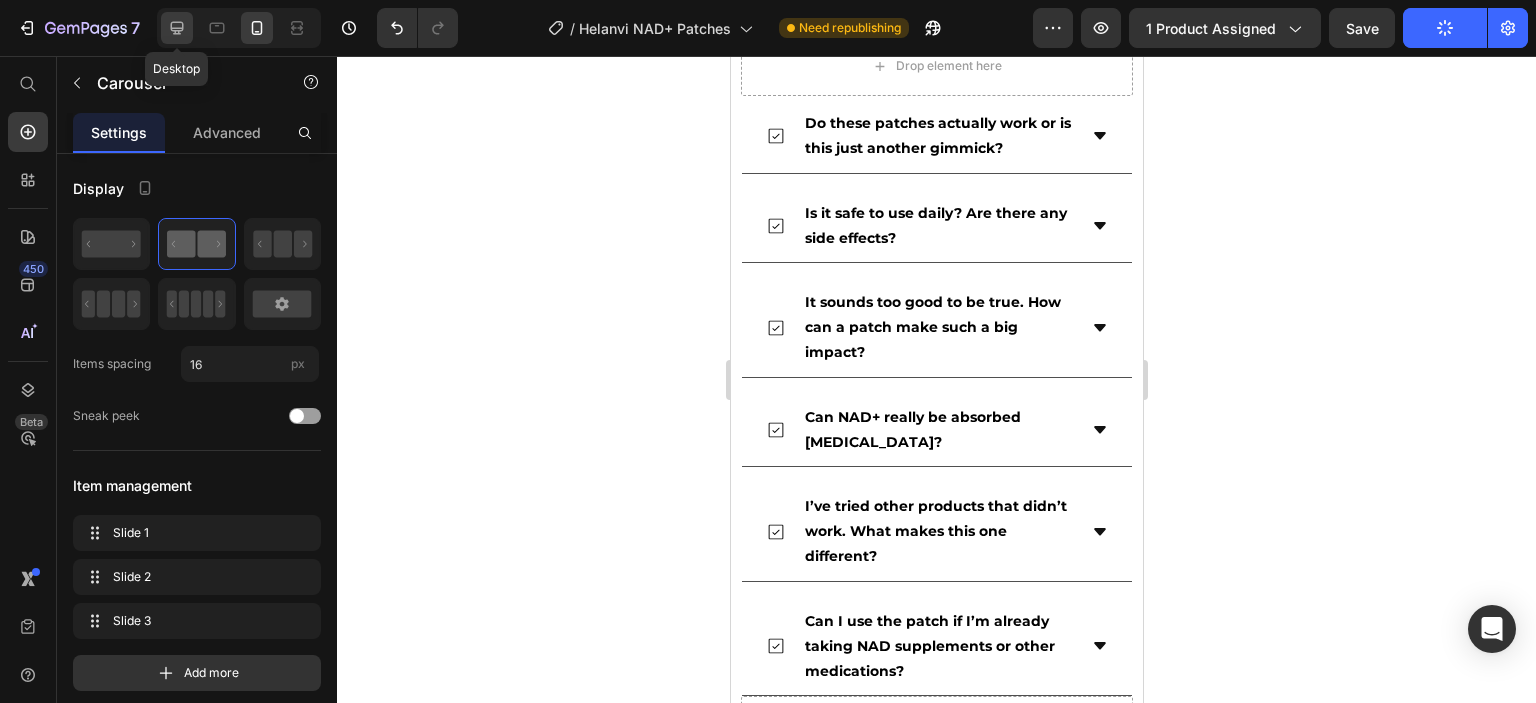 click 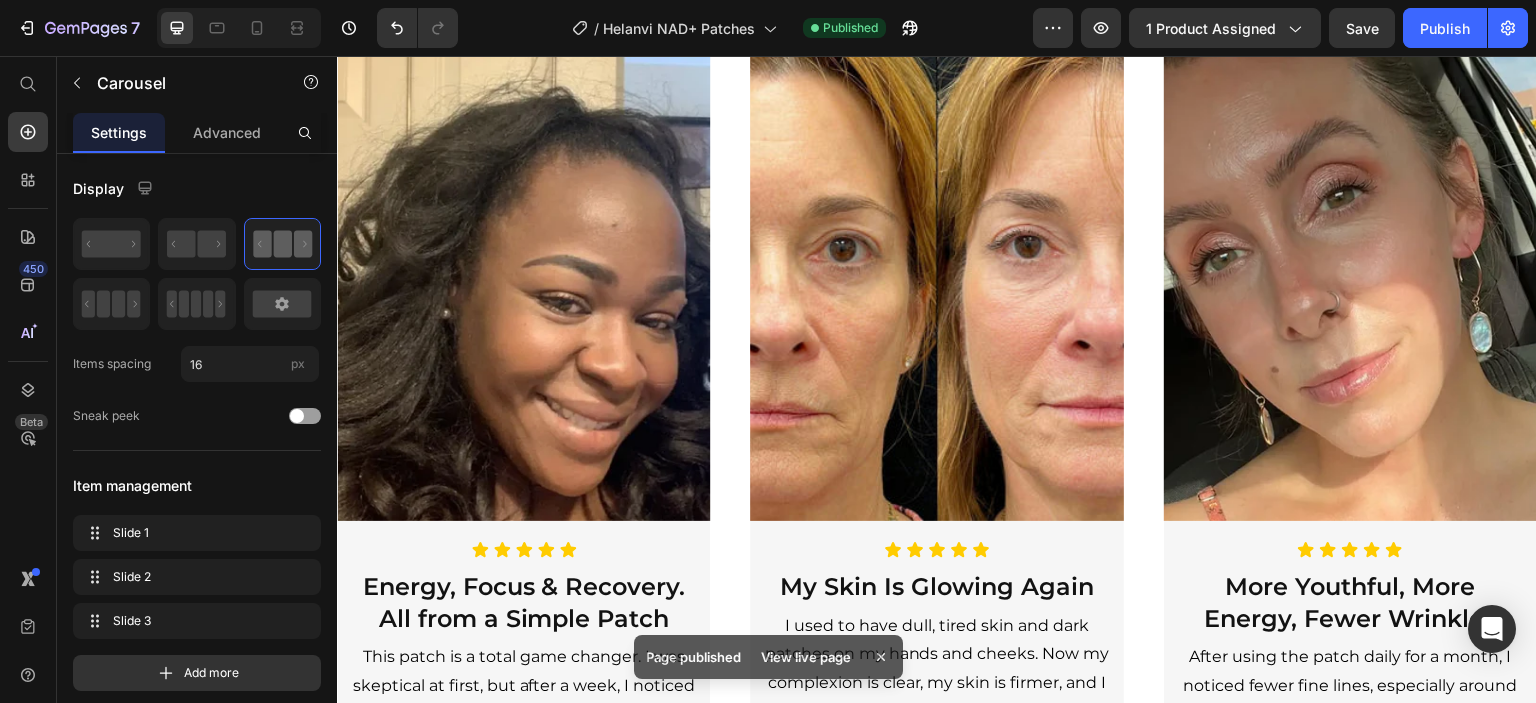 scroll, scrollTop: 6683, scrollLeft: 0, axis: vertical 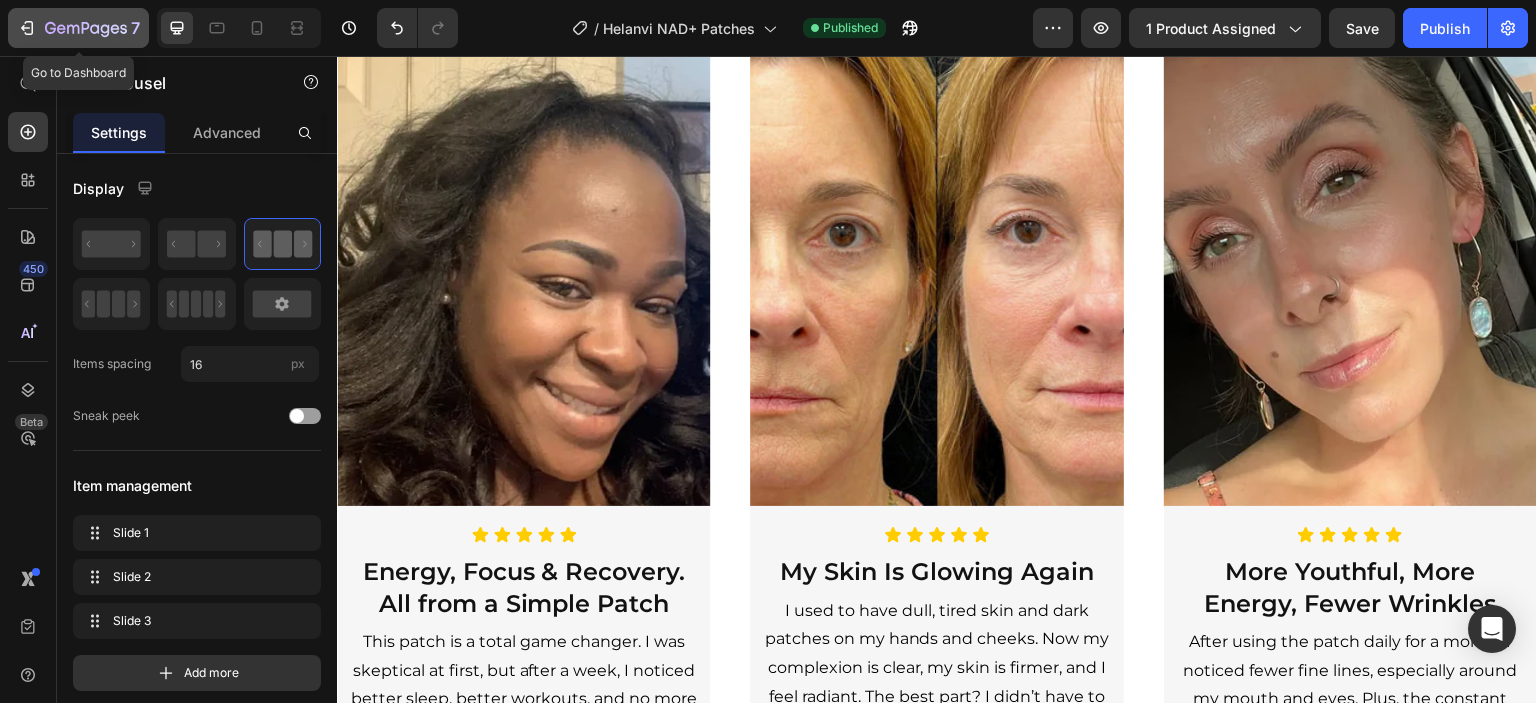 click 